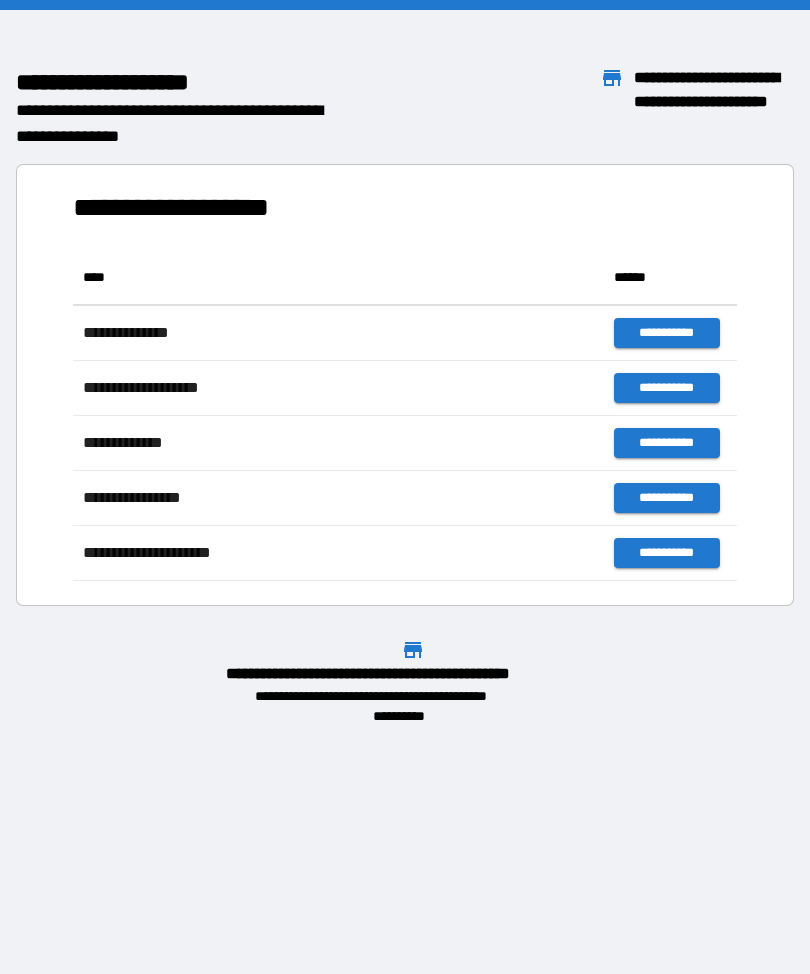 scroll, scrollTop: 0, scrollLeft: 0, axis: both 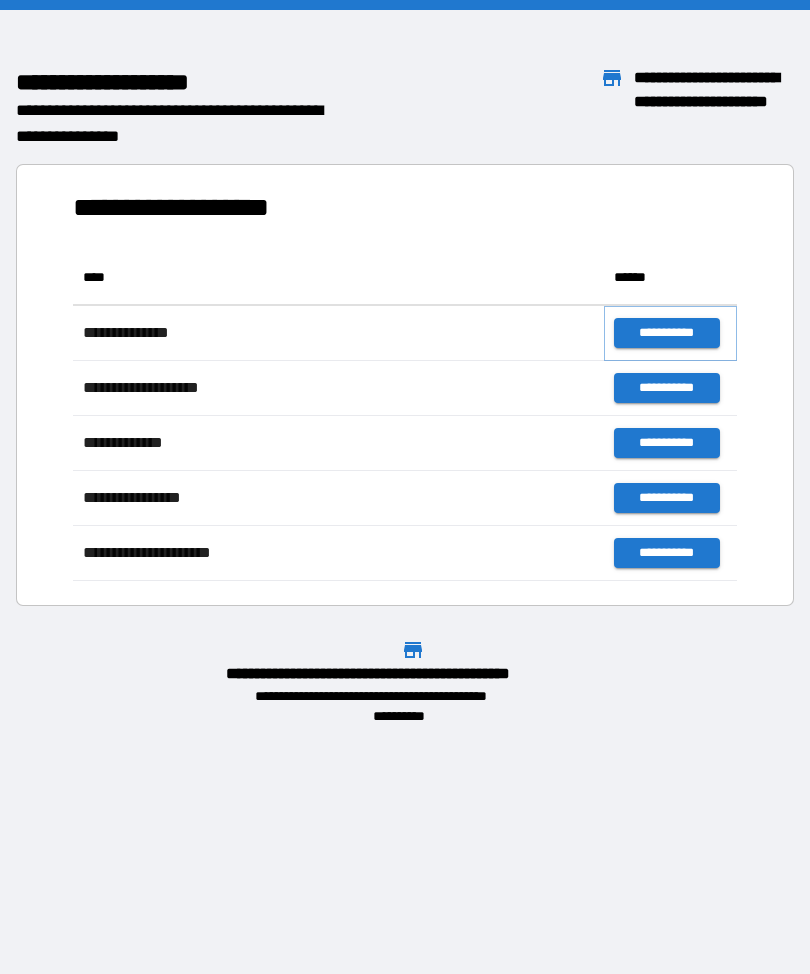 click on "**********" at bounding box center (666, 333) 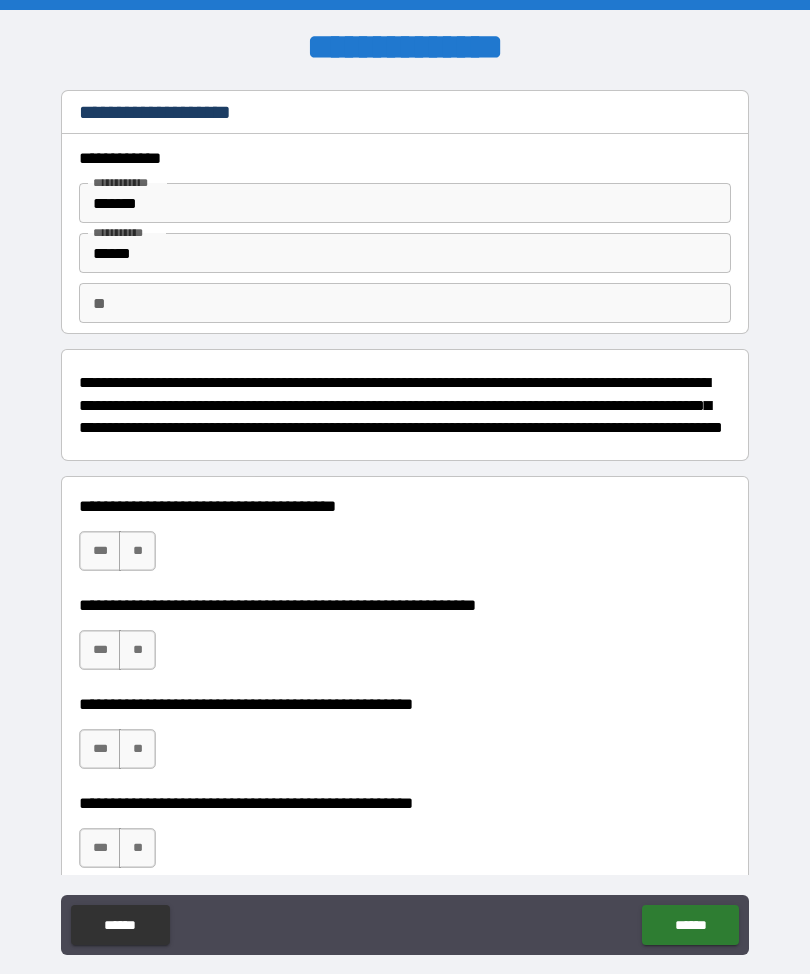click on "******" at bounding box center (405, 253) 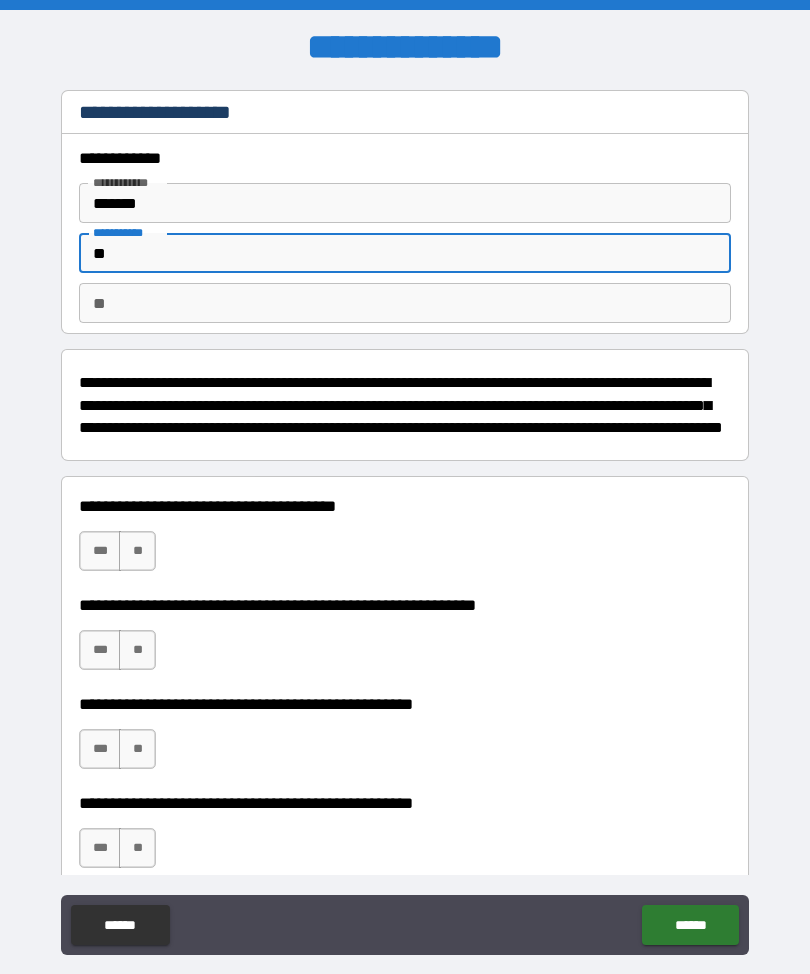 type on "*" 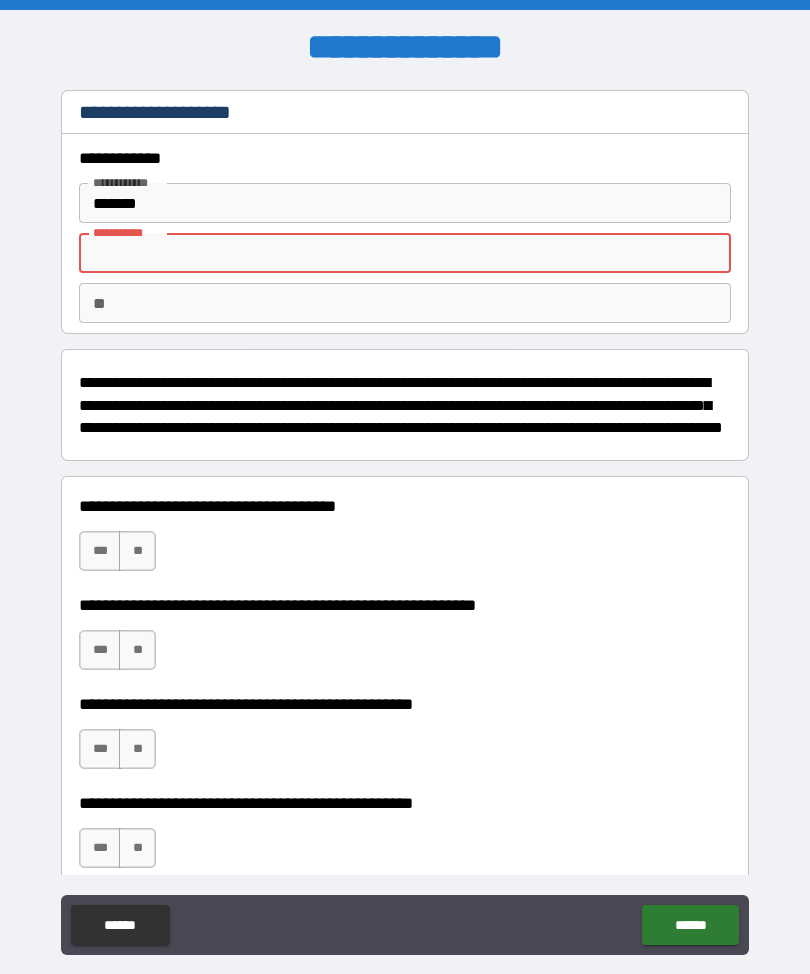type on "*" 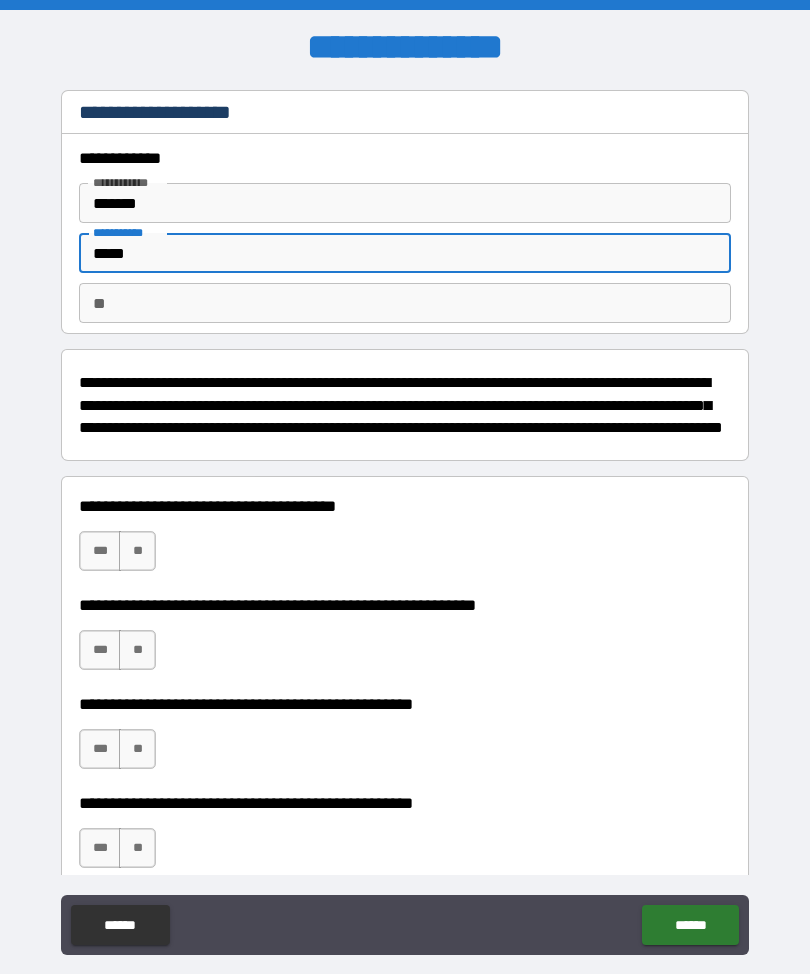 type on "*****" 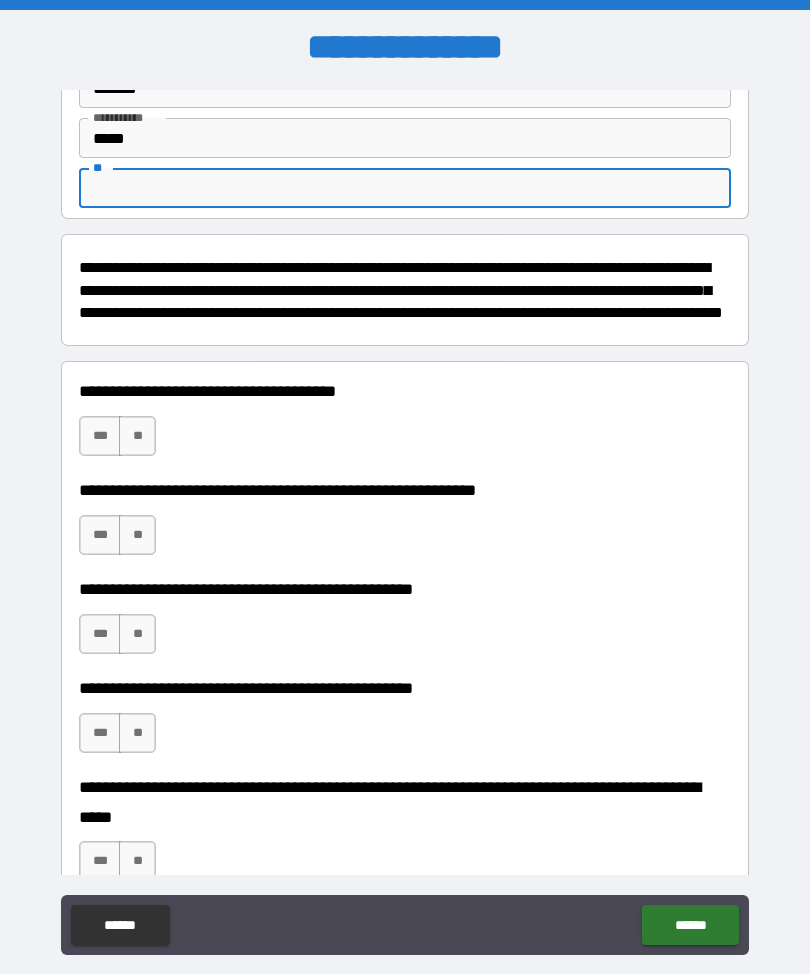 scroll, scrollTop: 117, scrollLeft: 0, axis: vertical 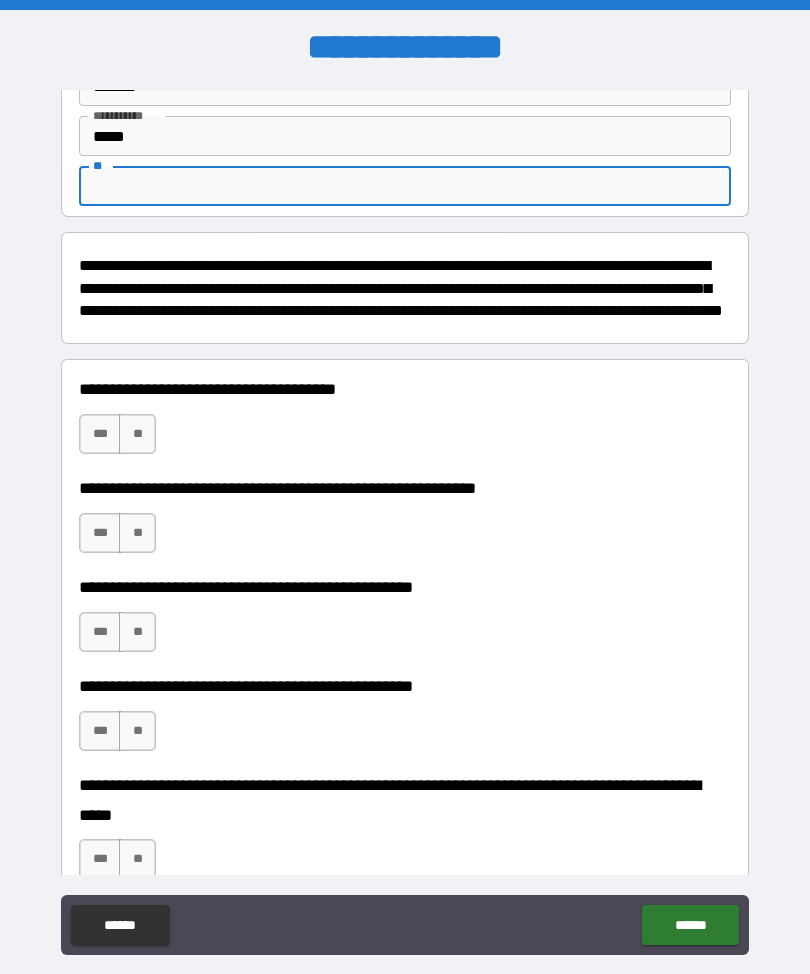 click on "**" at bounding box center [137, 434] 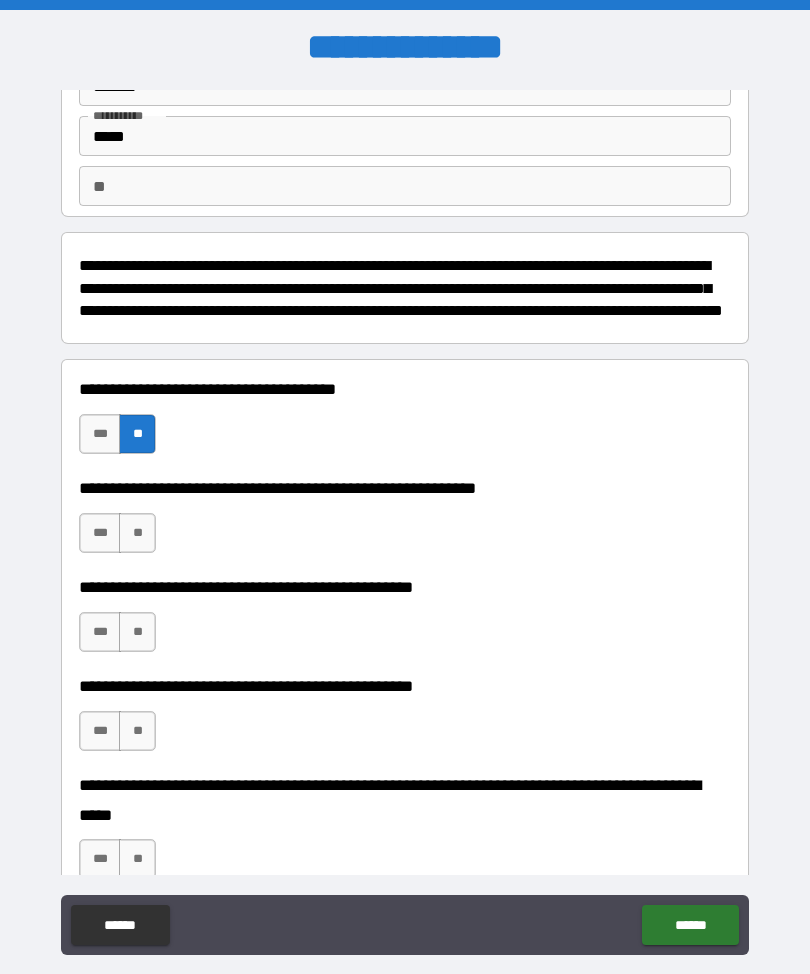 click on "**" at bounding box center (137, 533) 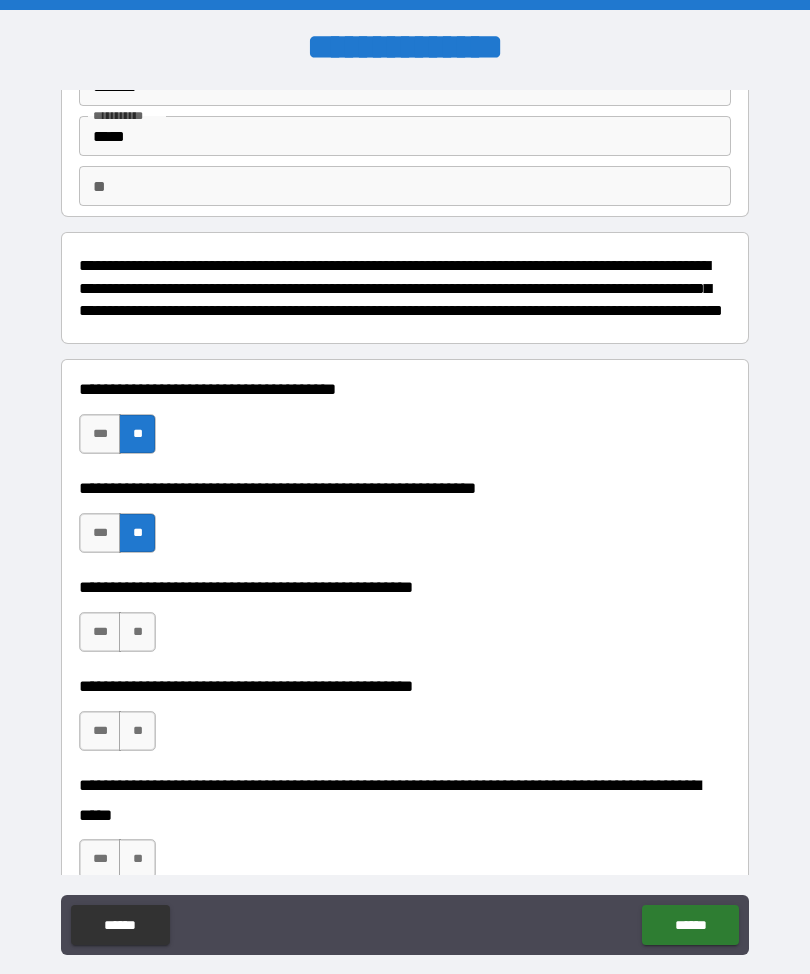 click on "***" at bounding box center [100, 533] 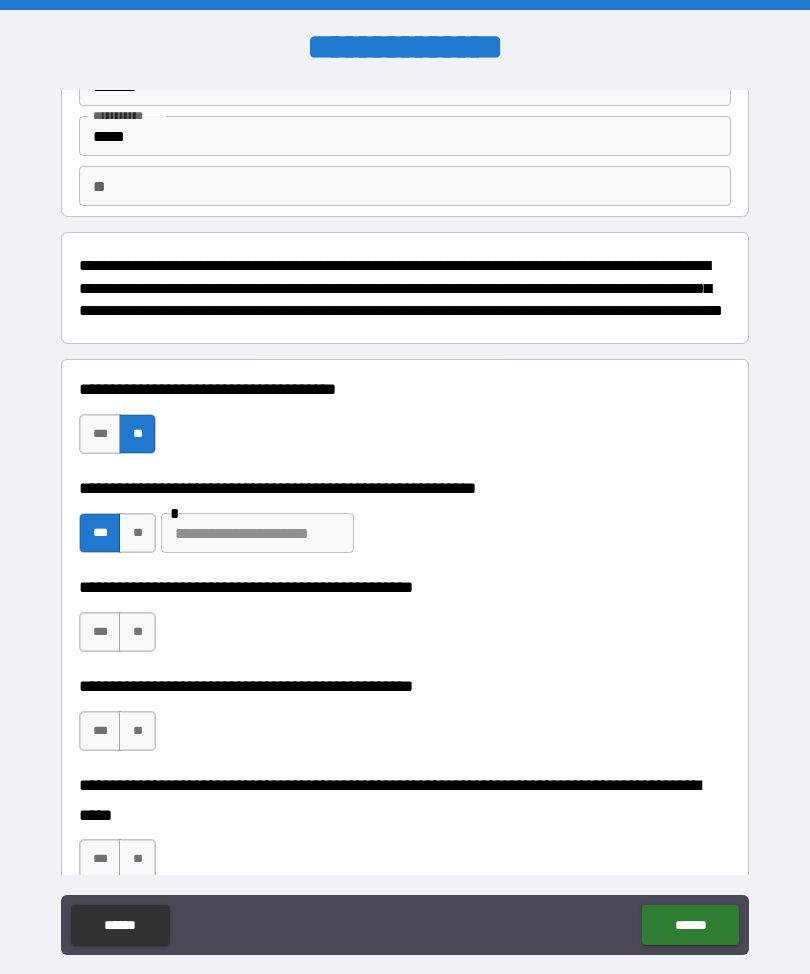 click at bounding box center (257, 533) 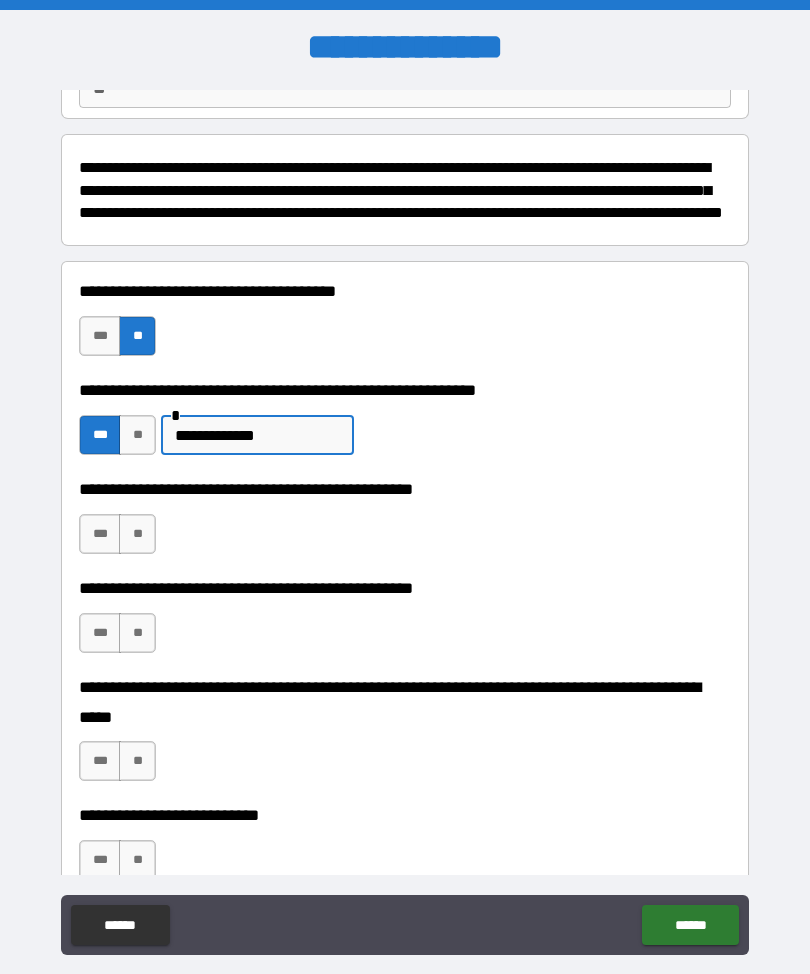 scroll, scrollTop: 223, scrollLeft: 0, axis: vertical 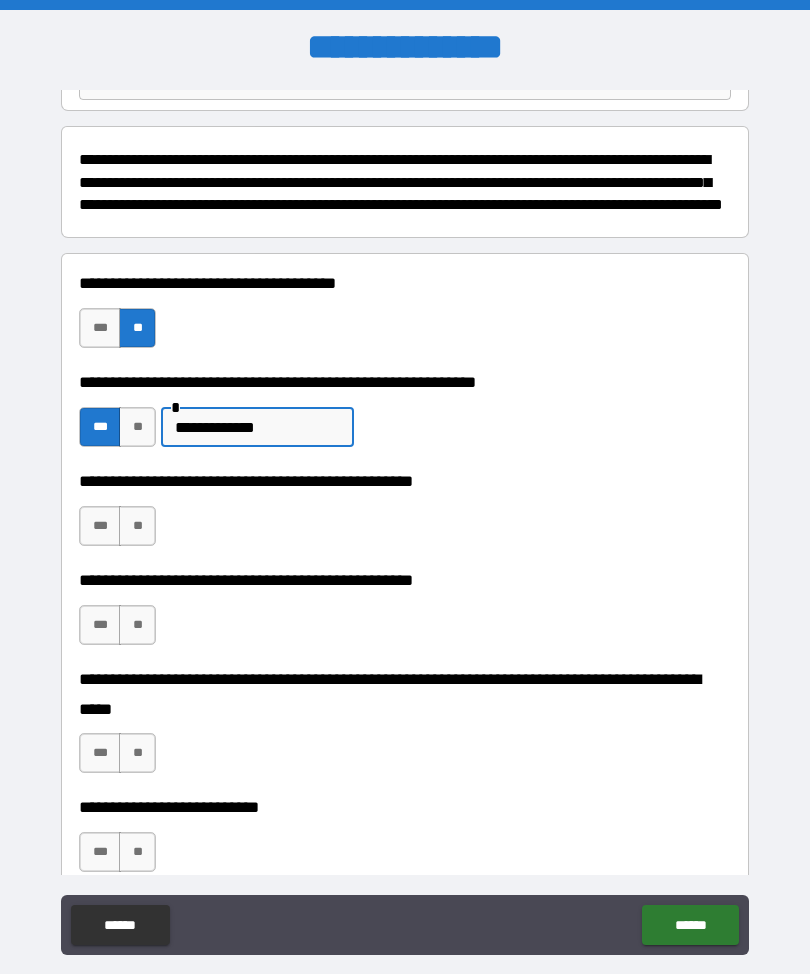 type on "**********" 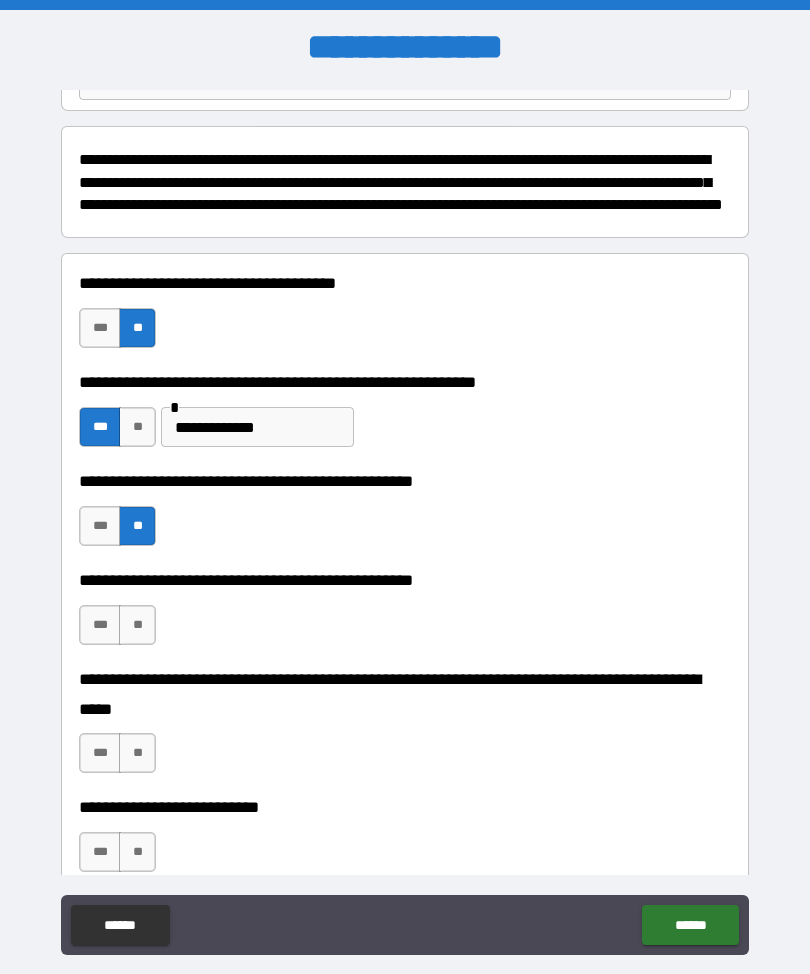 click on "**" at bounding box center (137, 625) 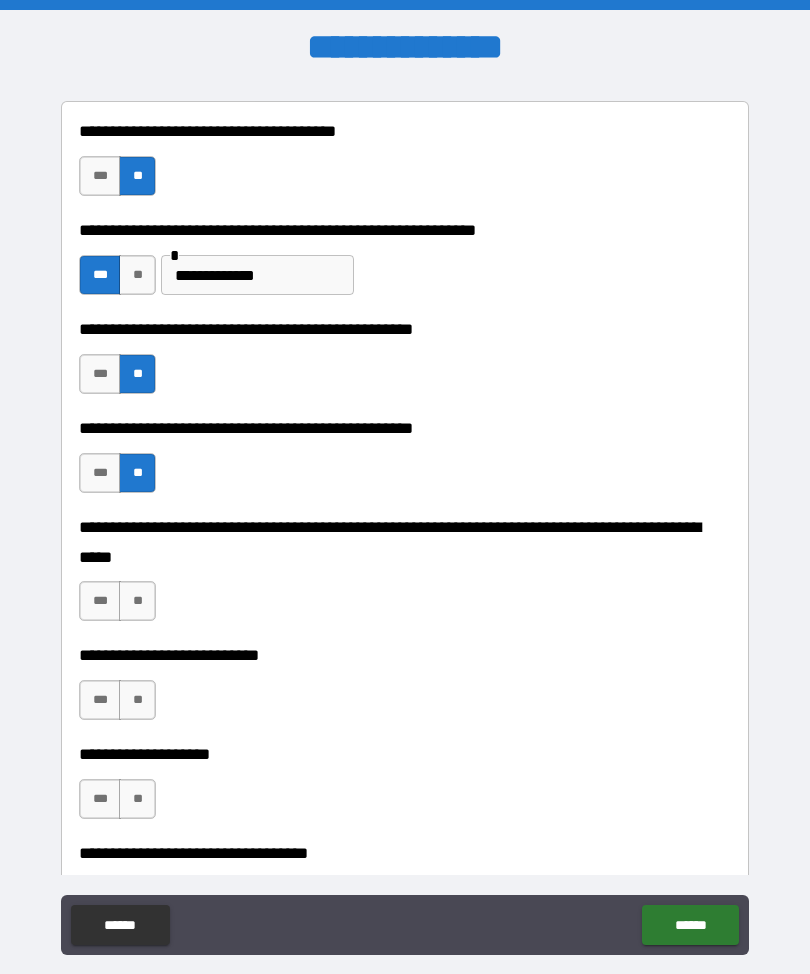 scroll, scrollTop: 374, scrollLeft: 0, axis: vertical 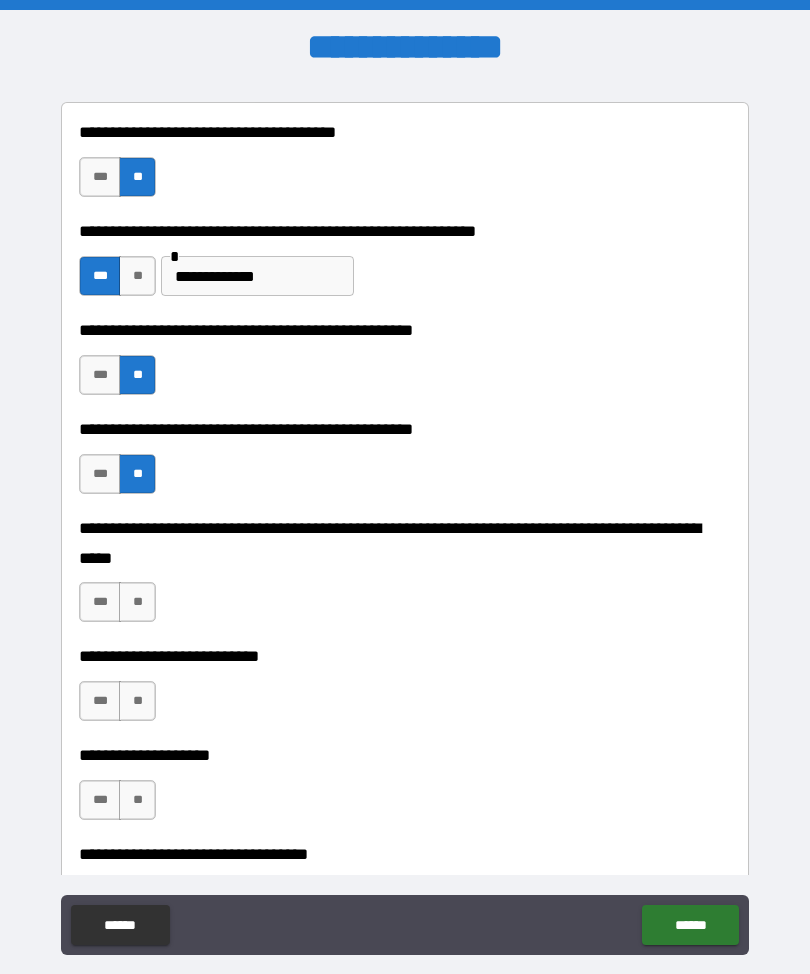 click on "**" at bounding box center (137, 602) 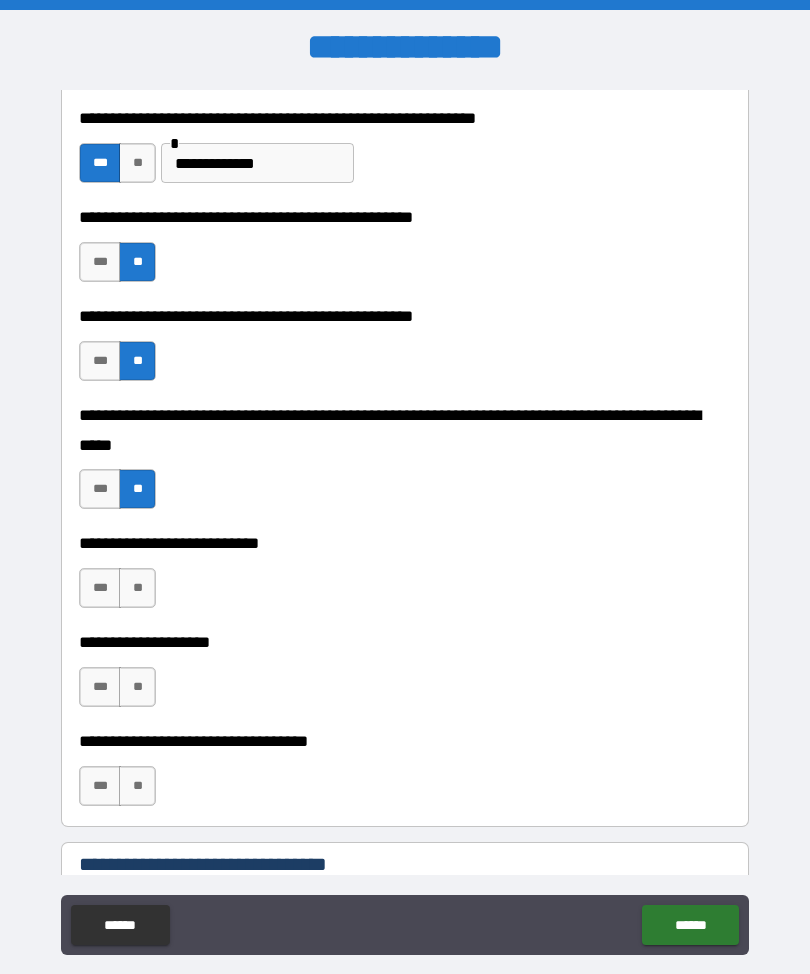 scroll, scrollTop: 498, scrollLeft: 0, axis: vertical 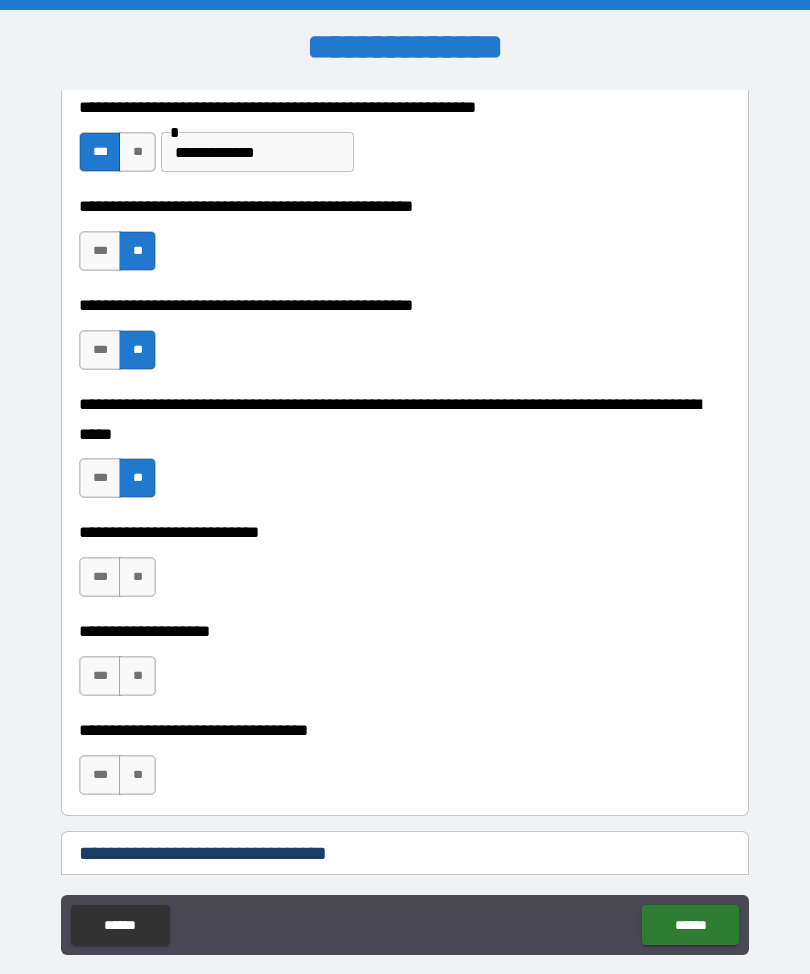 click on "**" at bounding box center [137, 577] 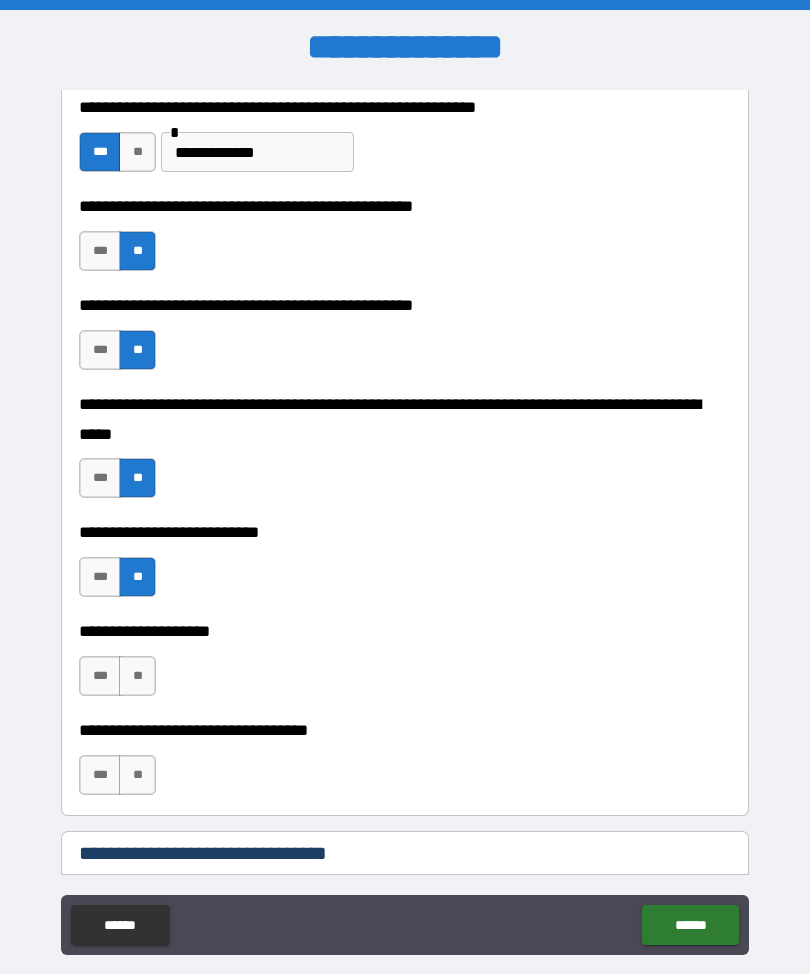 click on "**" at bounding box center [137, 676] 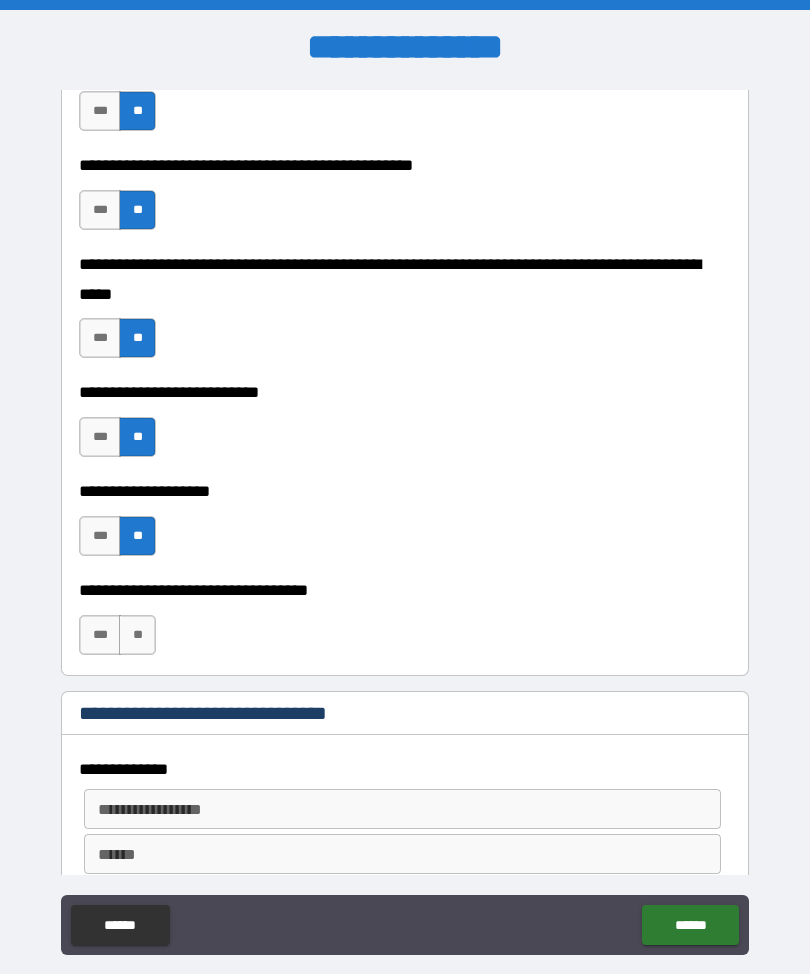 scroll, scrollTop: 639, scrollLeft: 0, axis: vertical 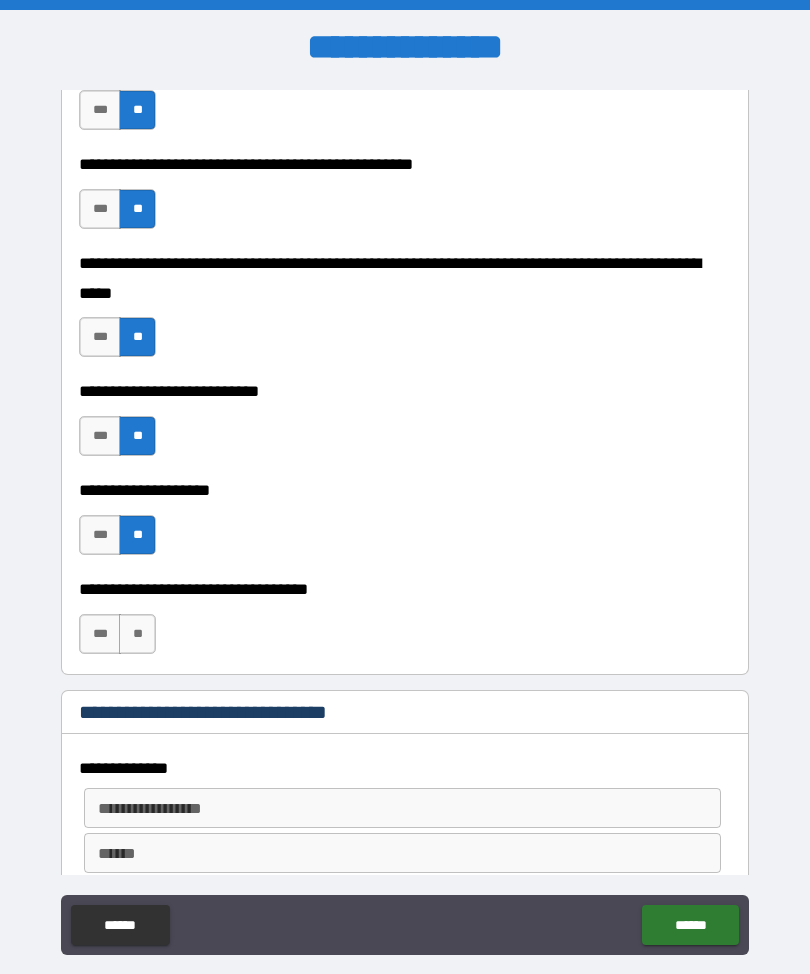 click on "**" at bounding box center [137, 634] 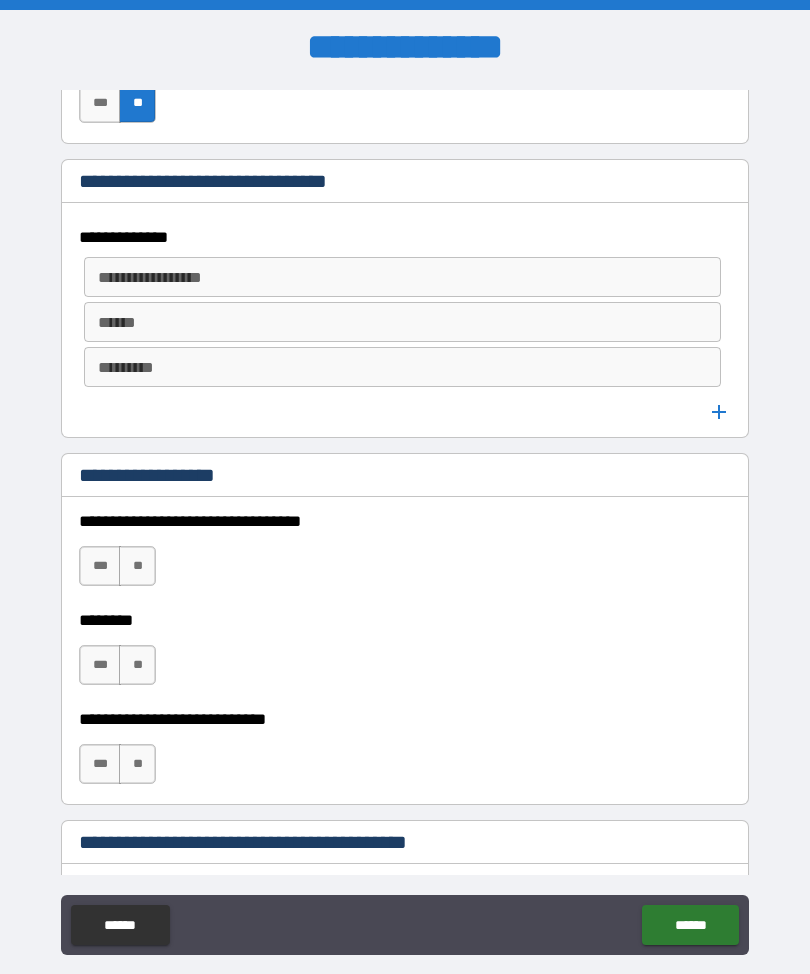 scroll, scrollTop: 1172, scrollLeft: 0, axis: vertical 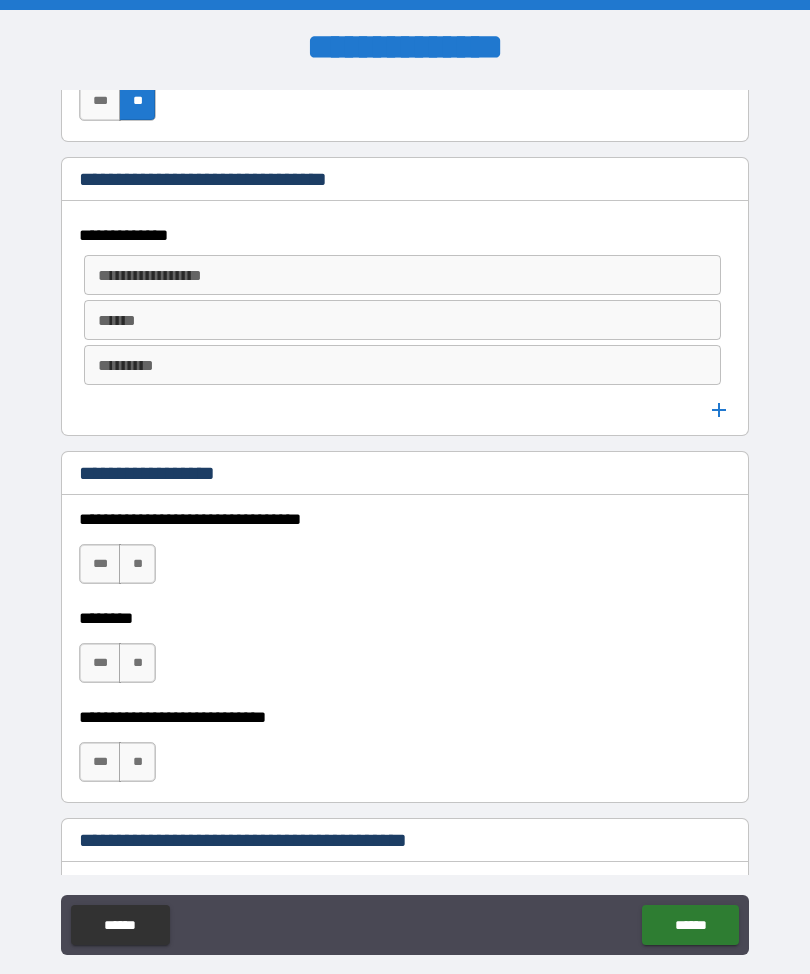 click on "**" at bounding box center [137, 564] 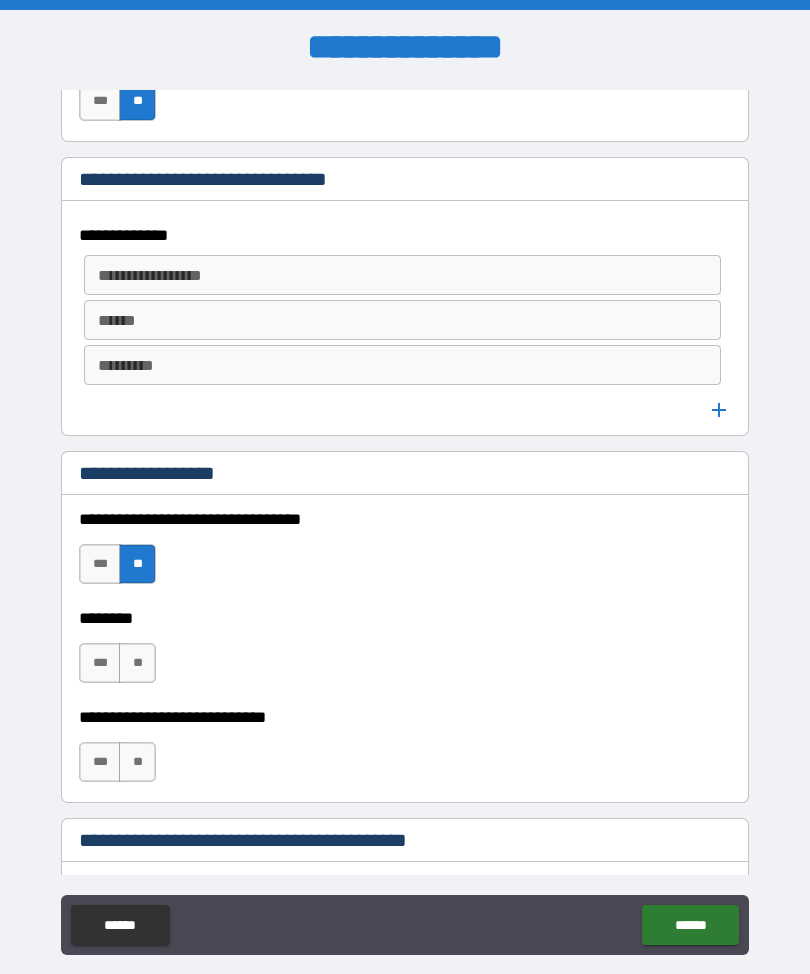 click on "**" at bounding box center [137, 663] 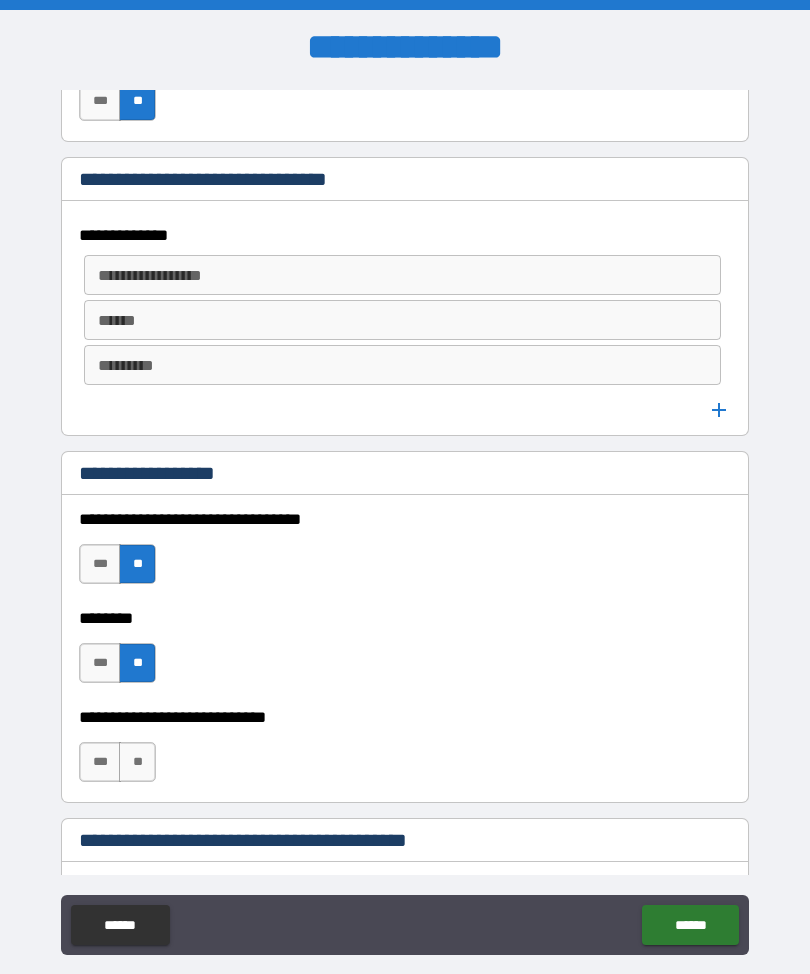 click on "**" at bounding box center [137, 762] 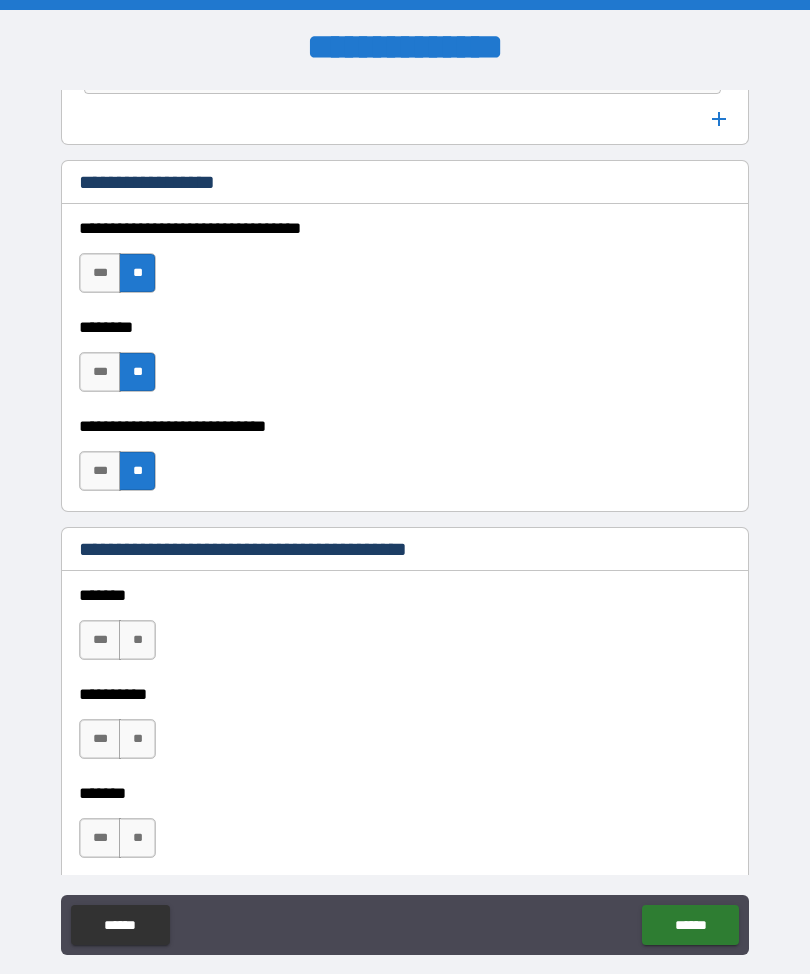 scroll, scrollTop: 1464, scrollLeft: 0, axis: vertical 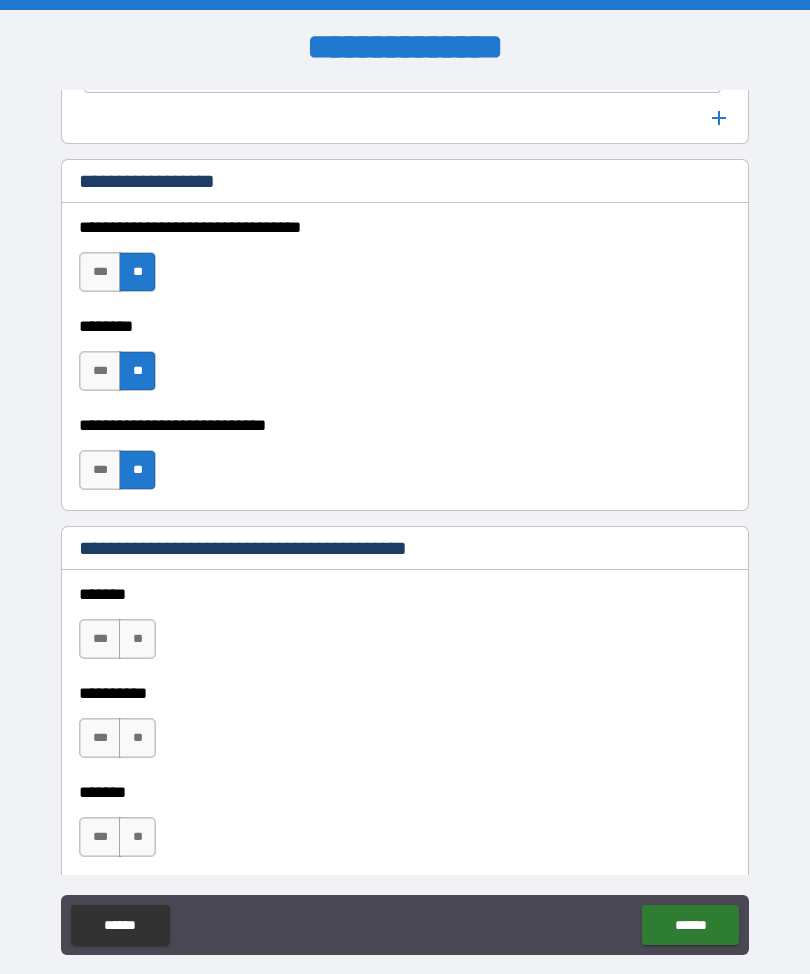 click on "**" at bounding box center [137, 639] 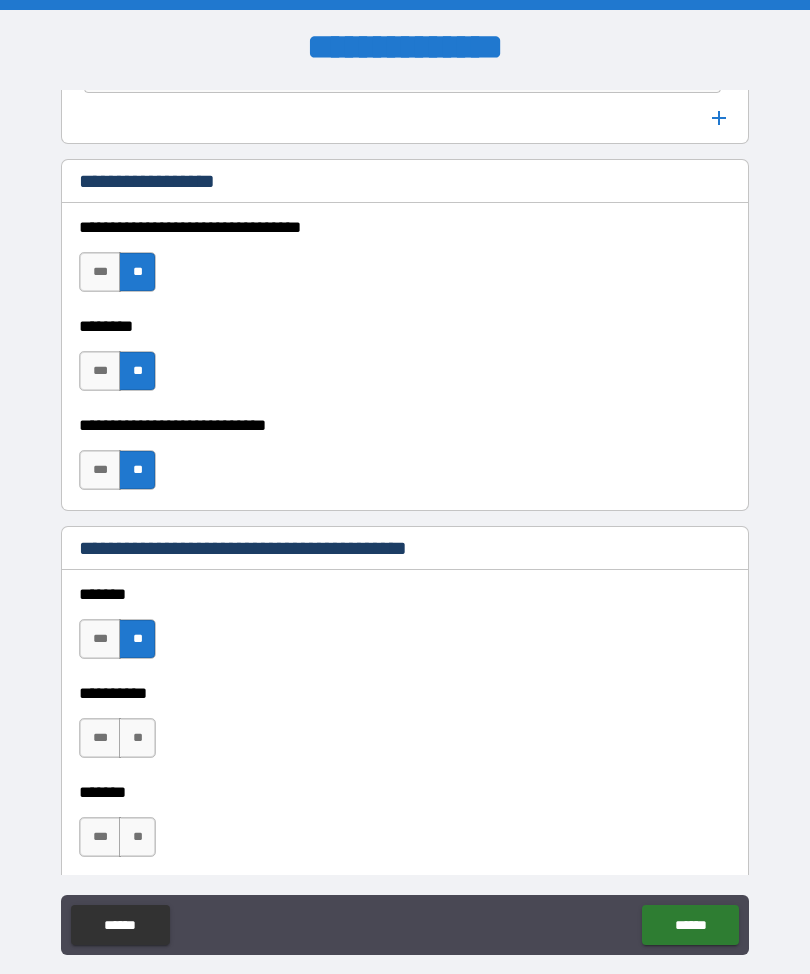 click on "**" at bounding box center [137, 738] 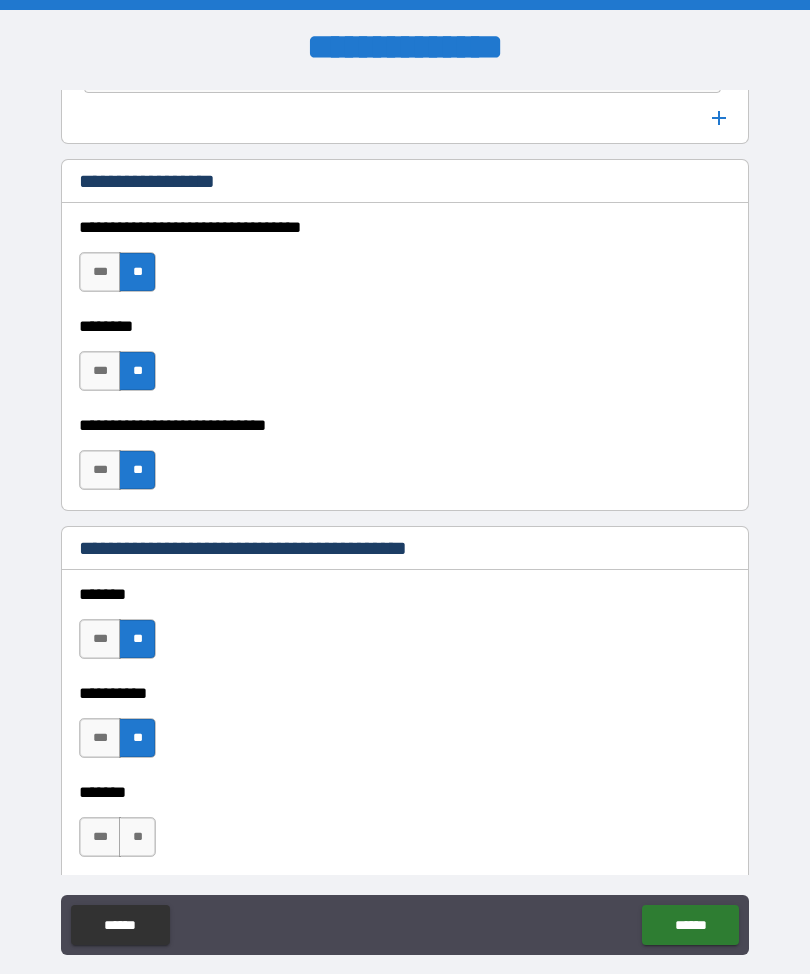 click on "**" at bounding box center (137, 837) 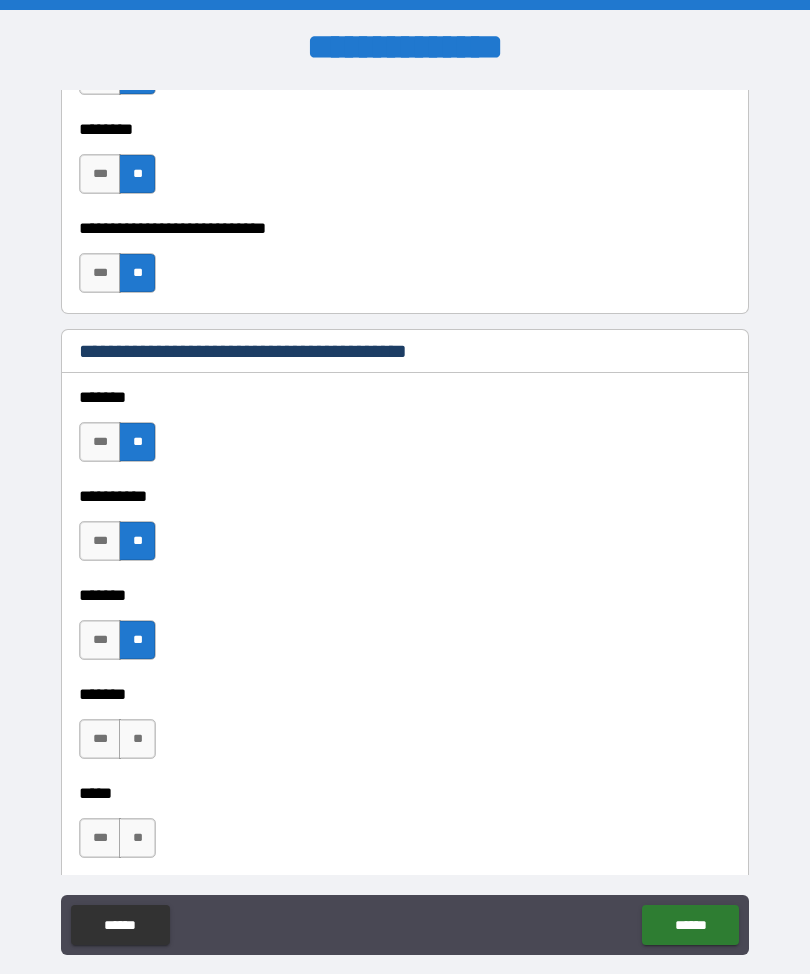 scroll, scrollTop: 1664, scrollLeft: 0, axis: vertical 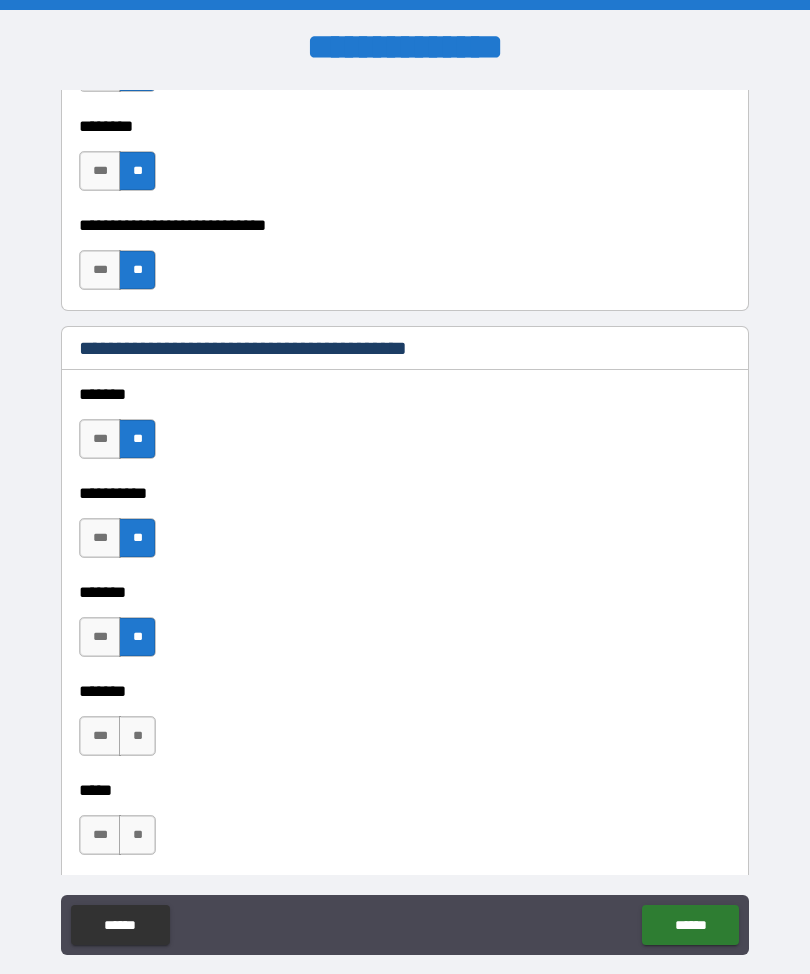 click on "**" at bounding box center [137, 736] 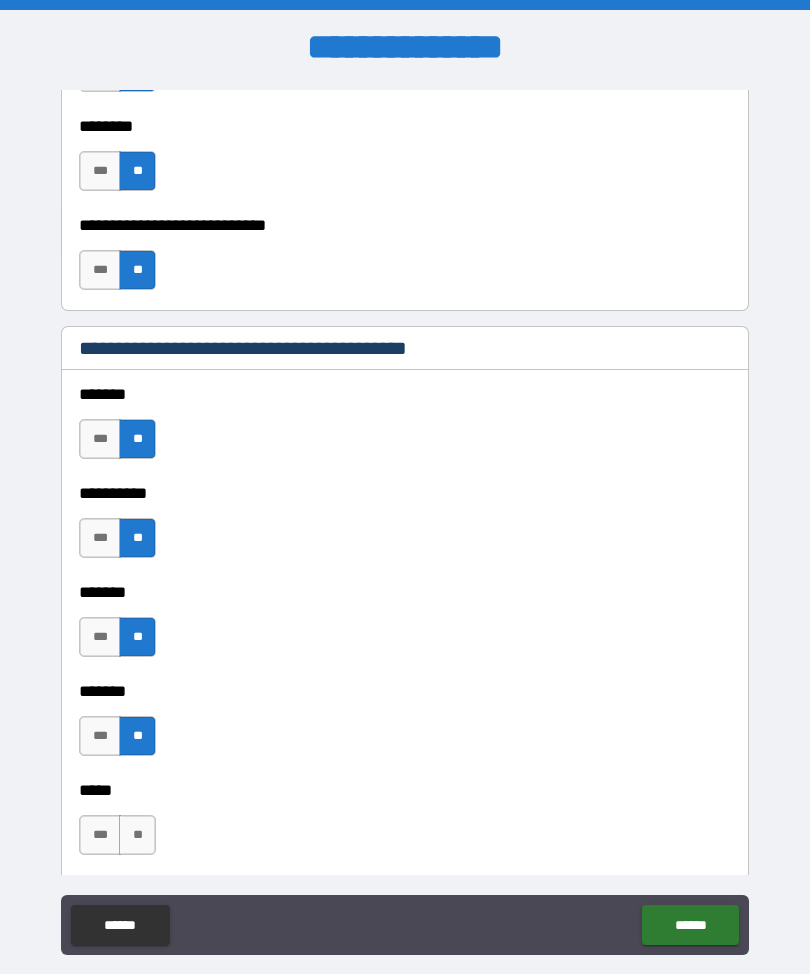 click on "**" at bounding box center [137, 835] 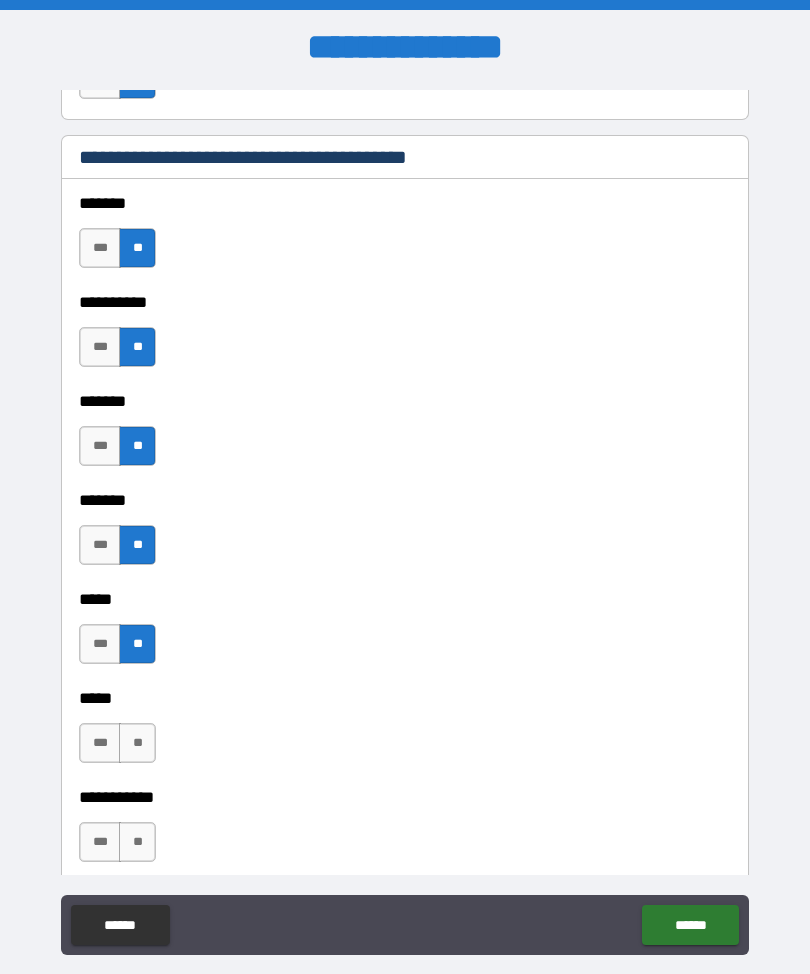 scroll, scrollTop: 1854, scrollLeft: 0, axis: vertical 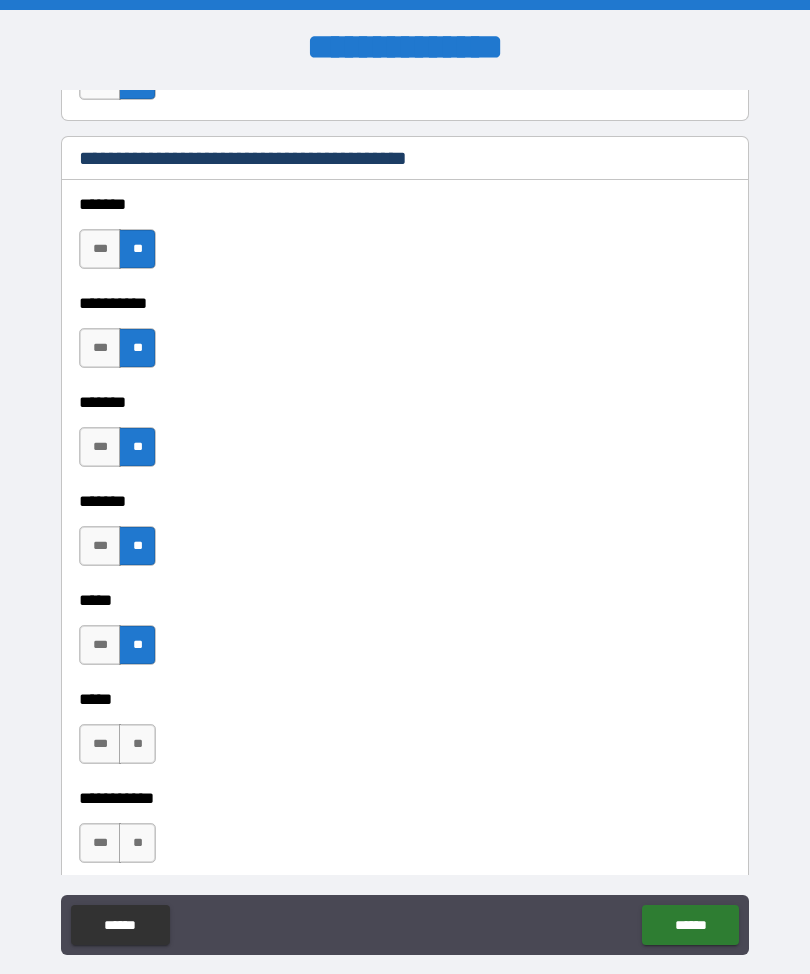 click on "**" at bounding box center [137, 744] 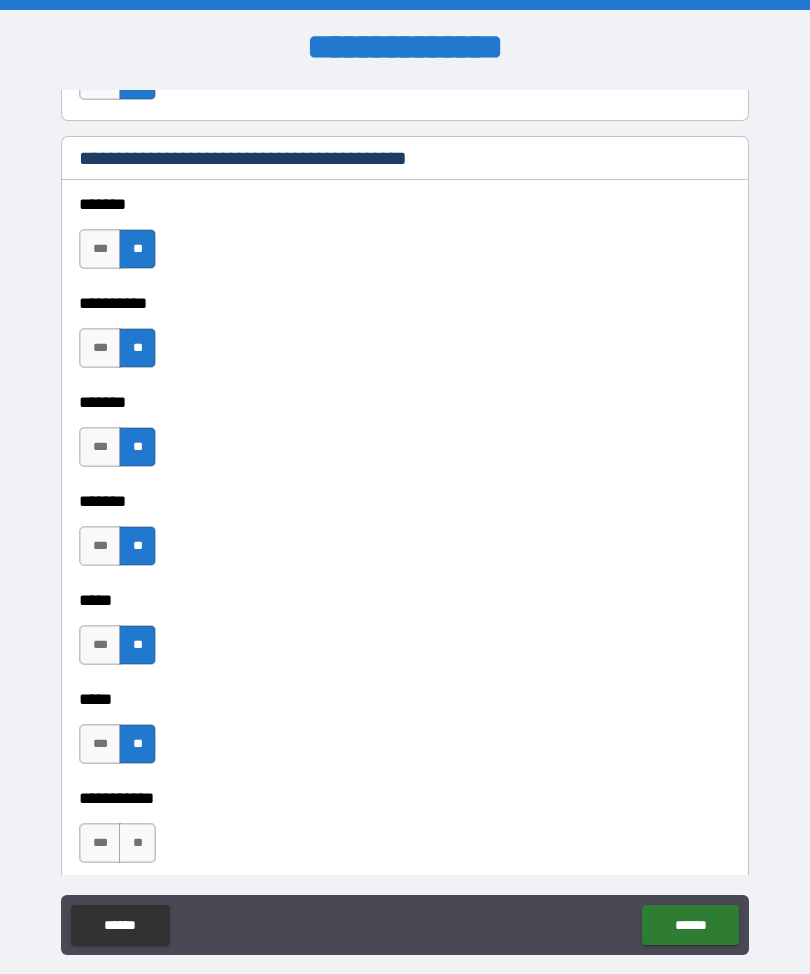 click on "**" at bounding box center (137, 843) 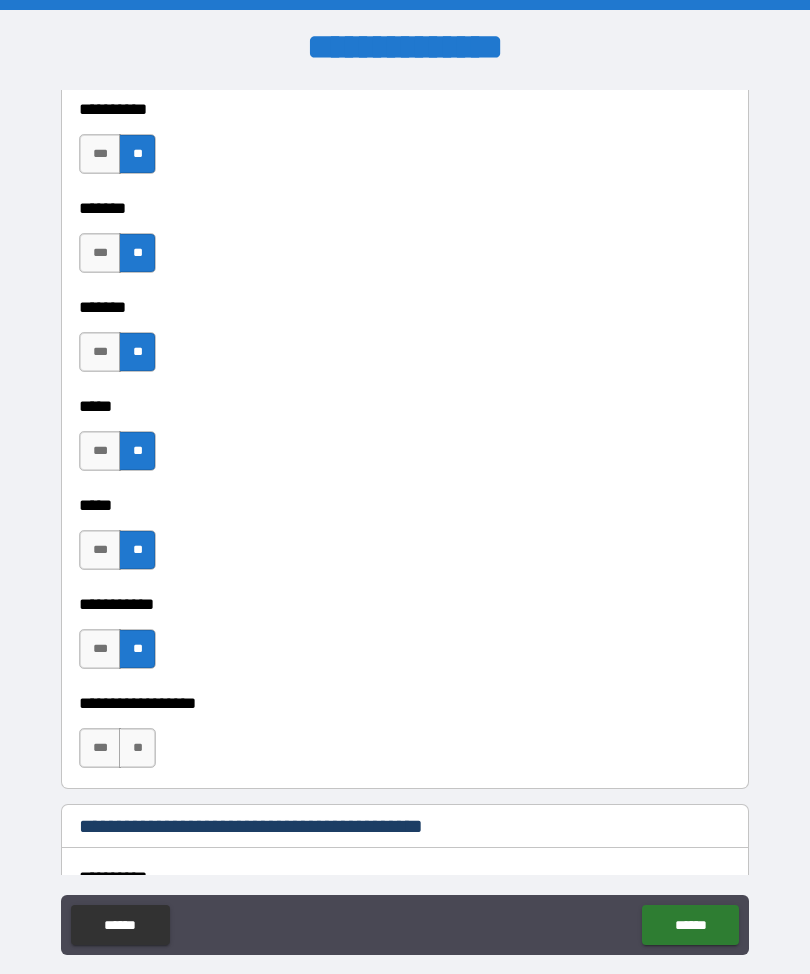 scroll, scrollTop: 2052, scrollLeft: 0, axis: vertical 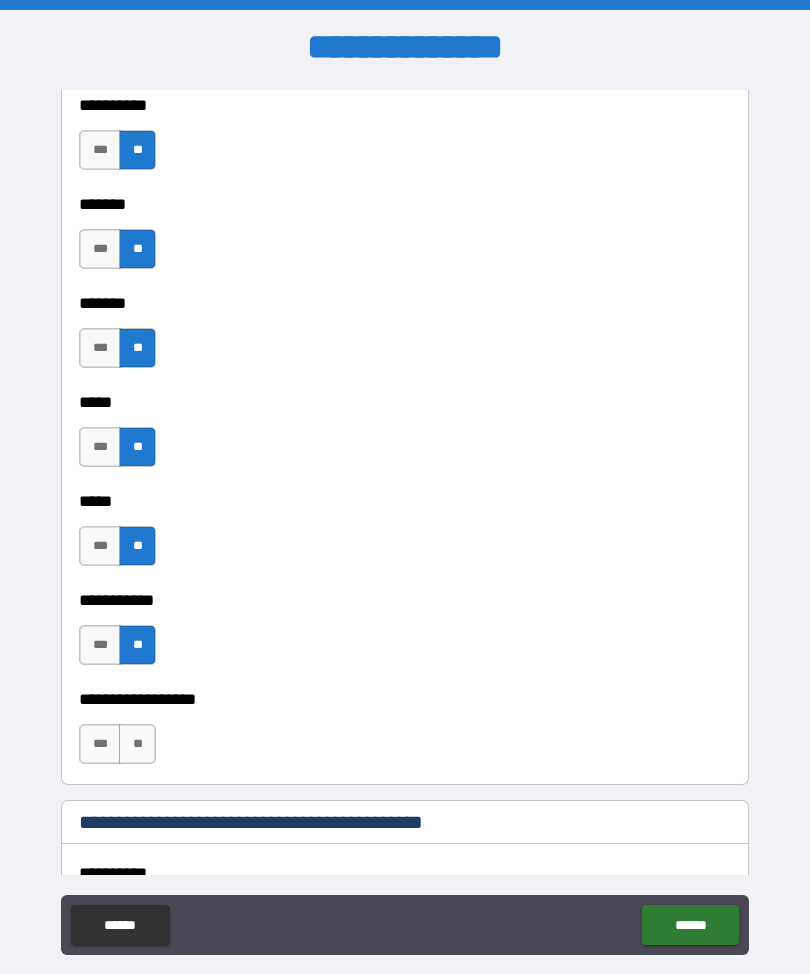 click on "**" at bounding box center [137, 744] 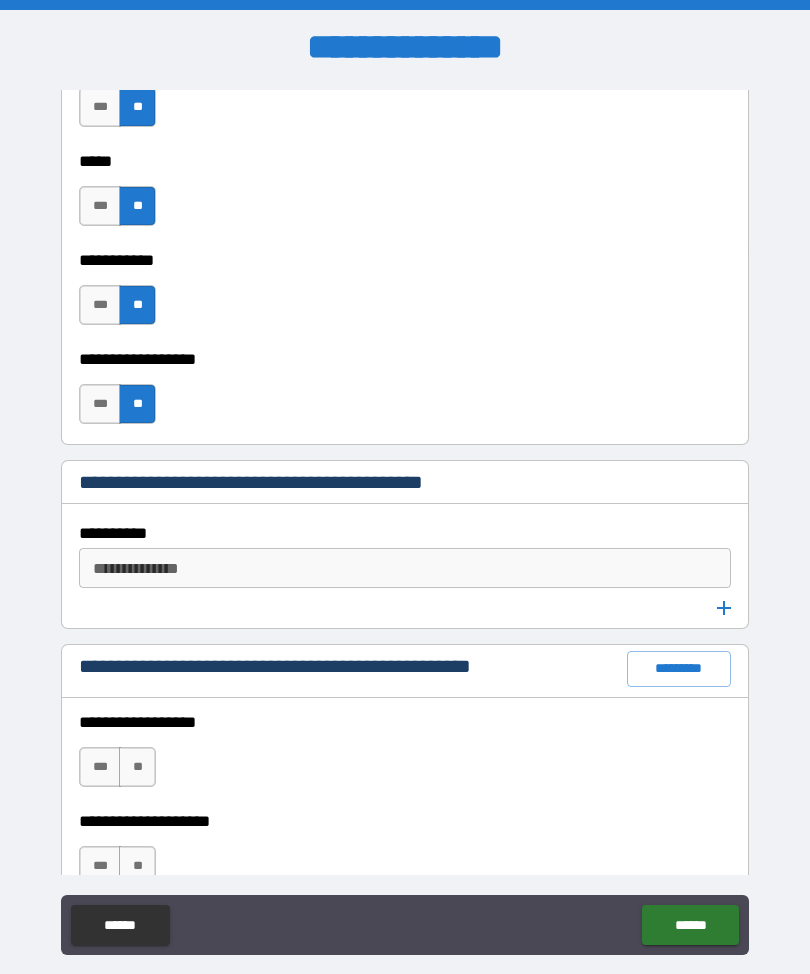 scroll, scrollTop: 2398, scrollLeft: 0, axis: vertical 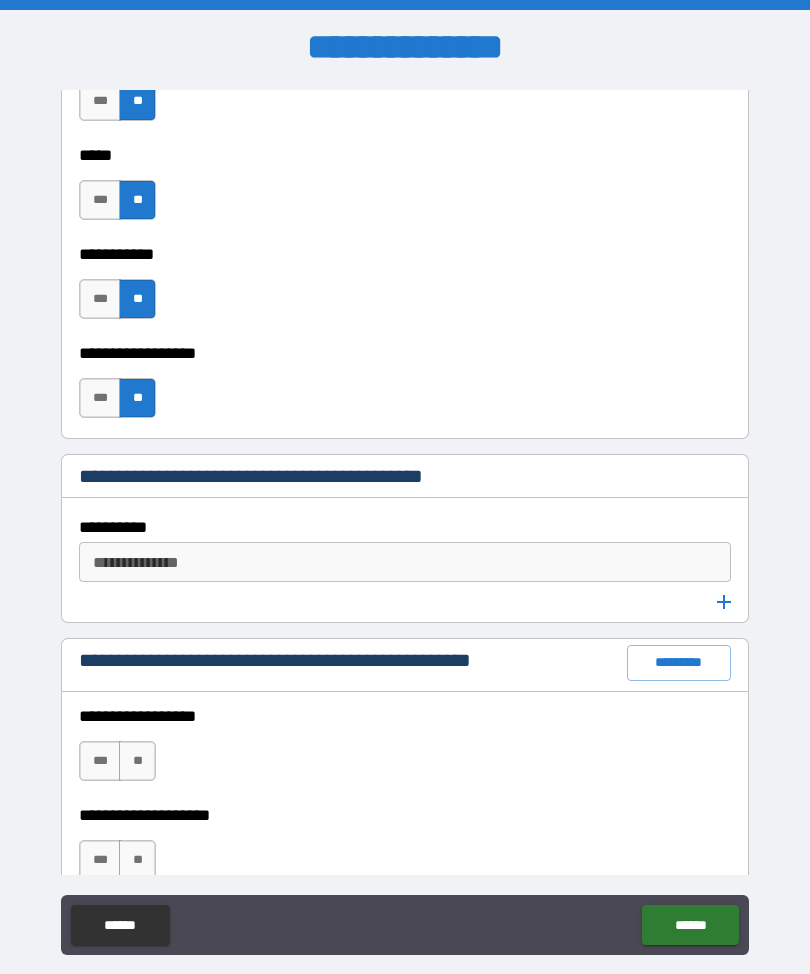 click on "**********" at bounding box center [403, 562] 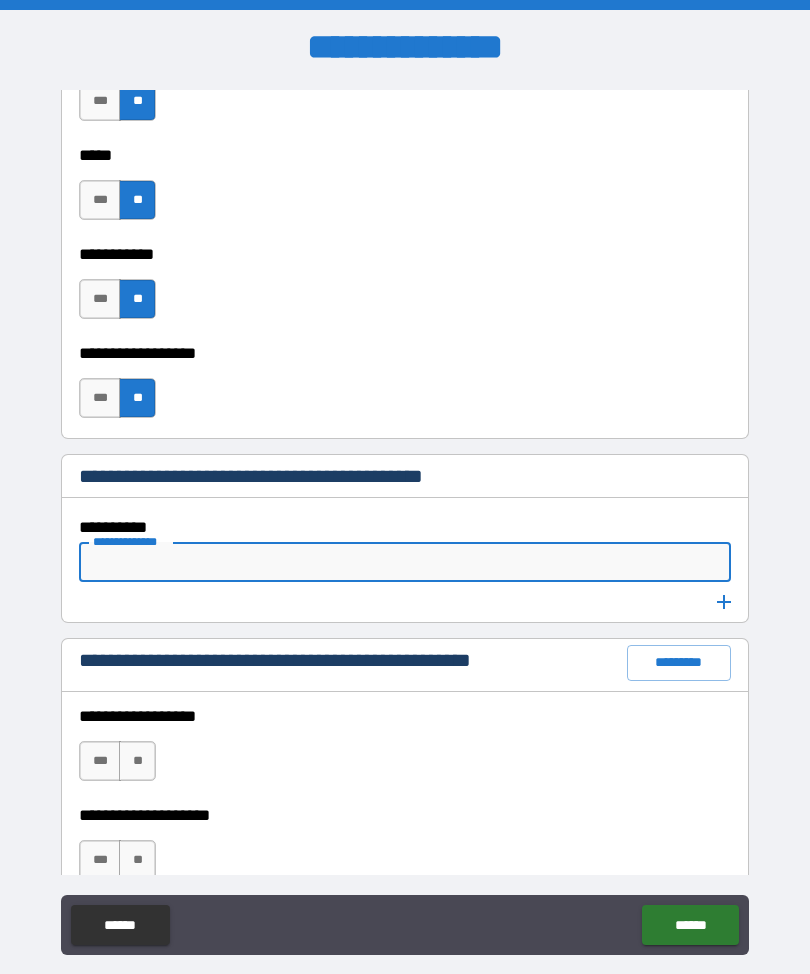 click on "**********" at bounding box center [405, 339] 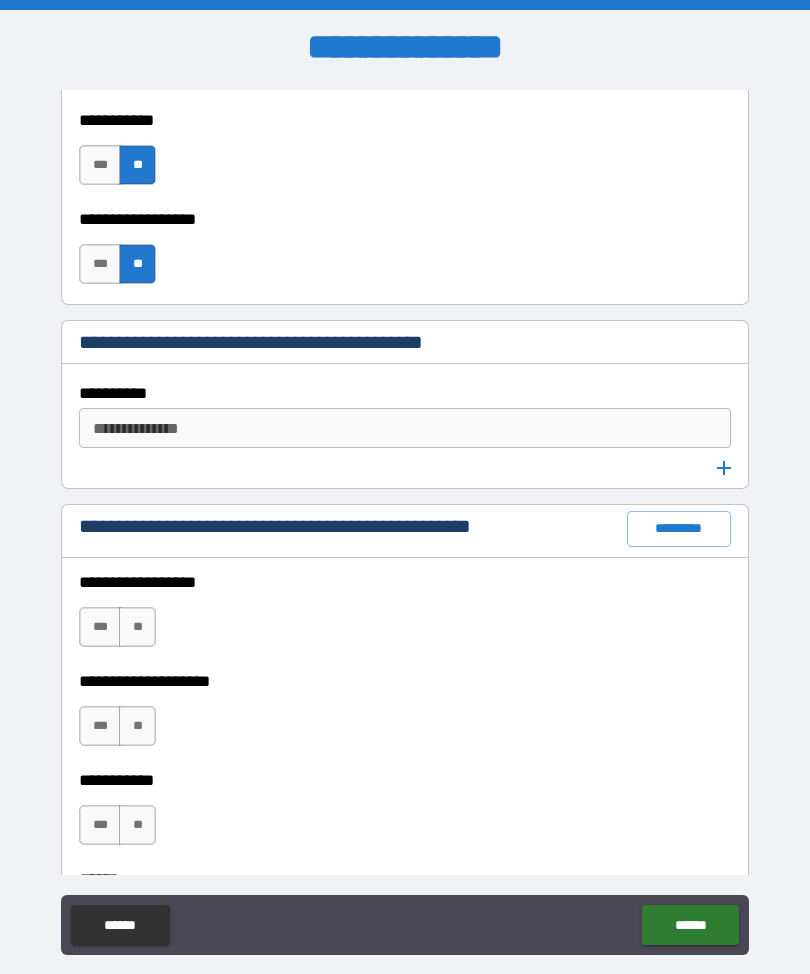 scroll, scrollTop: 2533, scrollLeft: 0, axis: vertical 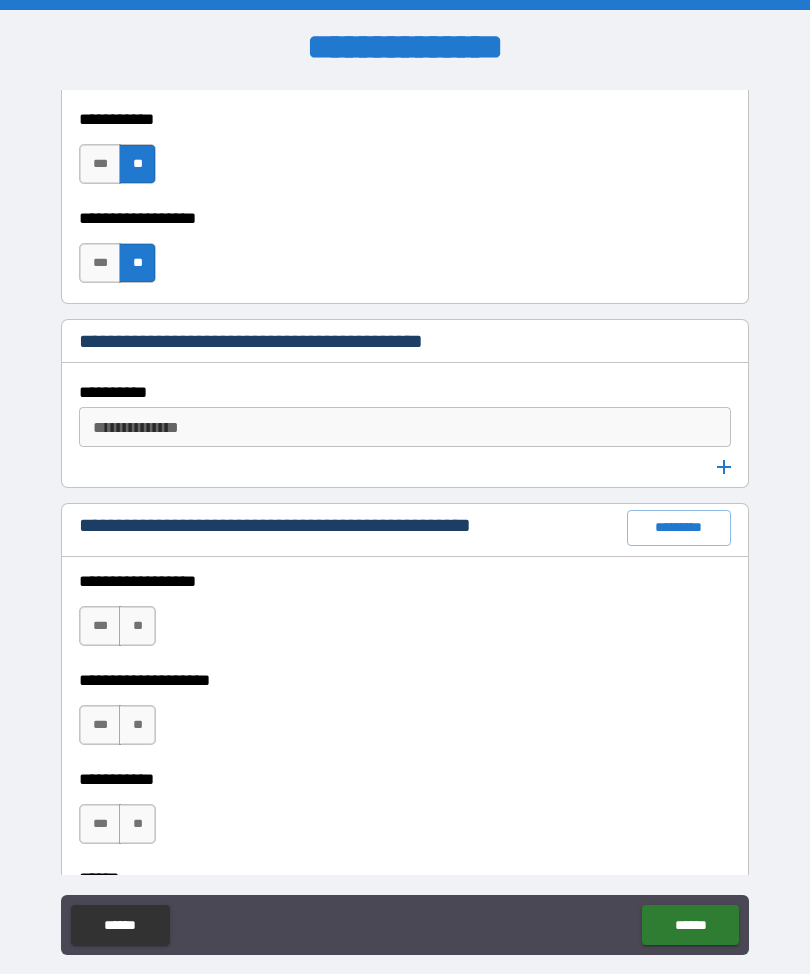 click on "**" at bounding box center [137, 626] 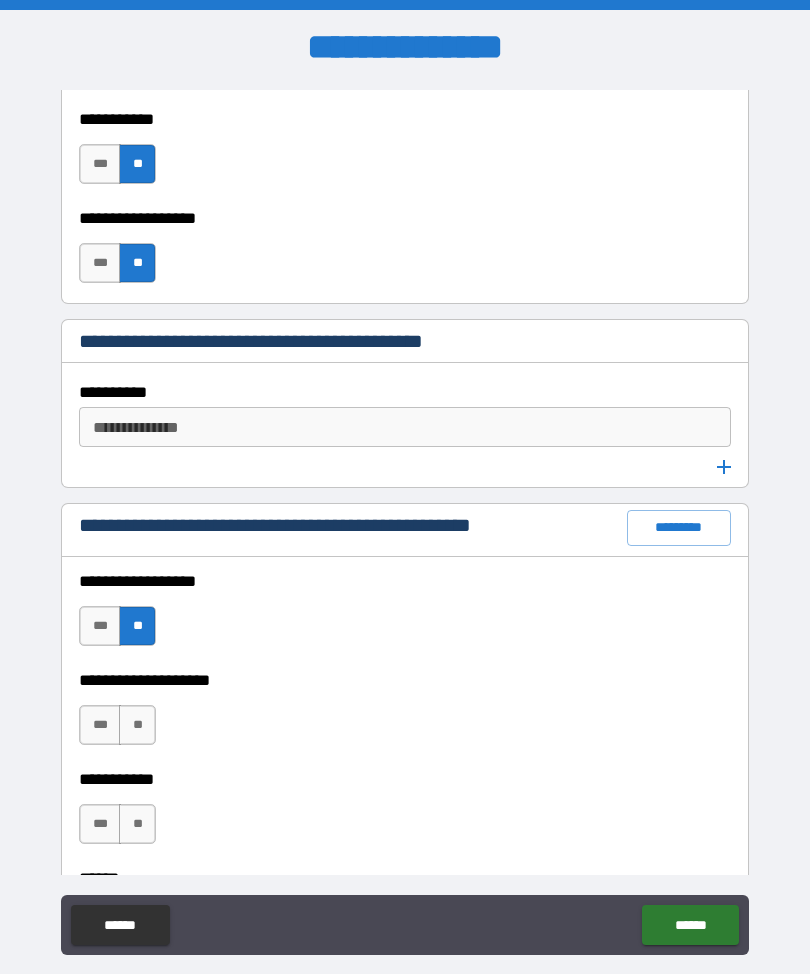 click on "**" at bounding box center [137, 725] 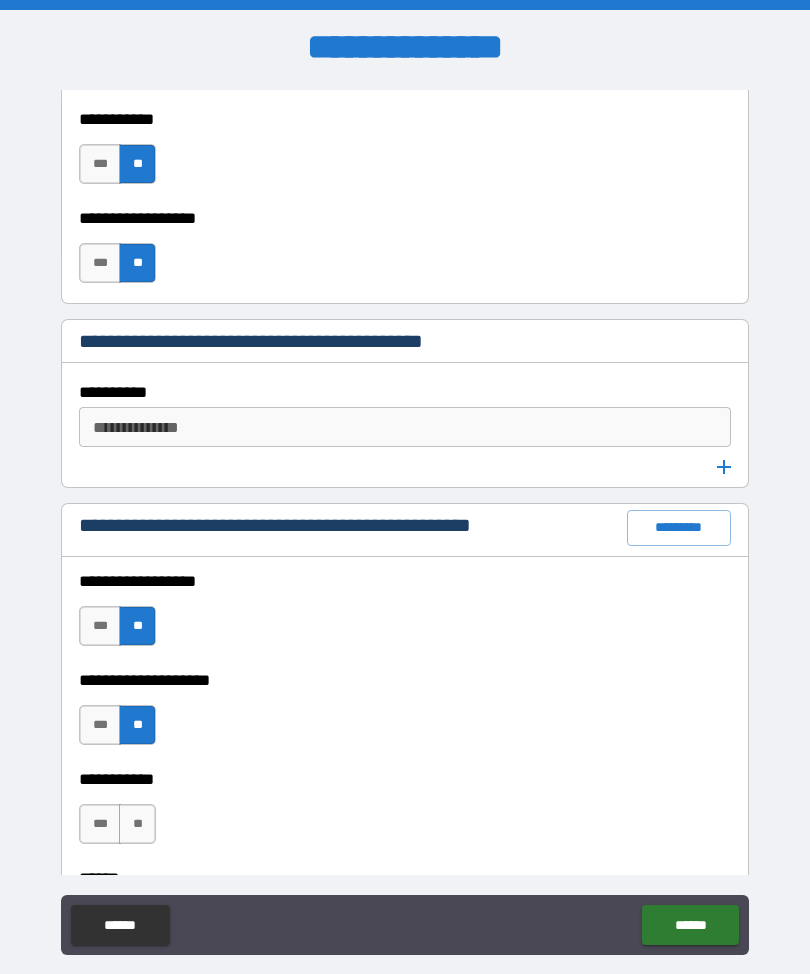 click on "**" at bounding box center (137, 824) 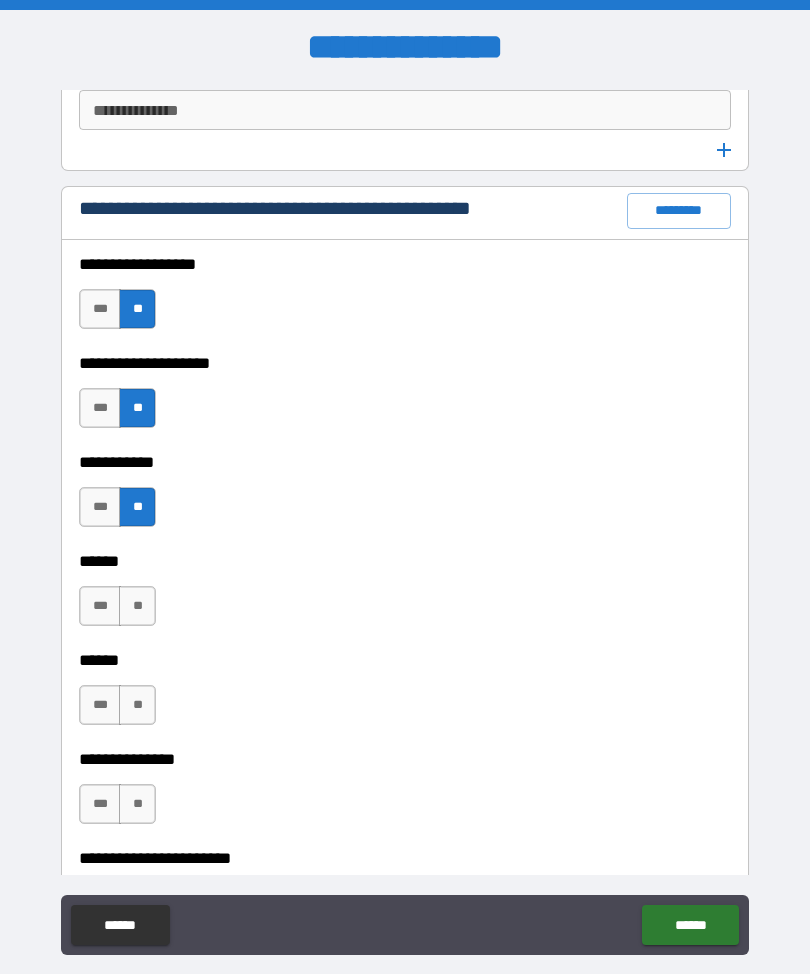 scroll, scrollTop: 2849, scrollLeft: 0, axis: vertical 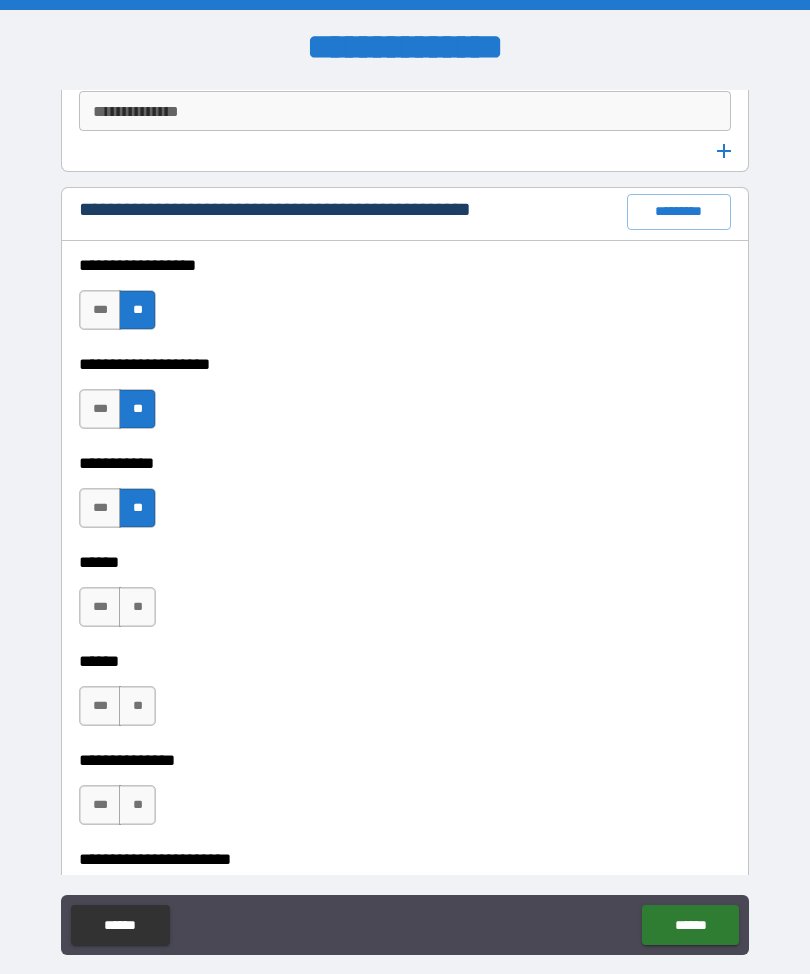 click on "**" at bounding box center [137, 607] 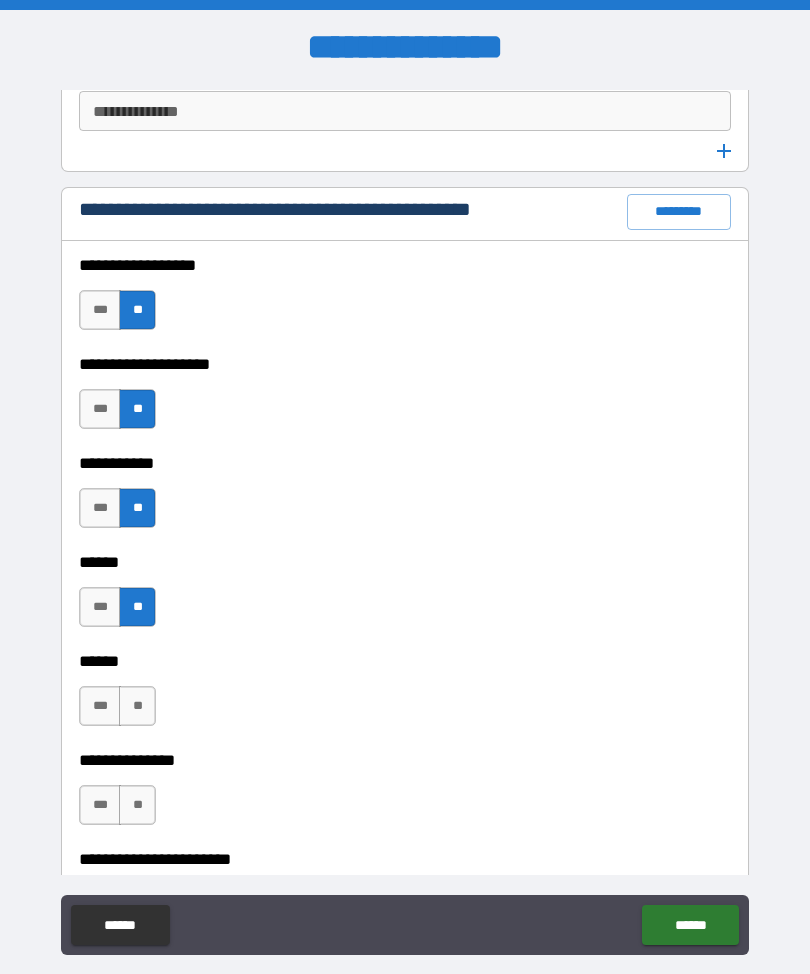 click on "**" at bounding box center [137, 706] 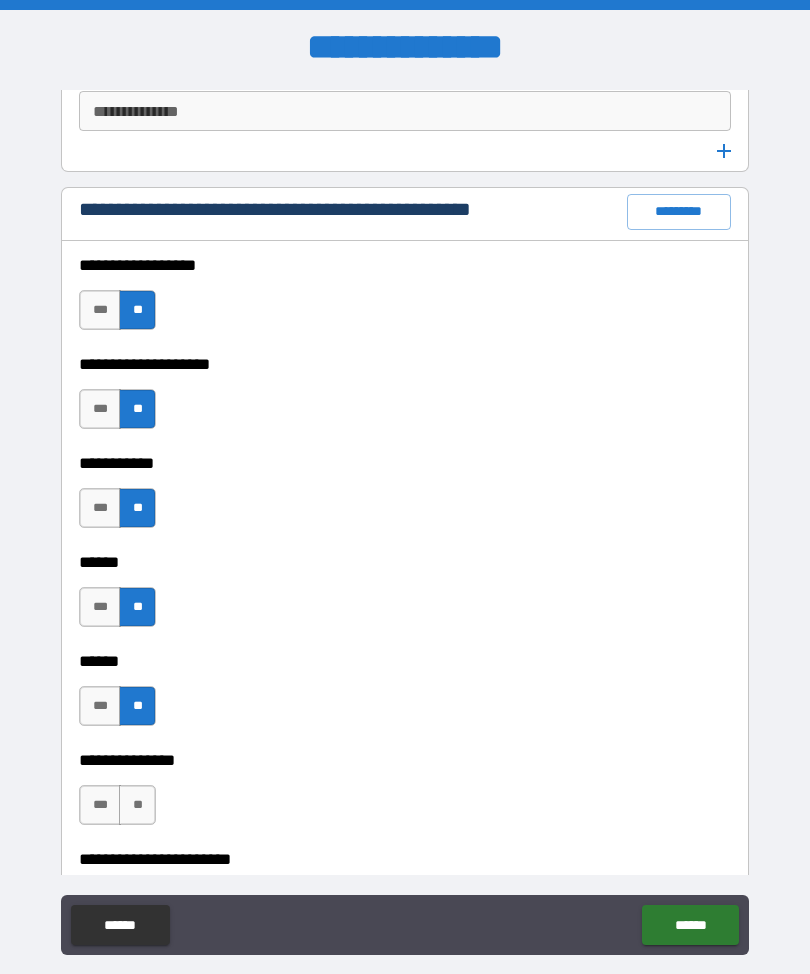 click on "**" at bounding box center (137, 805) 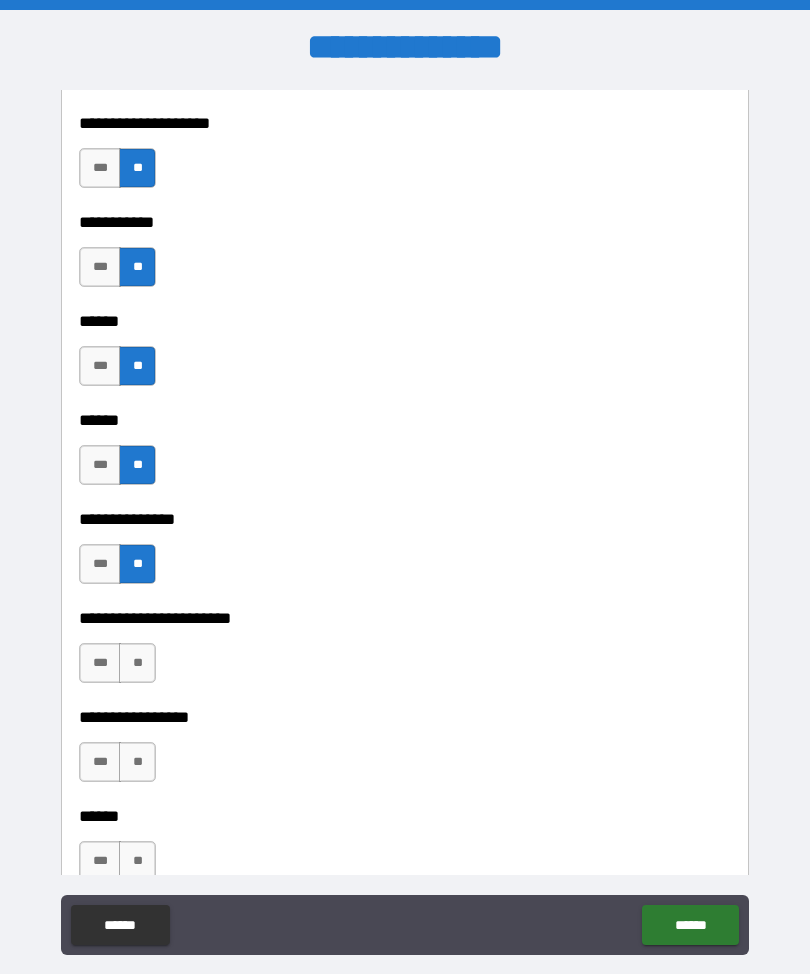 scroll, scrollTop: 3089, scrollLeft: 0, axis: vertical 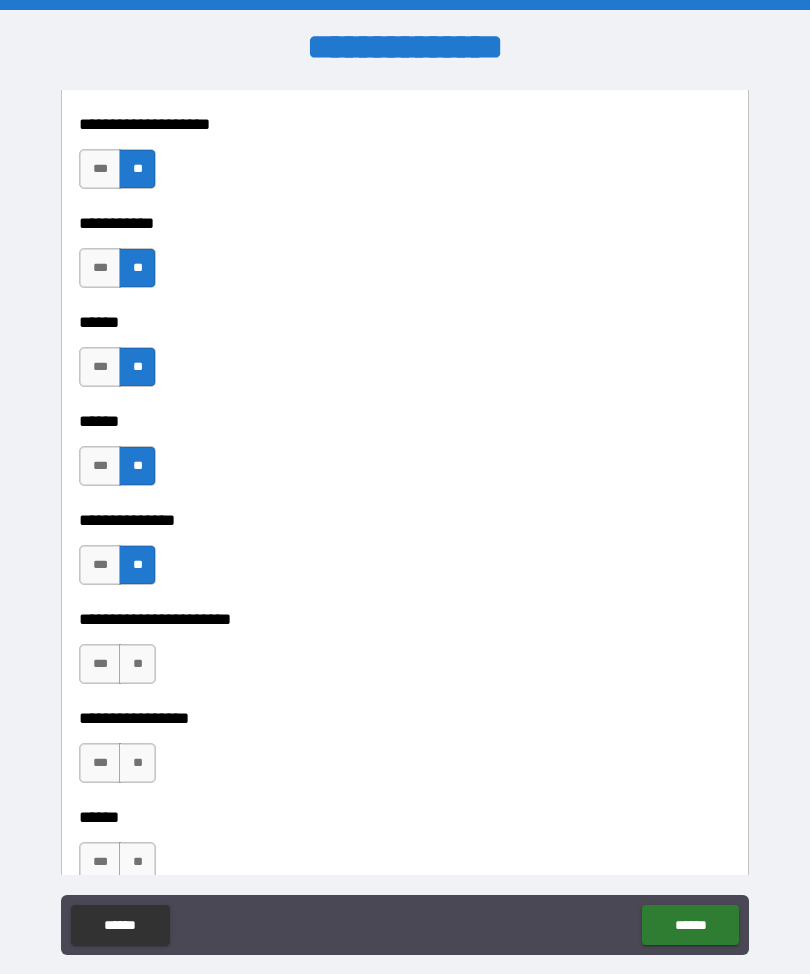 click on "**" at bounding box center [137, 664] 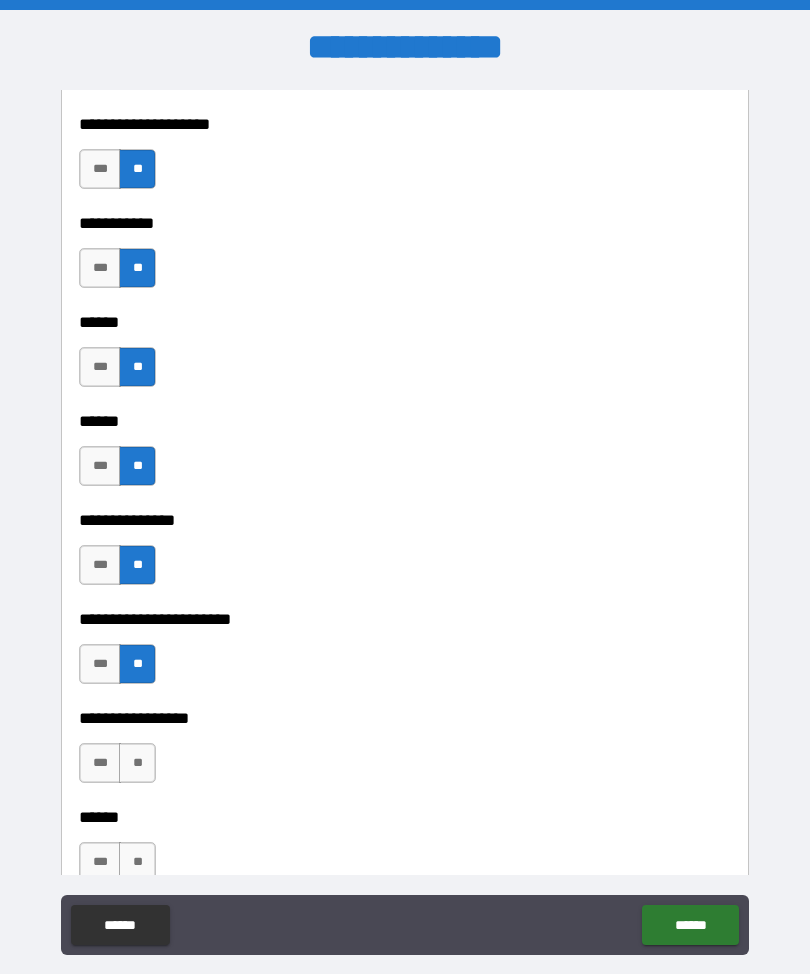 click on "**" at bounding box center (137, 763) 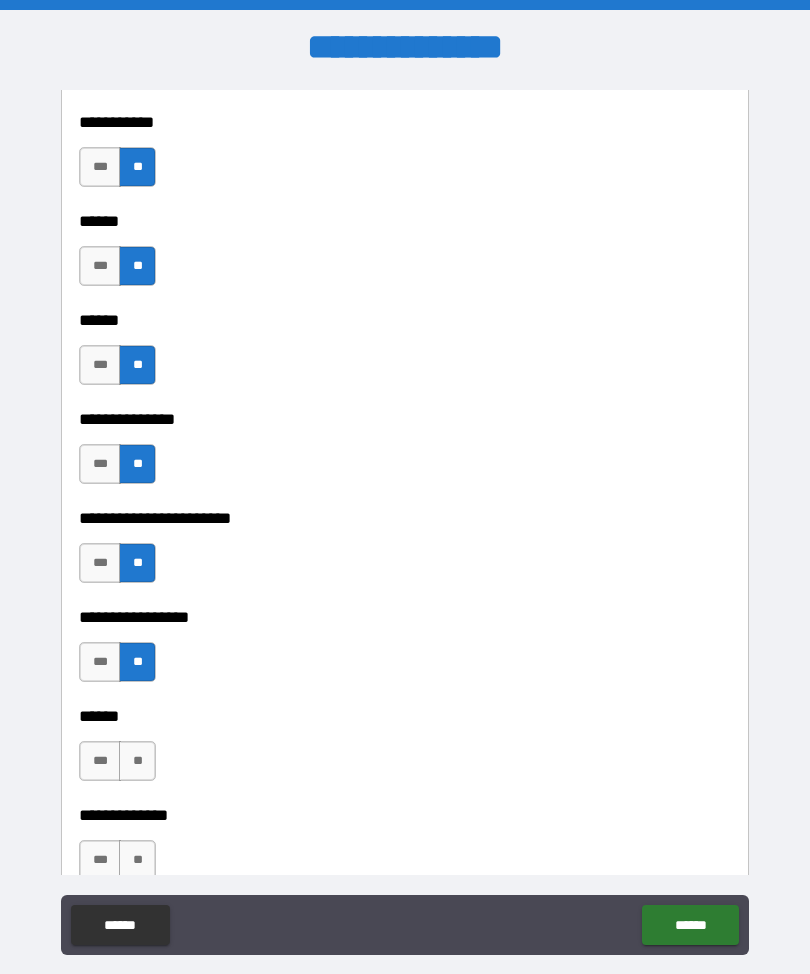 scroll, scrollTop: 3296, scrollLeft: 0, axis: vertical 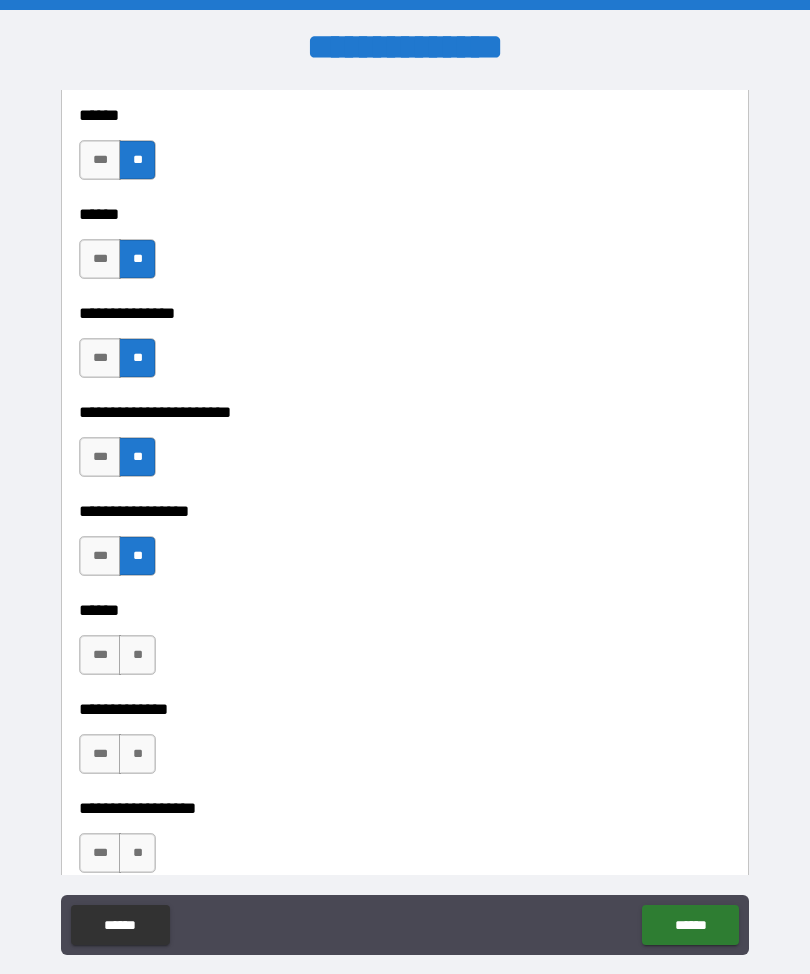 click on "**" at bounding box center [137, 655] 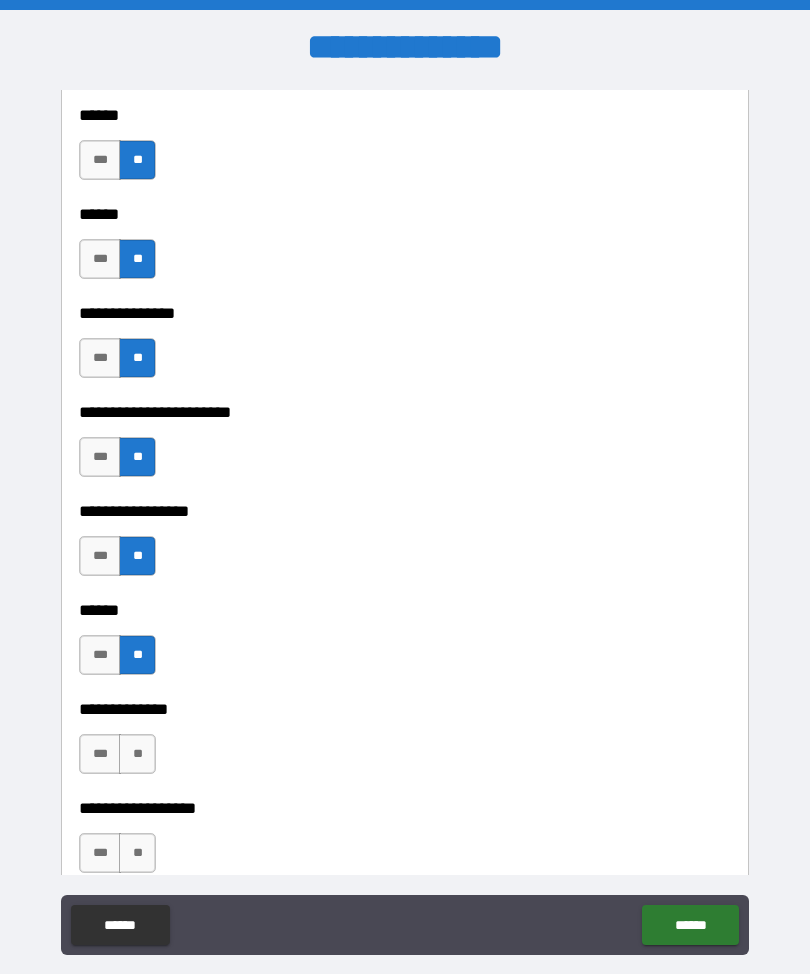 click on "**" at bounding box center [137, 754] 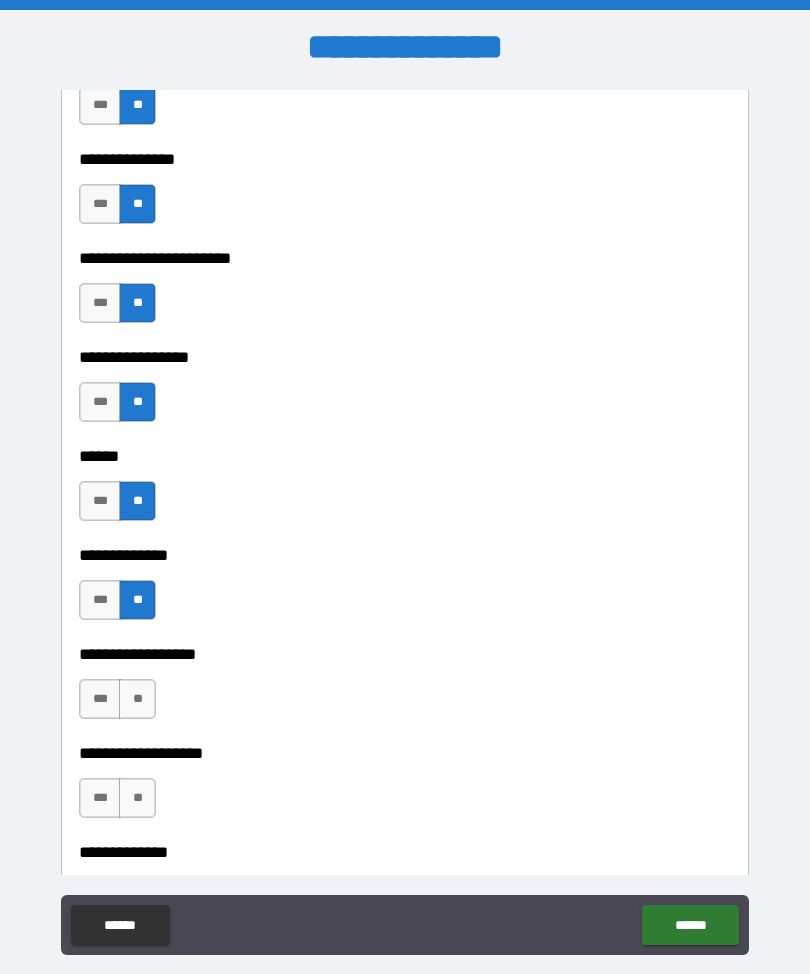 scroll, scrollTop: 3470, scrollLeft: 0, axis: vertical 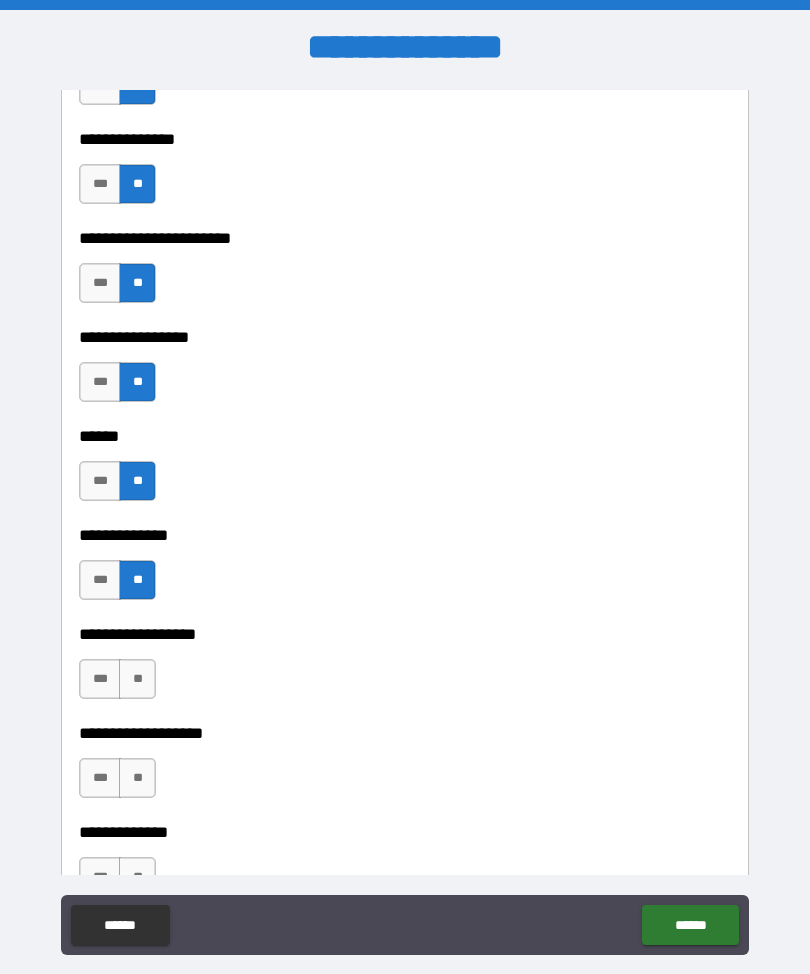 click on "**" at bounding box center (137, 679) 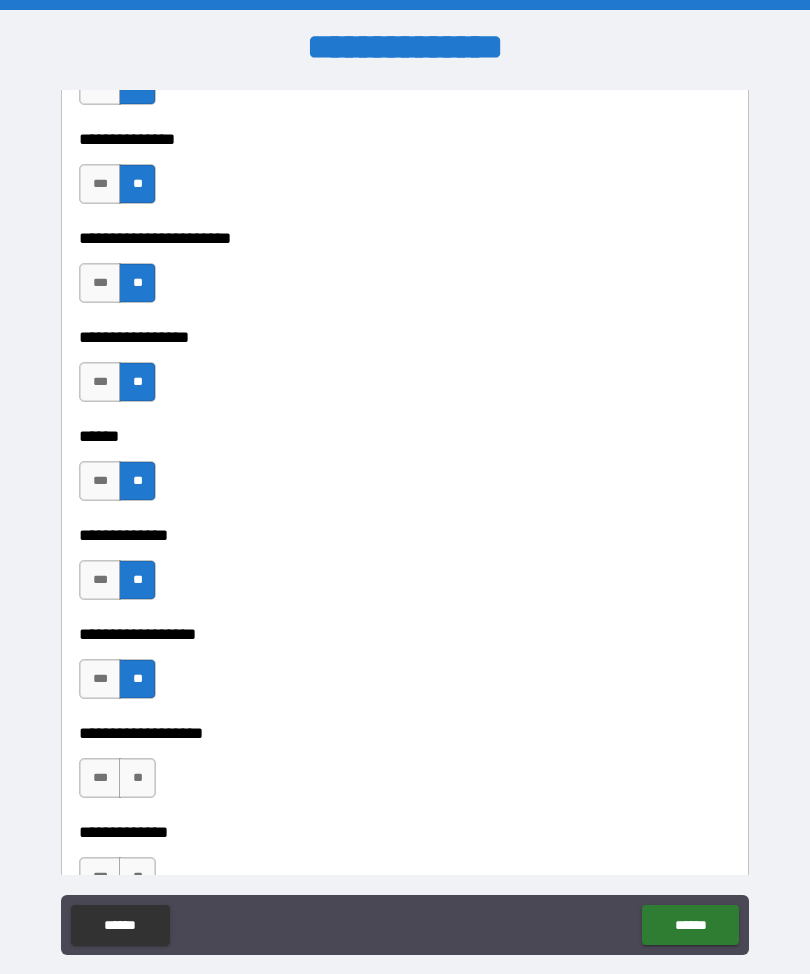 click on "**" at bounding box center [137, 778] 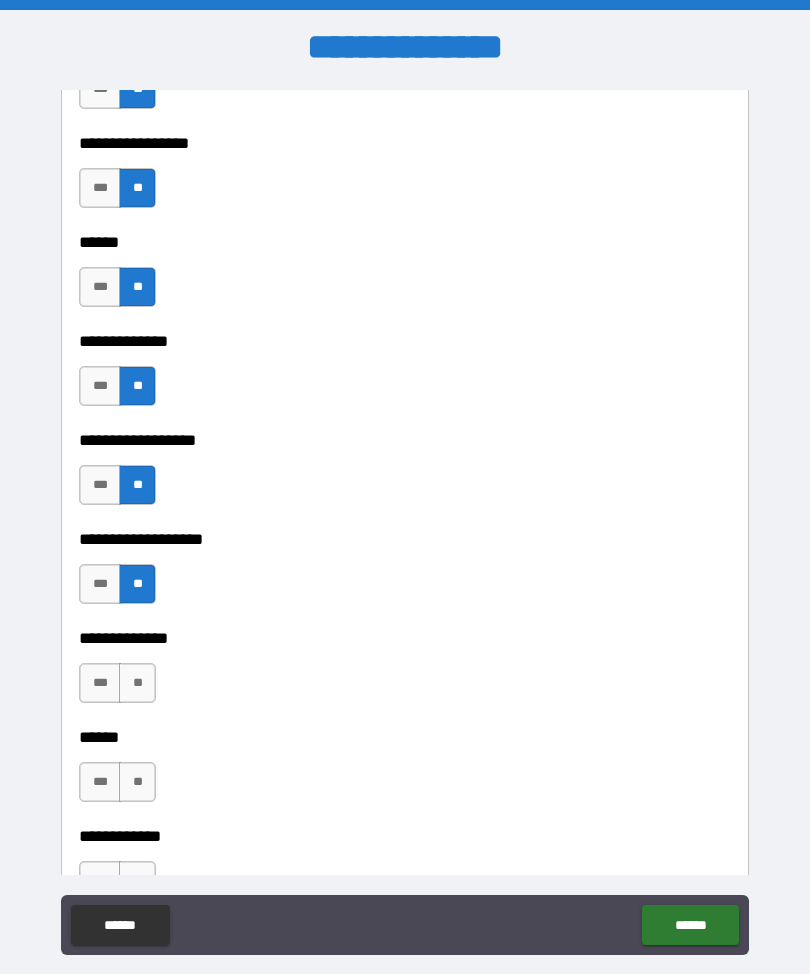 scroll, scrollTop: 3663, scrollLeft: 0, axis: vertical 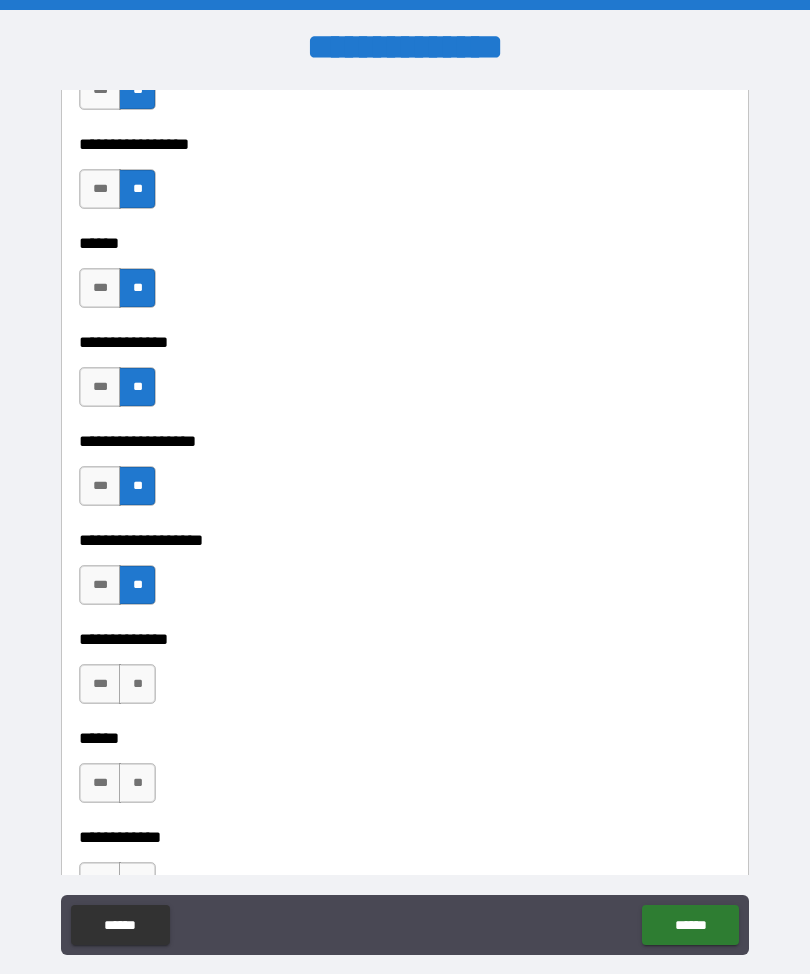 click on "**" at bounding box center [137, 684] 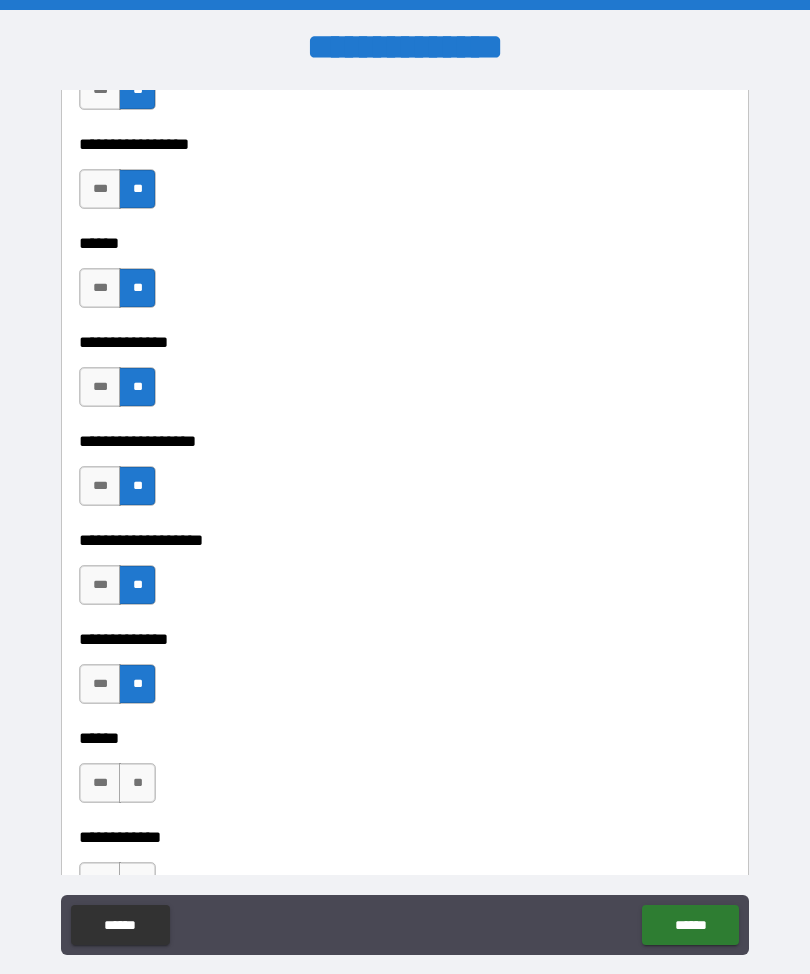 scroll, scrollTop: 3793, scrollLeft: 0, axis: vertical 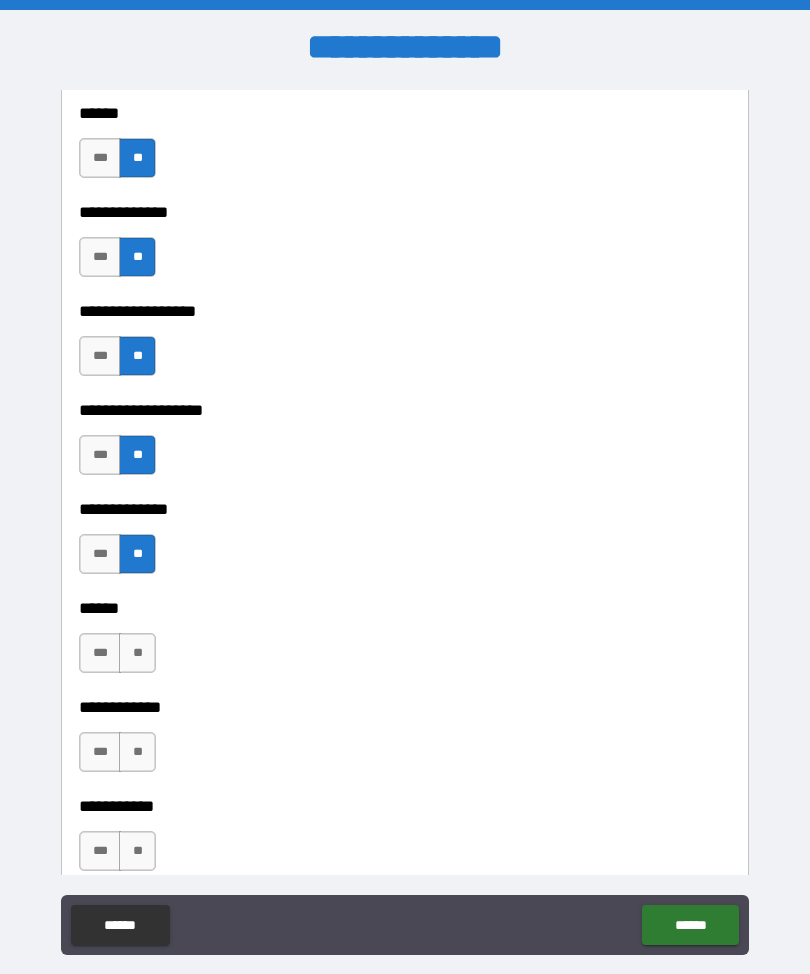 click on "**" at bounding box center (137, 653) 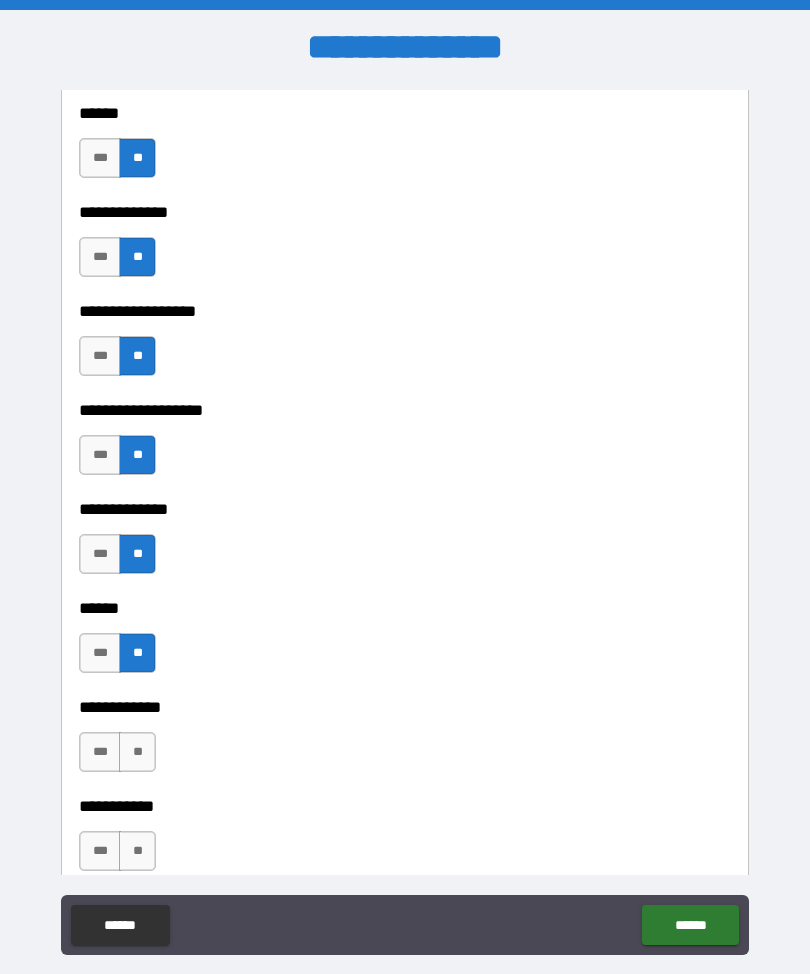 click on "**" at bounding box center (137, 752) 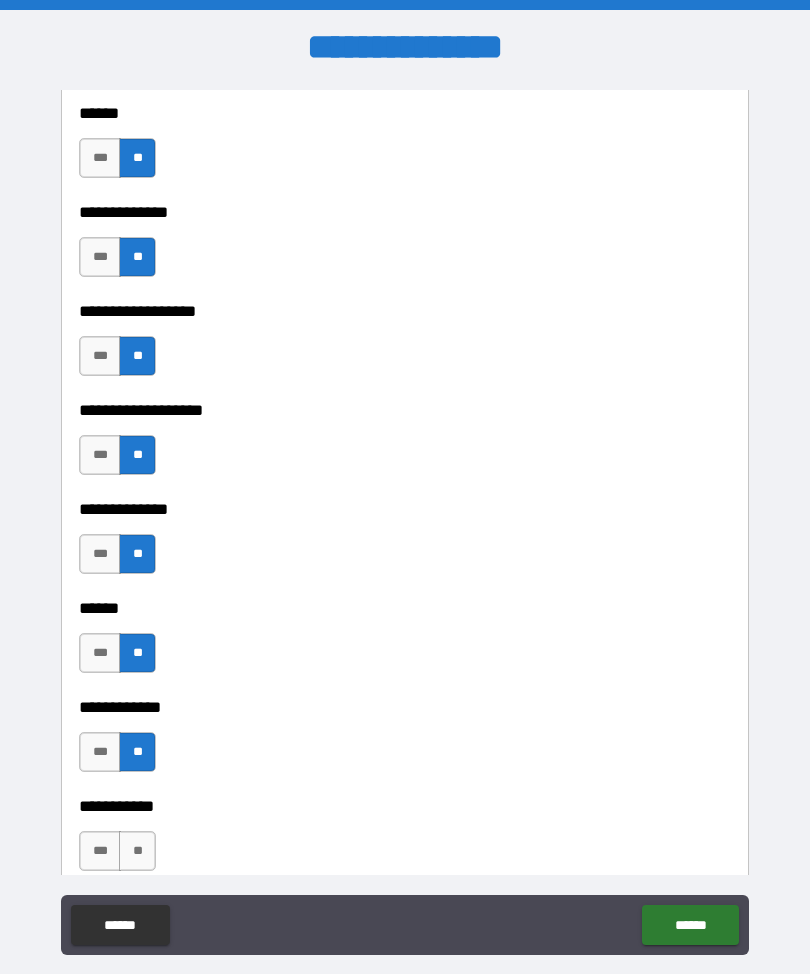 click on "**" at bounding box center [137, 851] 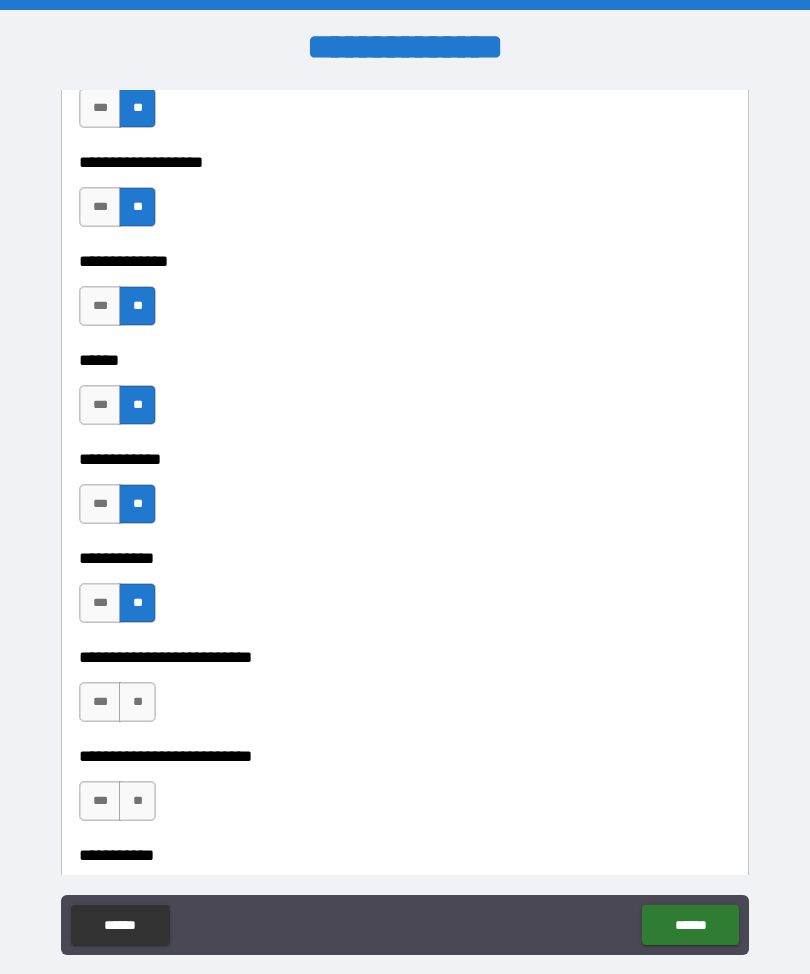 scroll, scrollTop: 4044, scrollLeft: 0, axis: vertical 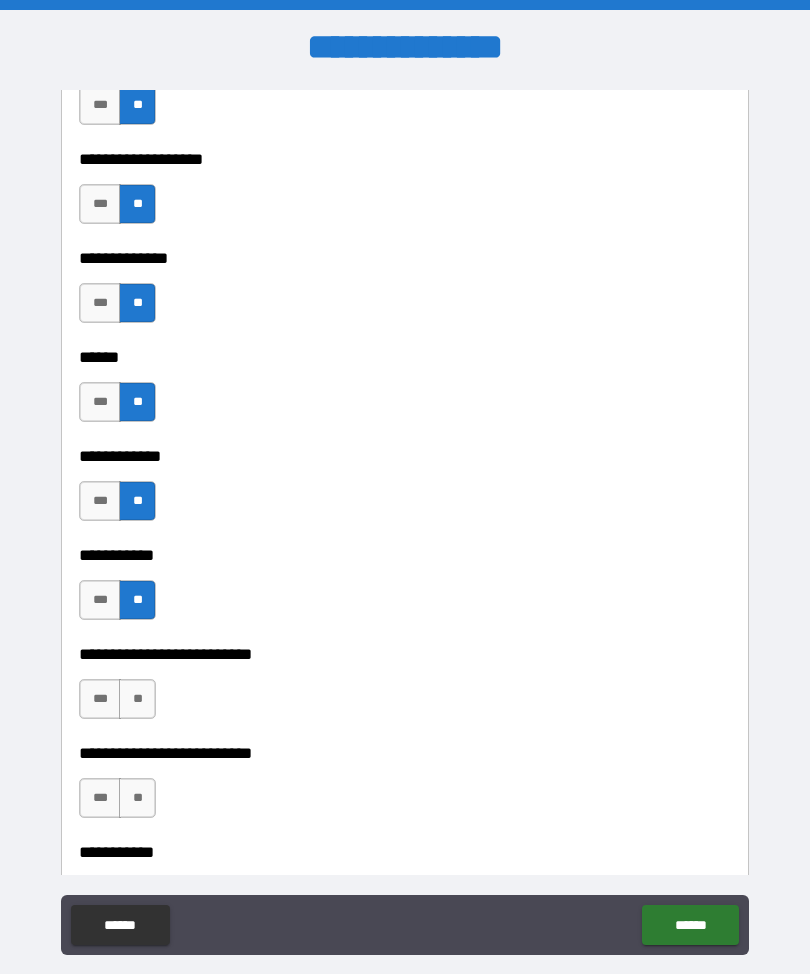 click on "**" at bounding box center [137, 699] 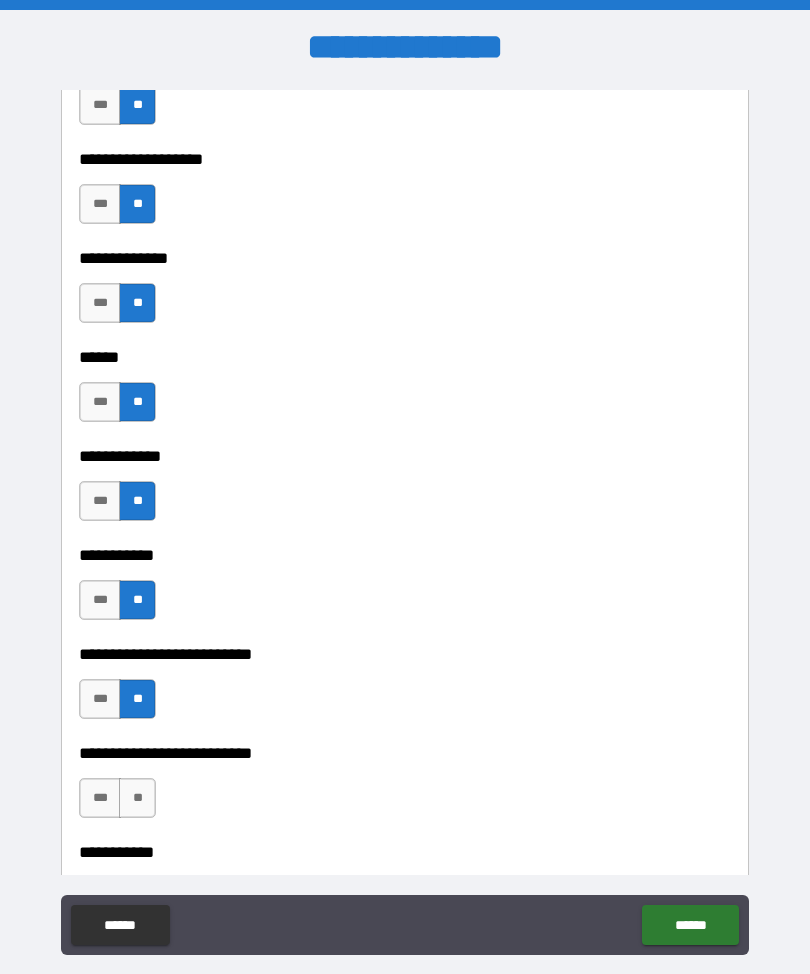 click on "**" at bounding box center [137, 798] 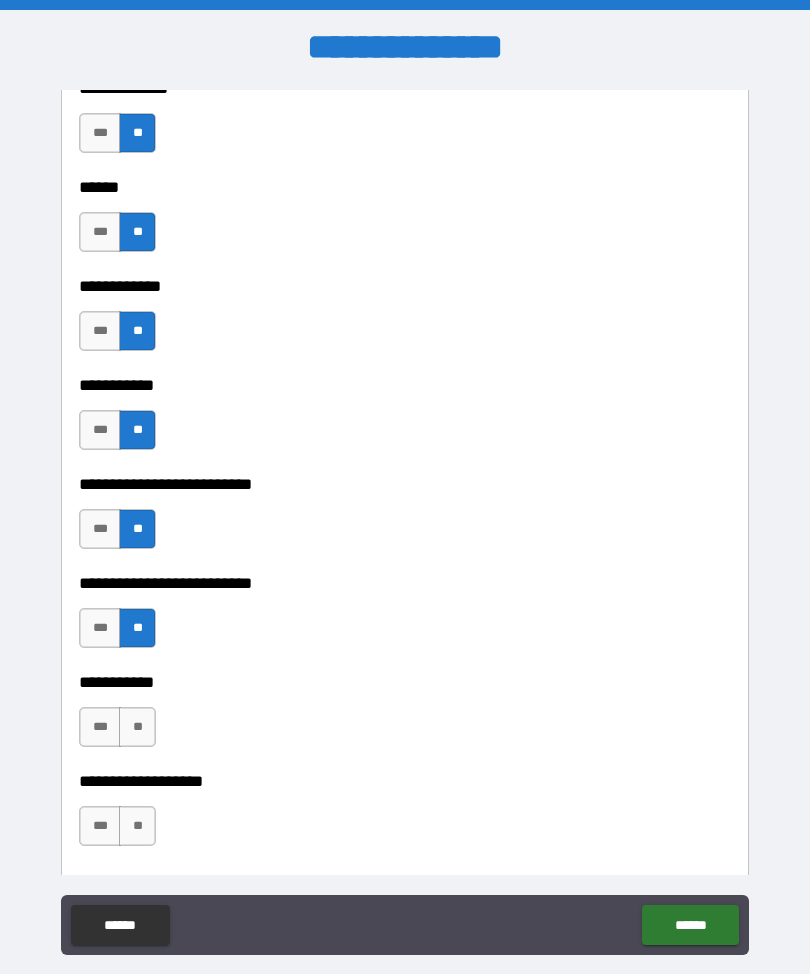 scroll, scrollTop: 4213, scrollLeft: 0, axis: vertical 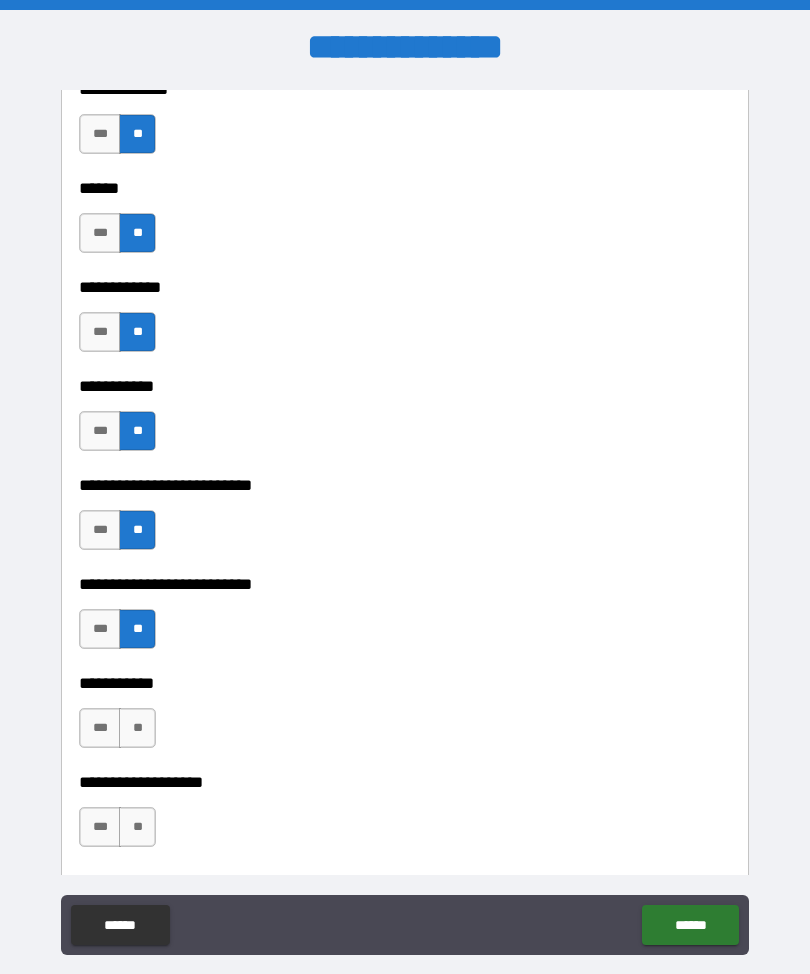 click on "**" at bounding box center (137, 728) 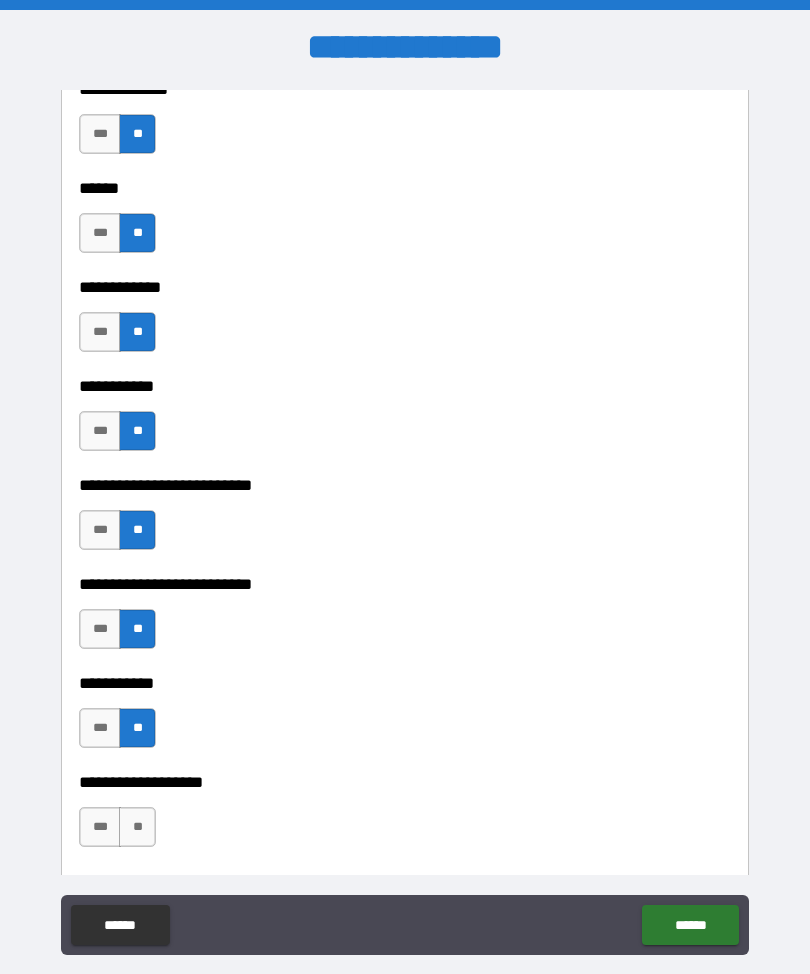 click on "**" at bounding box center (137, 827) 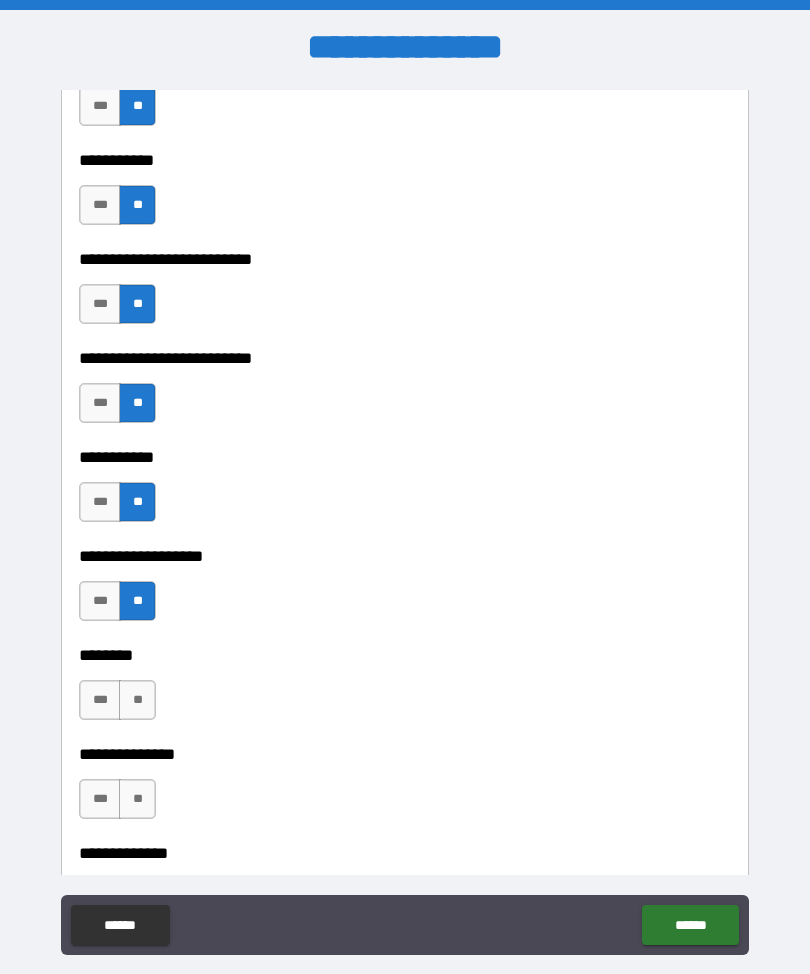scroll, scrollTop: 4441, scrollLeft: 0, axis: vertical 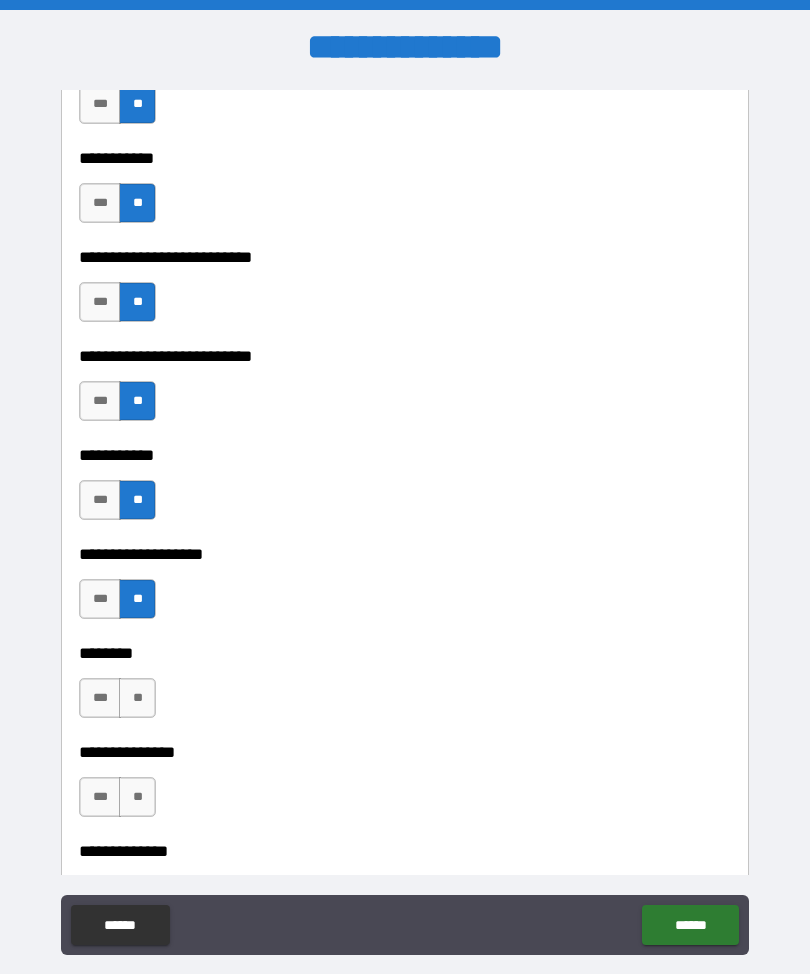 click on "**" at bounding box center [137, 698] 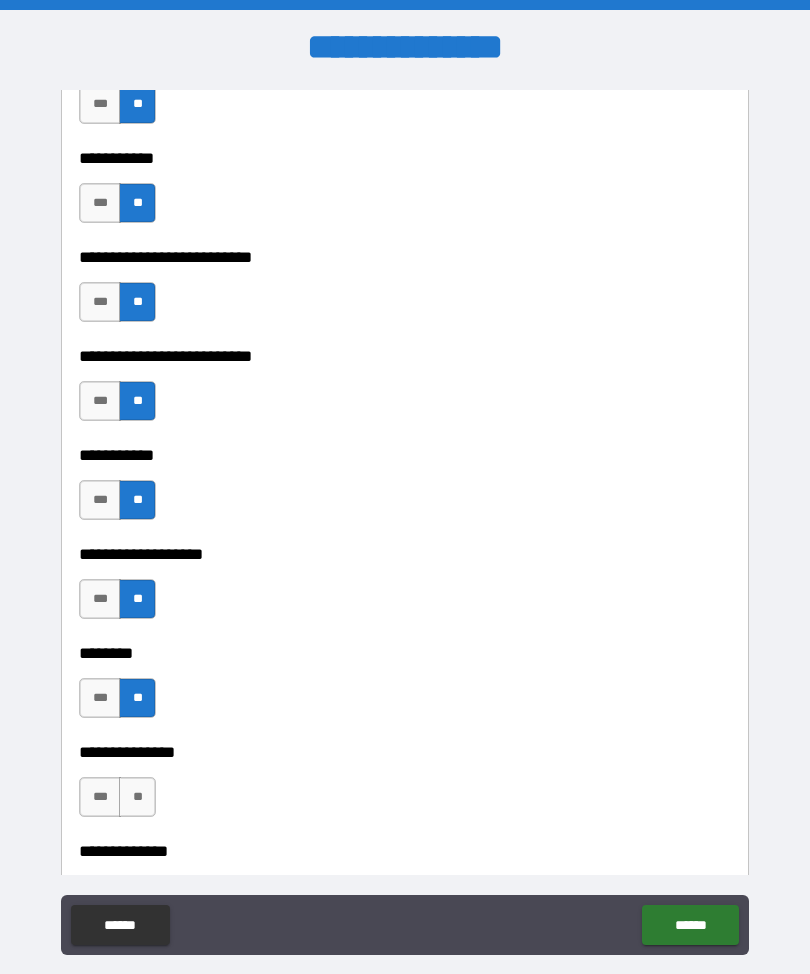 click on "**" at bounding box center [137, 797] 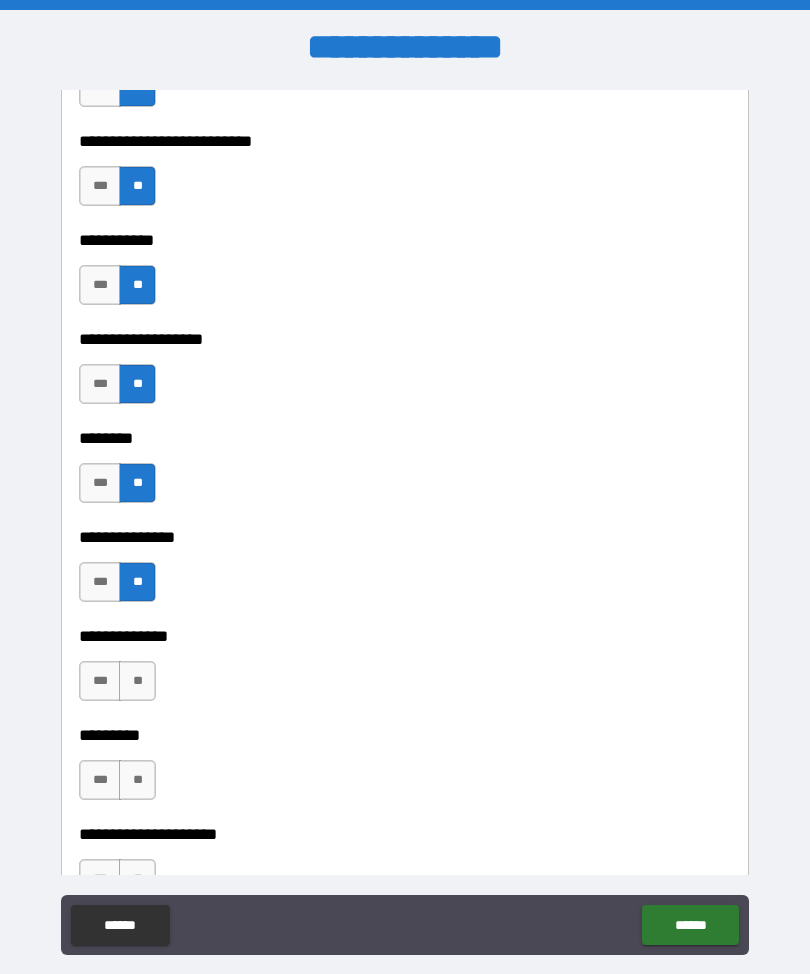 scroll, scrollTop: 4681, scrollLeft: 0, axis: vertical 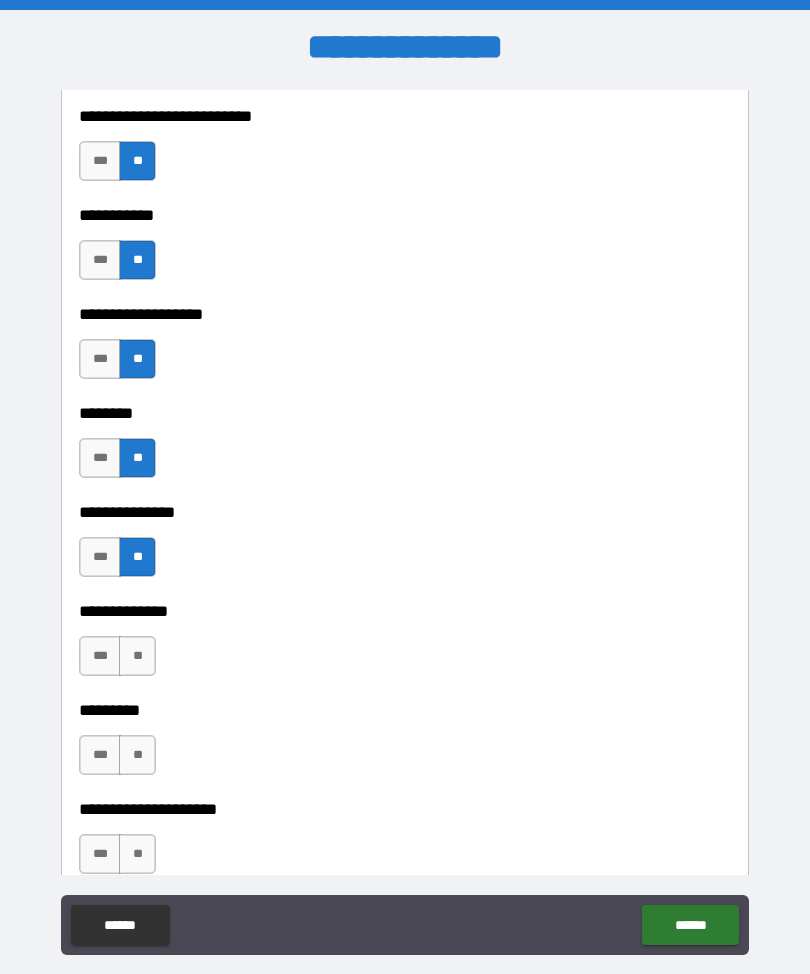 click on "**" at bounding box center (137, 656) 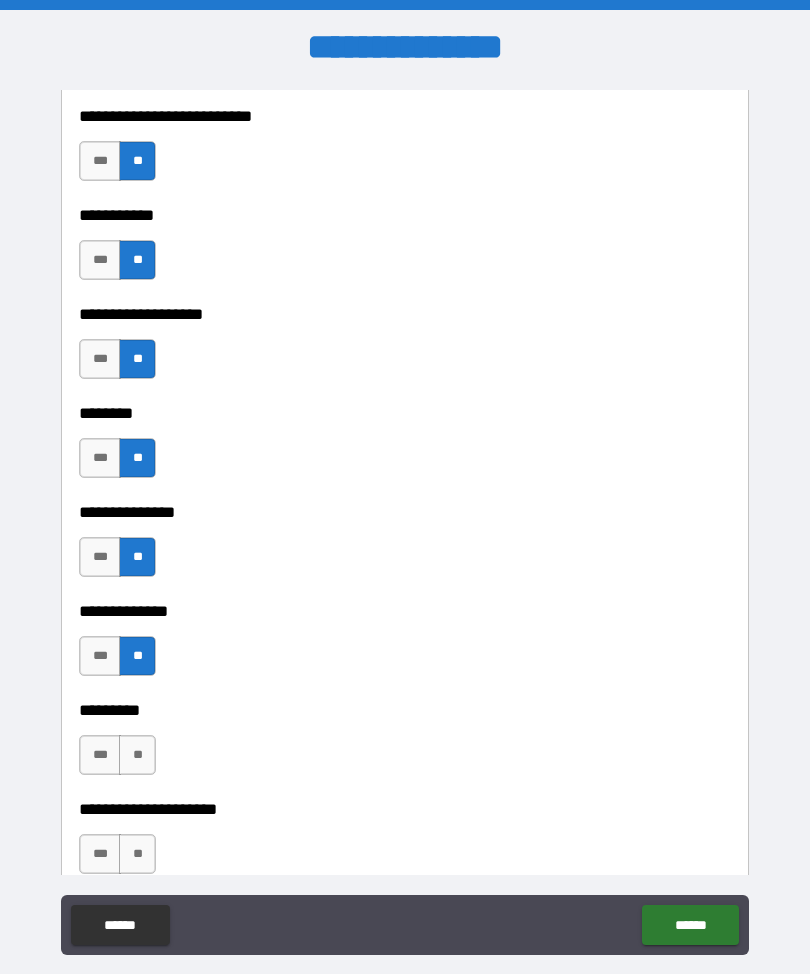 click on "**" at bounding box center (137, 755) 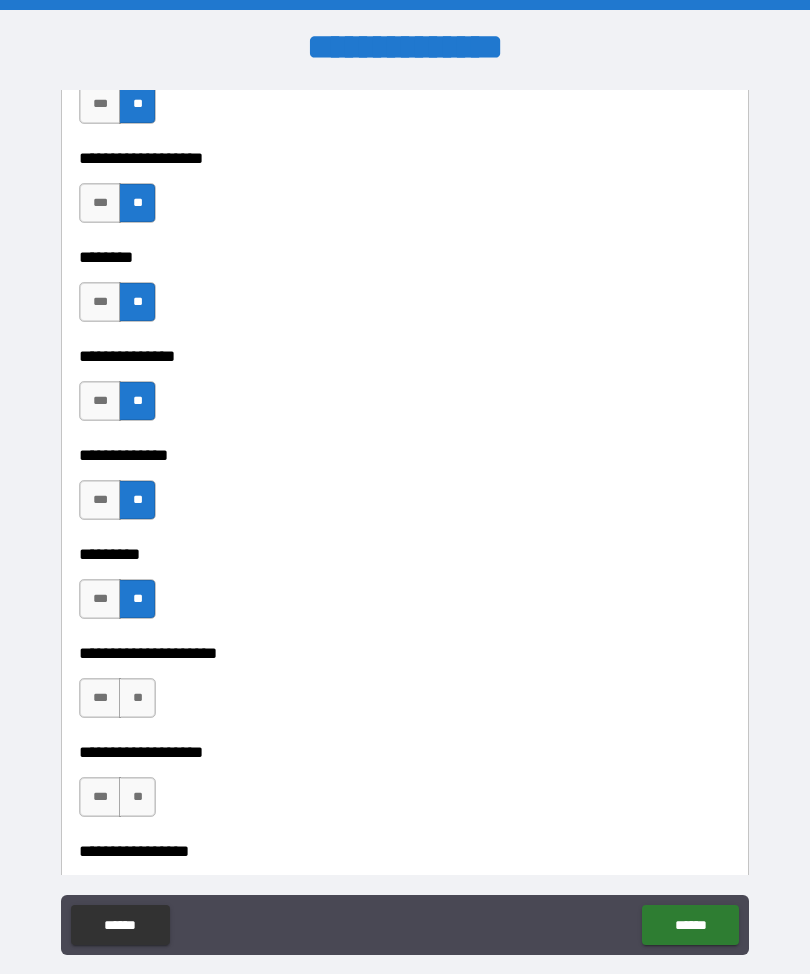 scroll, scrollTop: 4836, scrollLeft: 0, axis: vertical 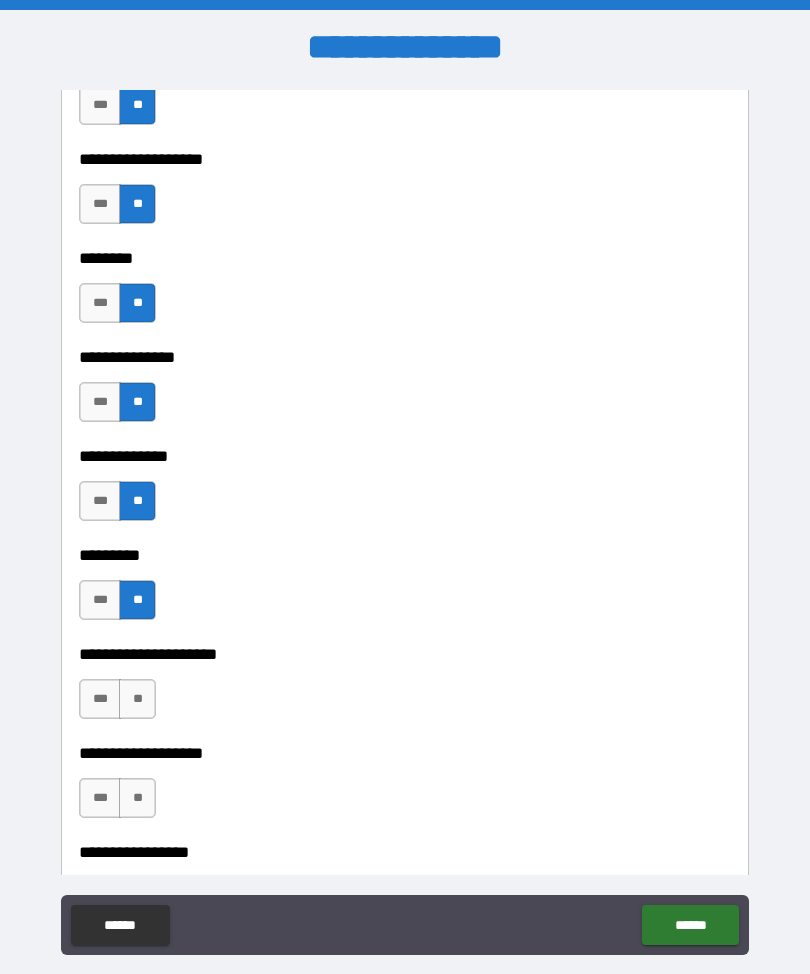 click on "**" at bounding box center (137, 699) 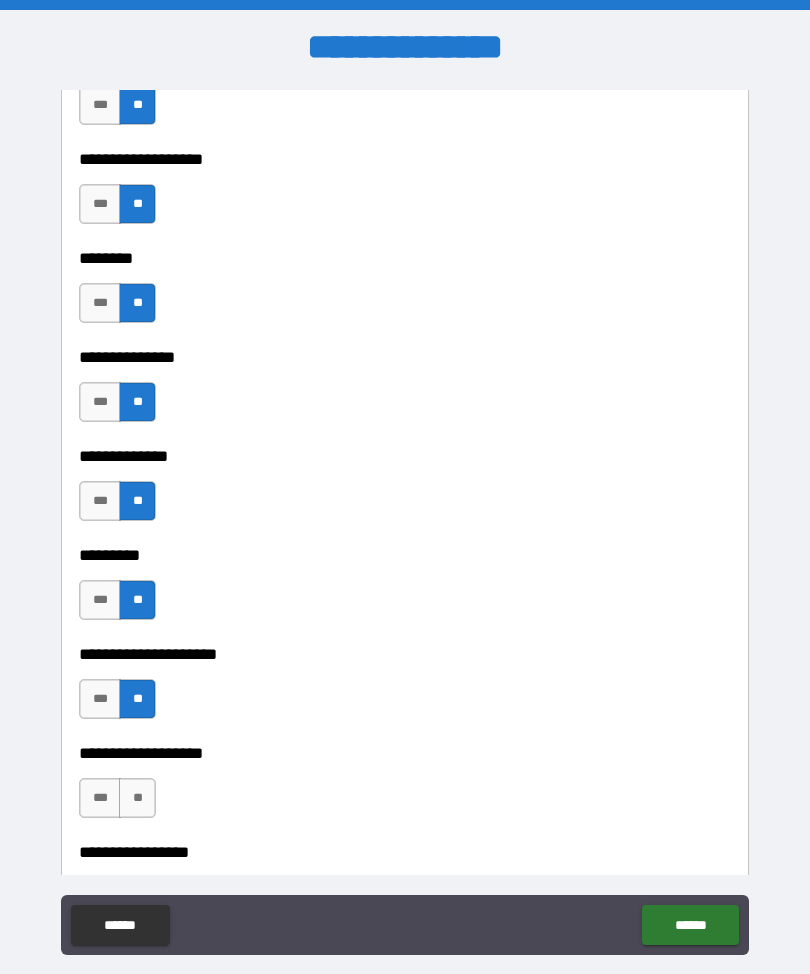 click on "**" at bounding box center [137, 798] 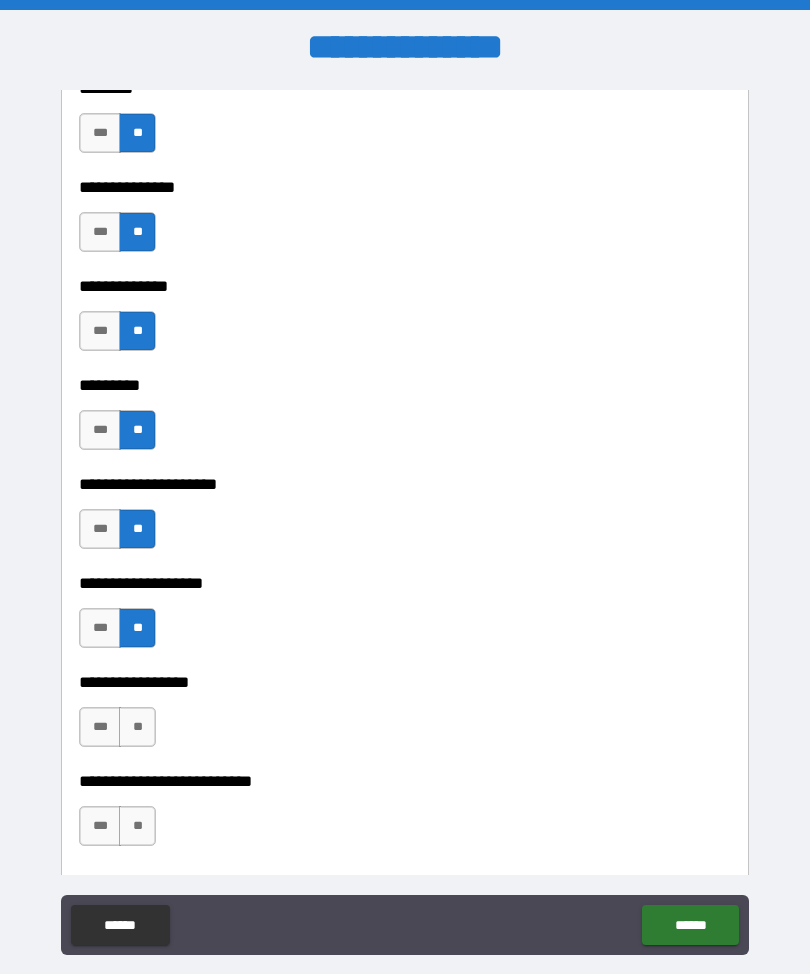 scroll, scrollTop: 5009, scrollLeft: 0, axis: vertical 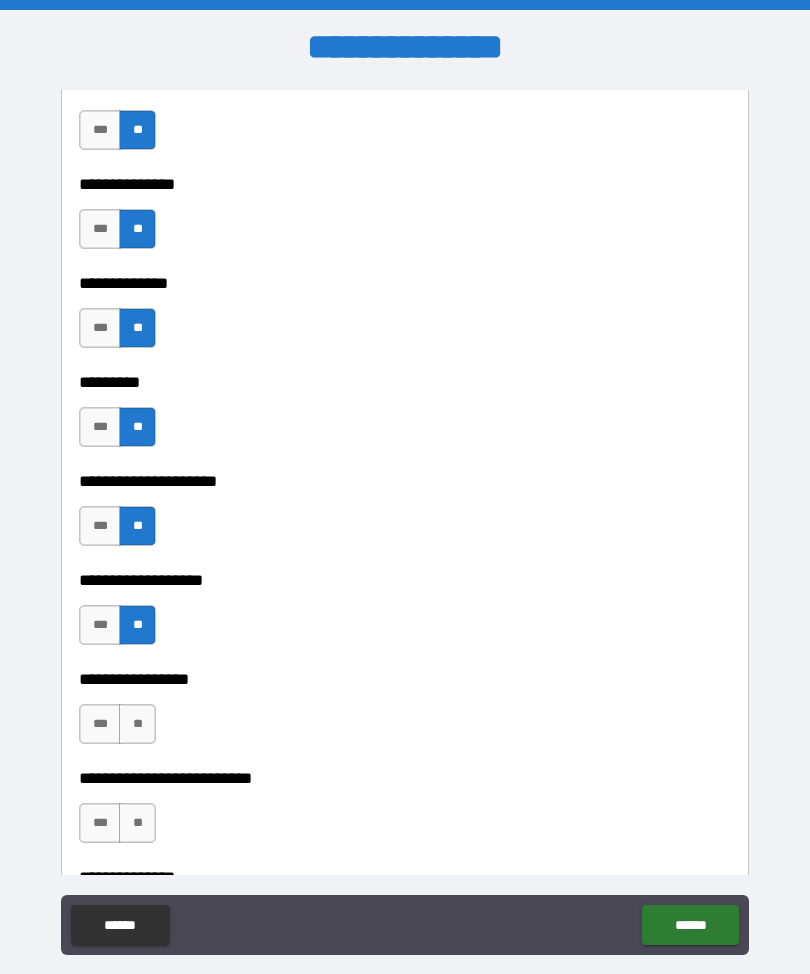 click on "**" at bounding box center [137, 724] 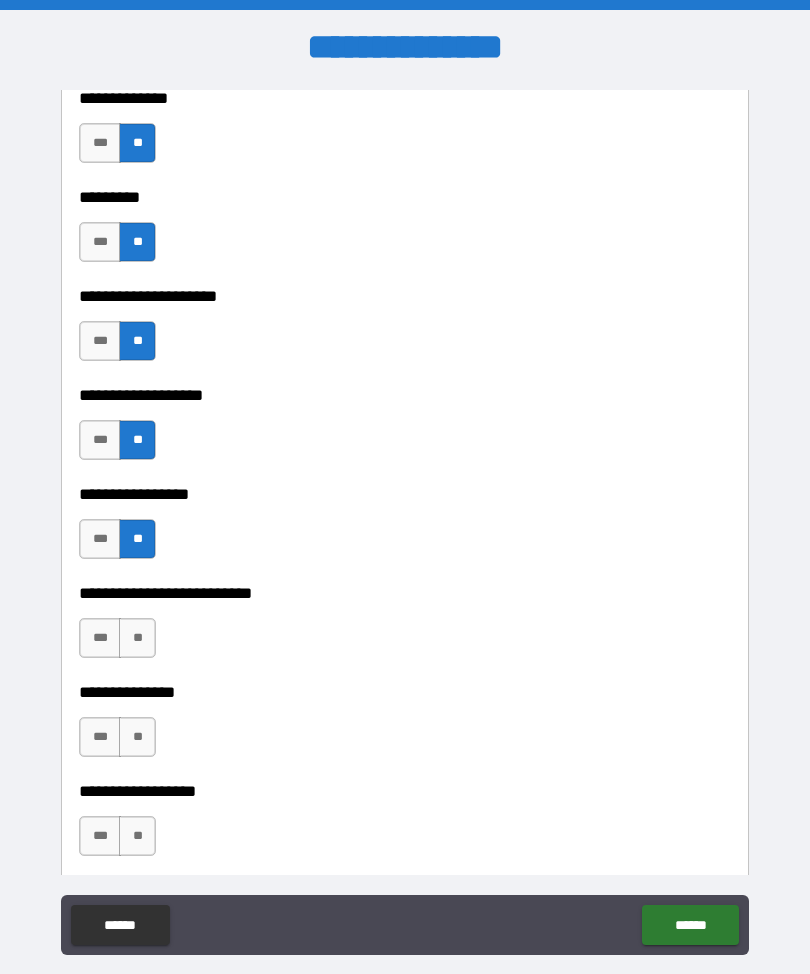 scroll, scrollTop: 5202, scrollLeft: 0, axis: vertical 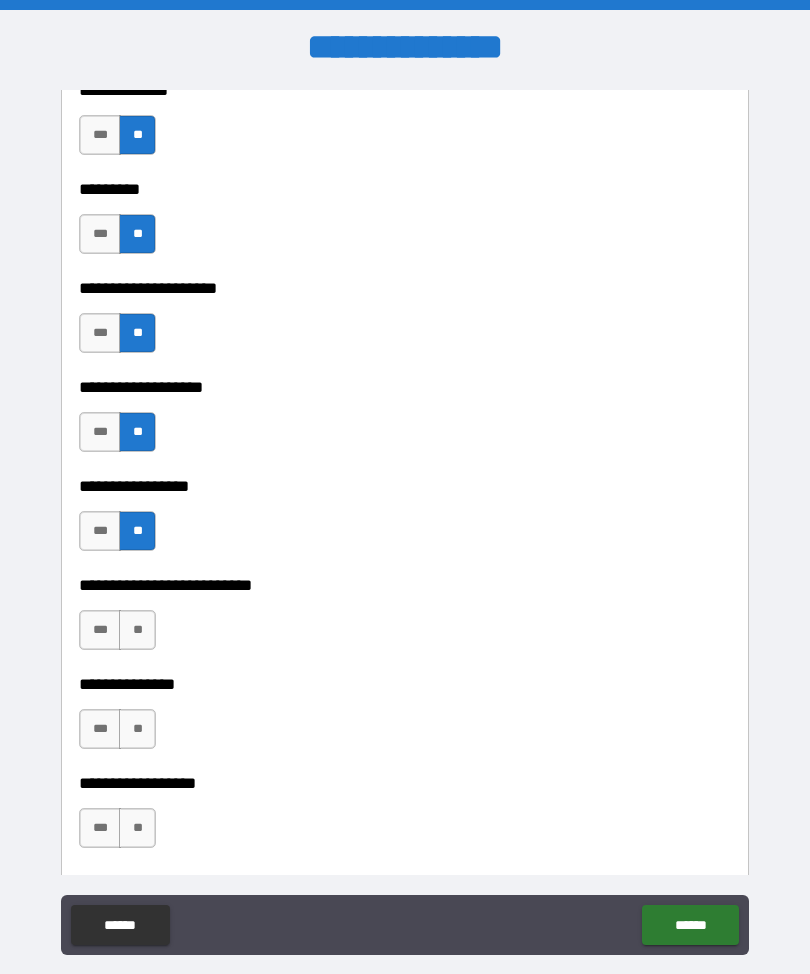 click on "**" at bounding box center [137, 630] 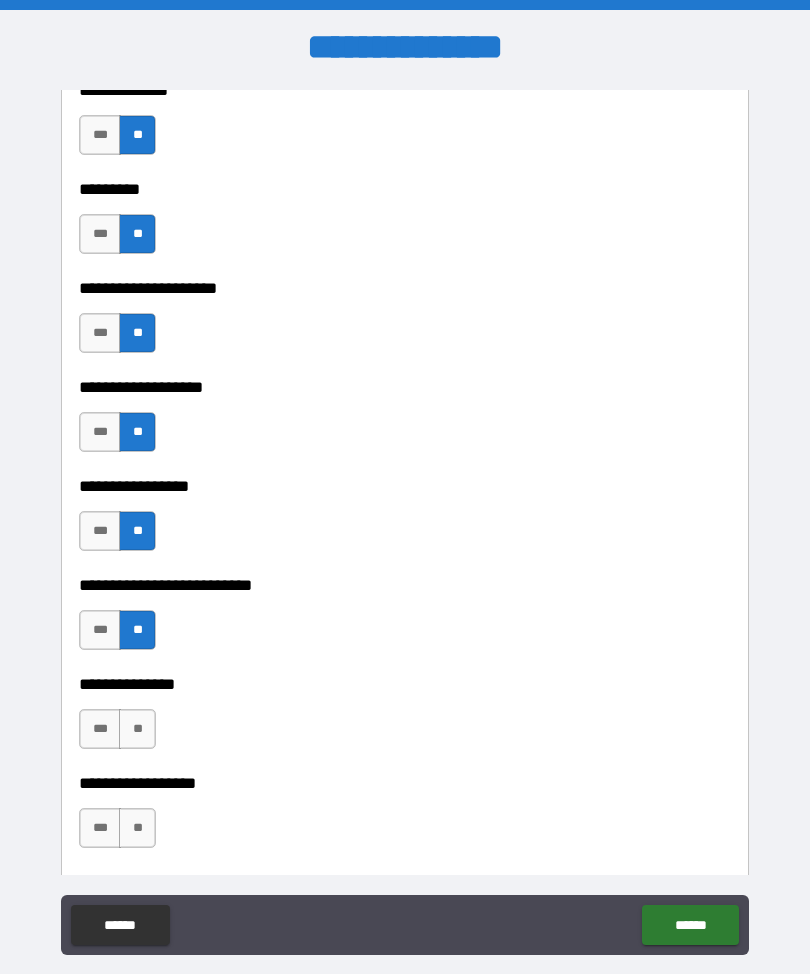 click on "**" at bounding box center [137, 729] 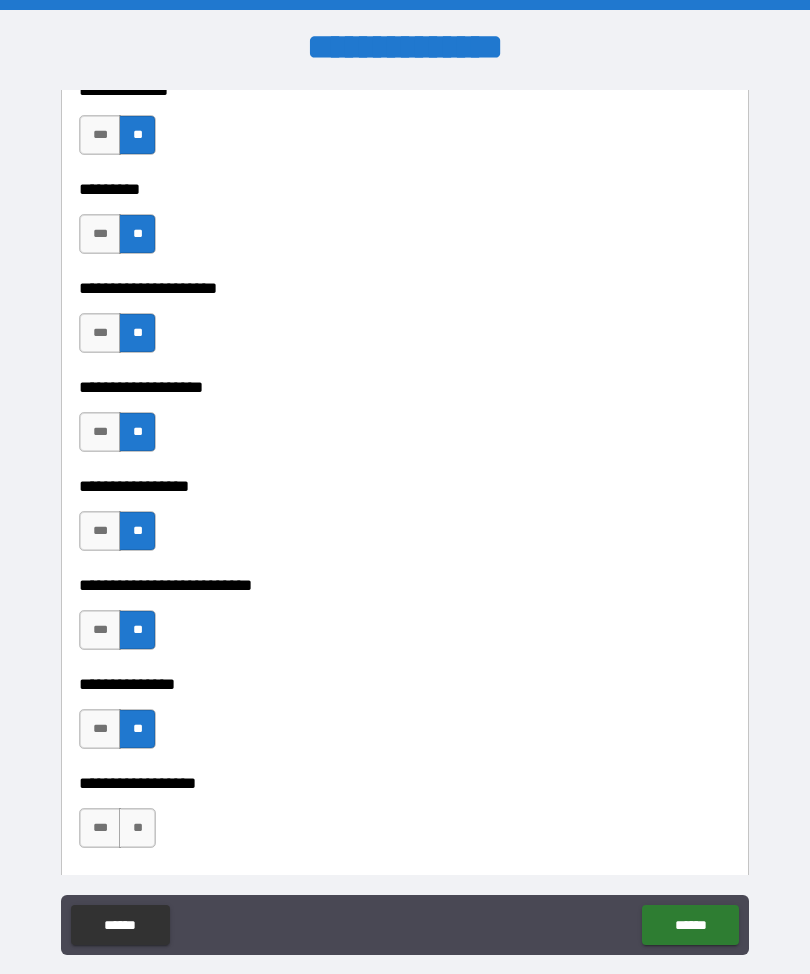 click on "**" at bounding box center [137, 828] 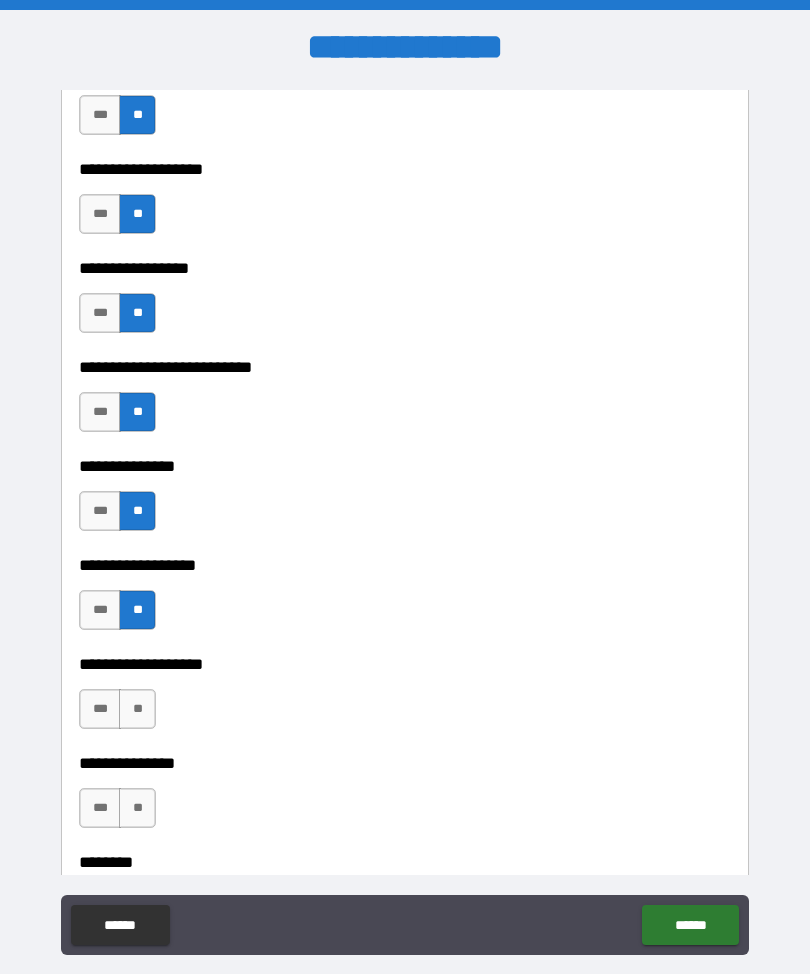 scroll, scrollTop: 5444, scrollLeft: 0, axis: vertical 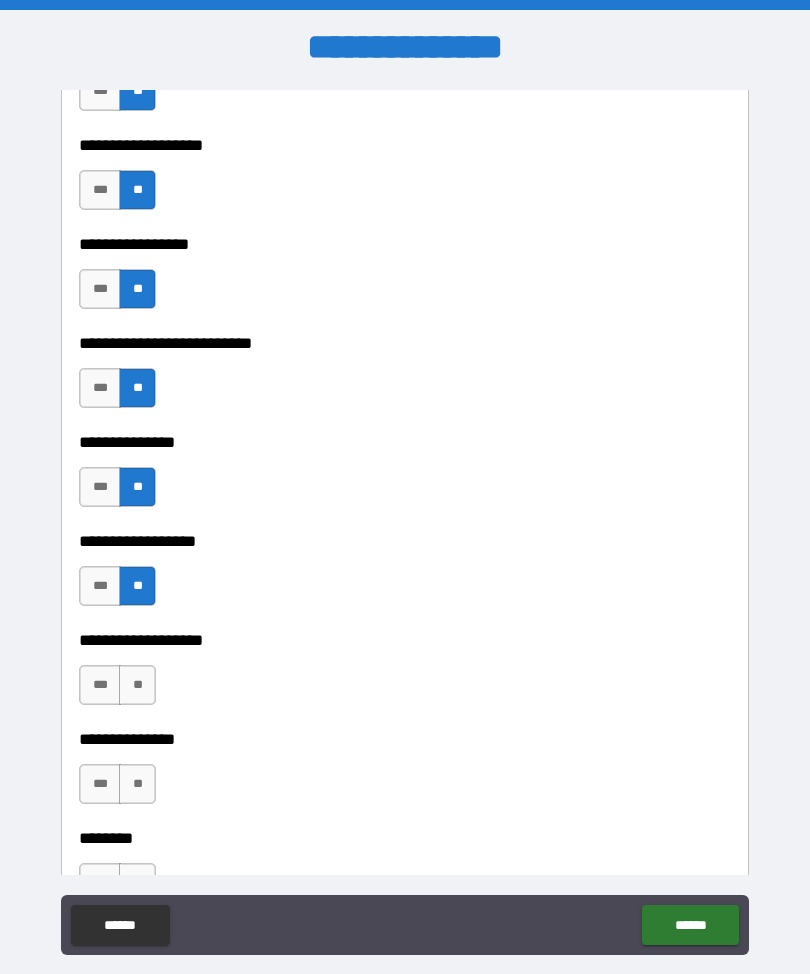 click on "**" at bounding box center [137, 685] 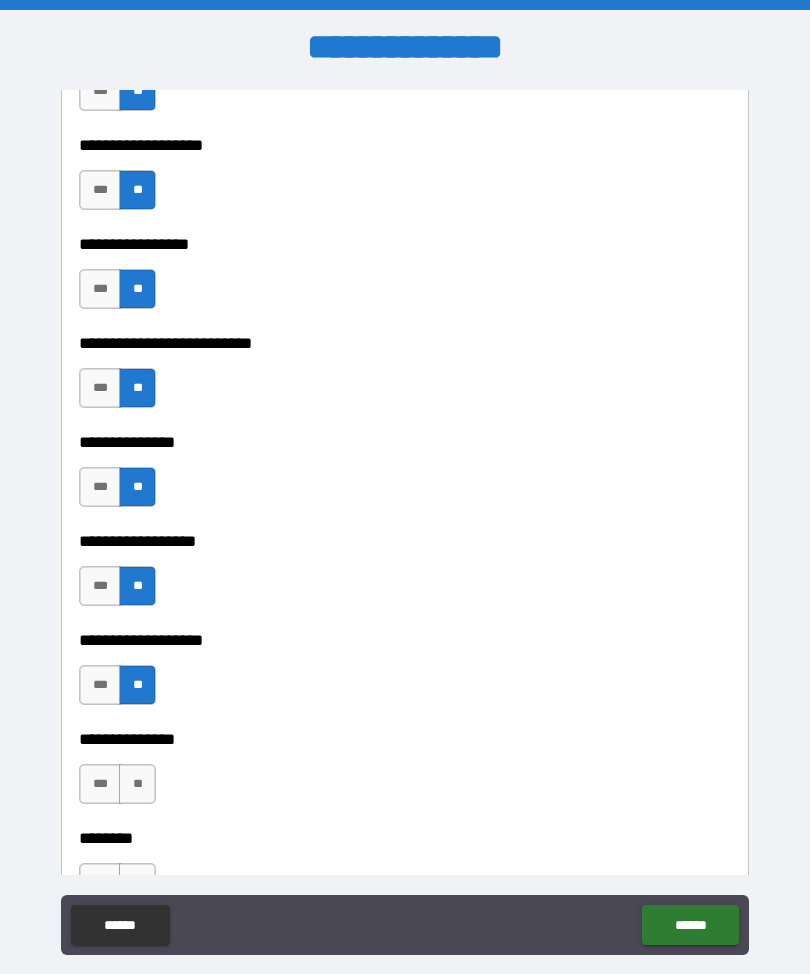 click on "**" at bounding box center [137, 784] 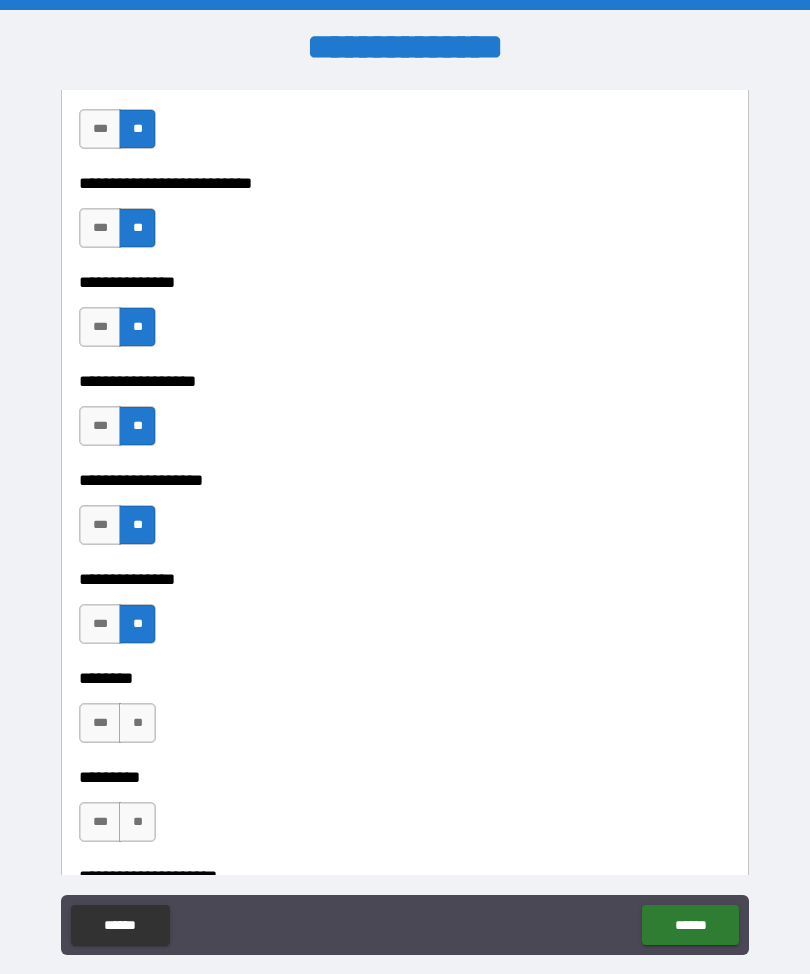 scroll, scrollTop: 5616, scrollLeft: 0, axis: vertical 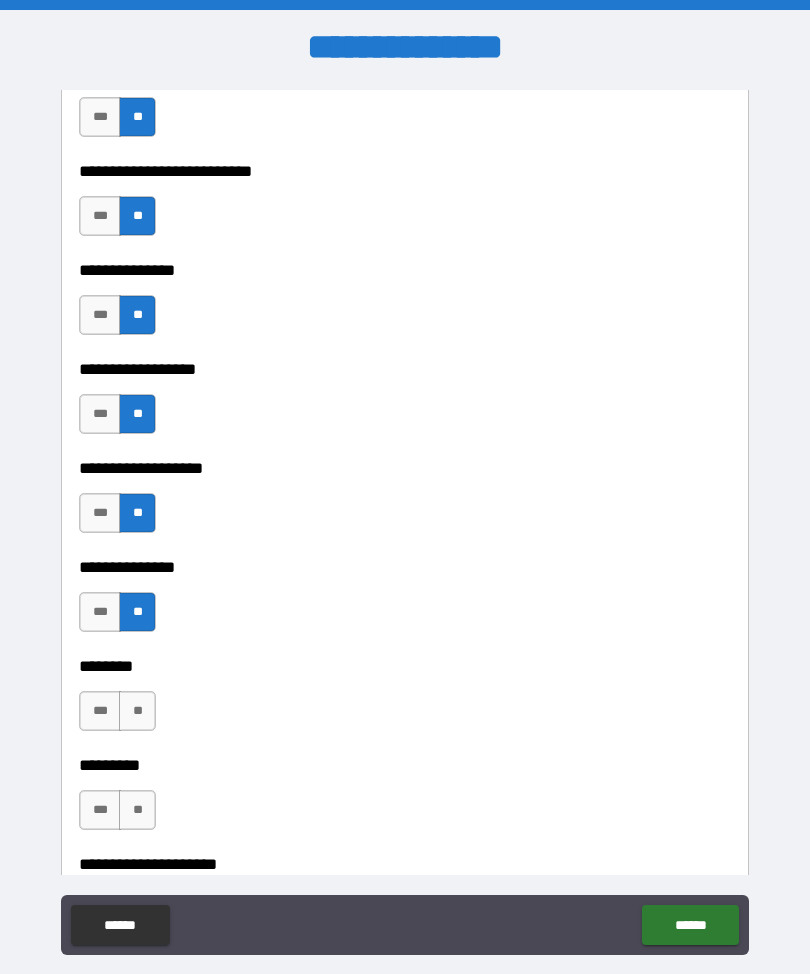 click on "**" at bounding box center [137, 711] 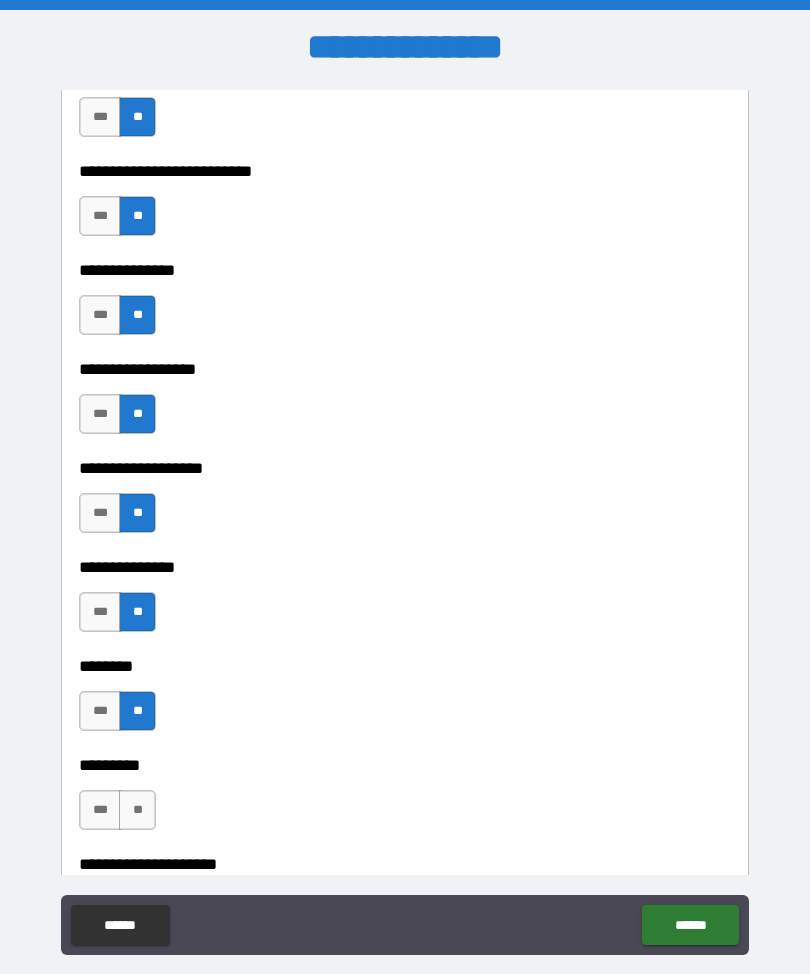 click on "**" at bounding box center (137, 810) 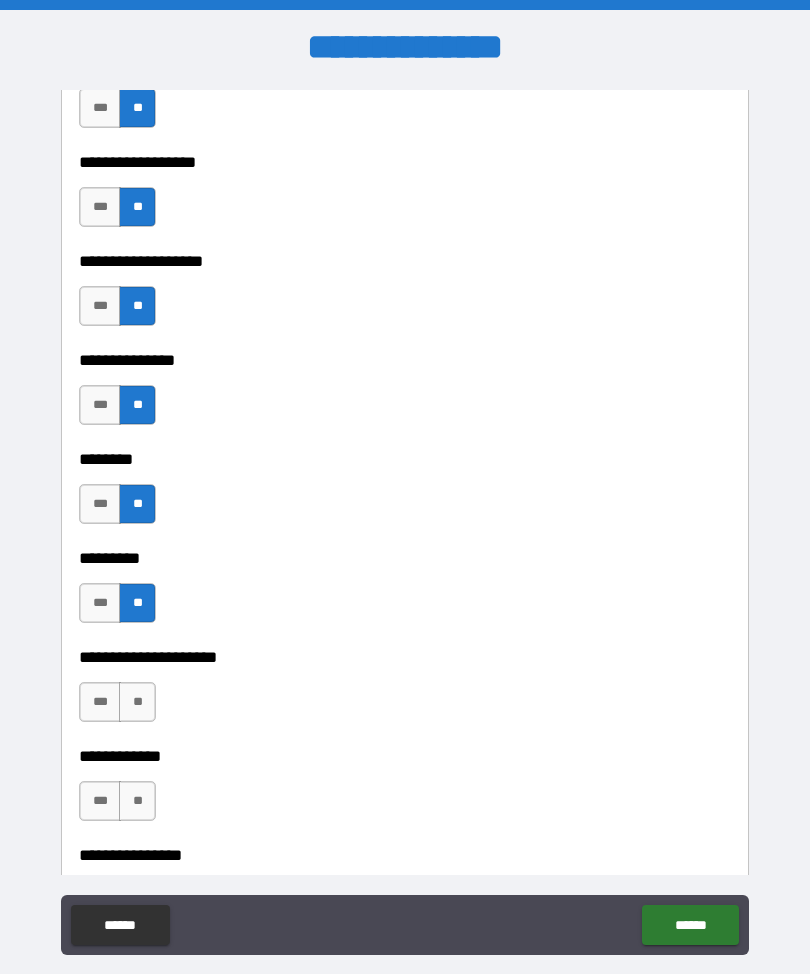 scroll, scrollTop: 5852, scrollLeft: 0, axis: vertical 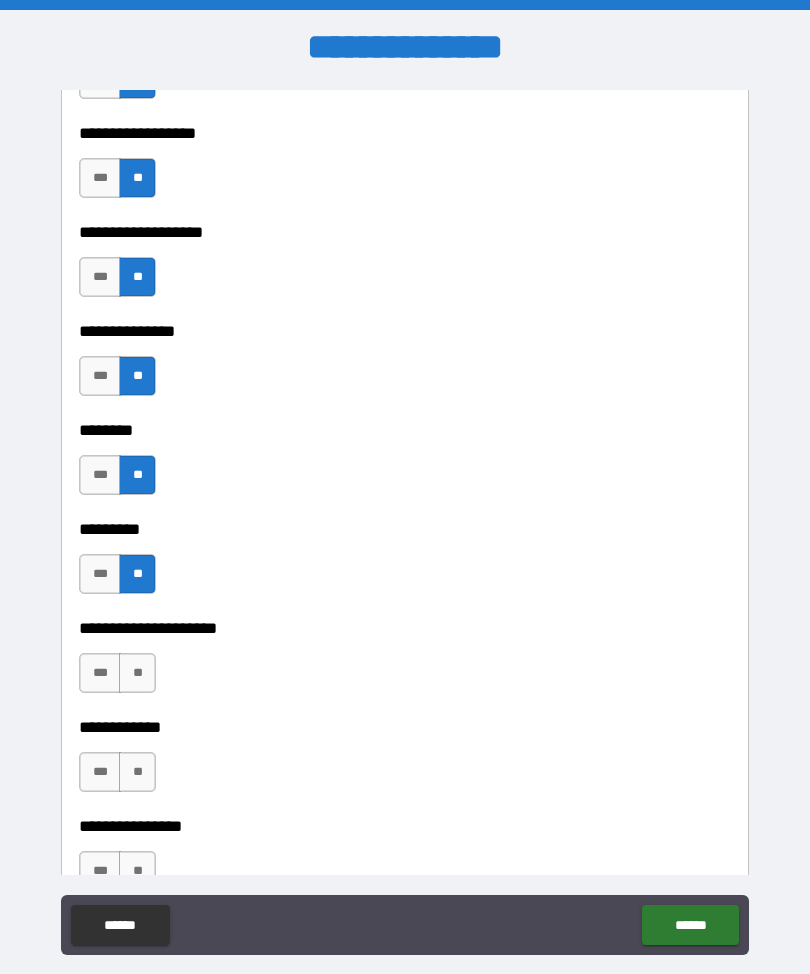 click on "**" at bounding box center (137, 673) 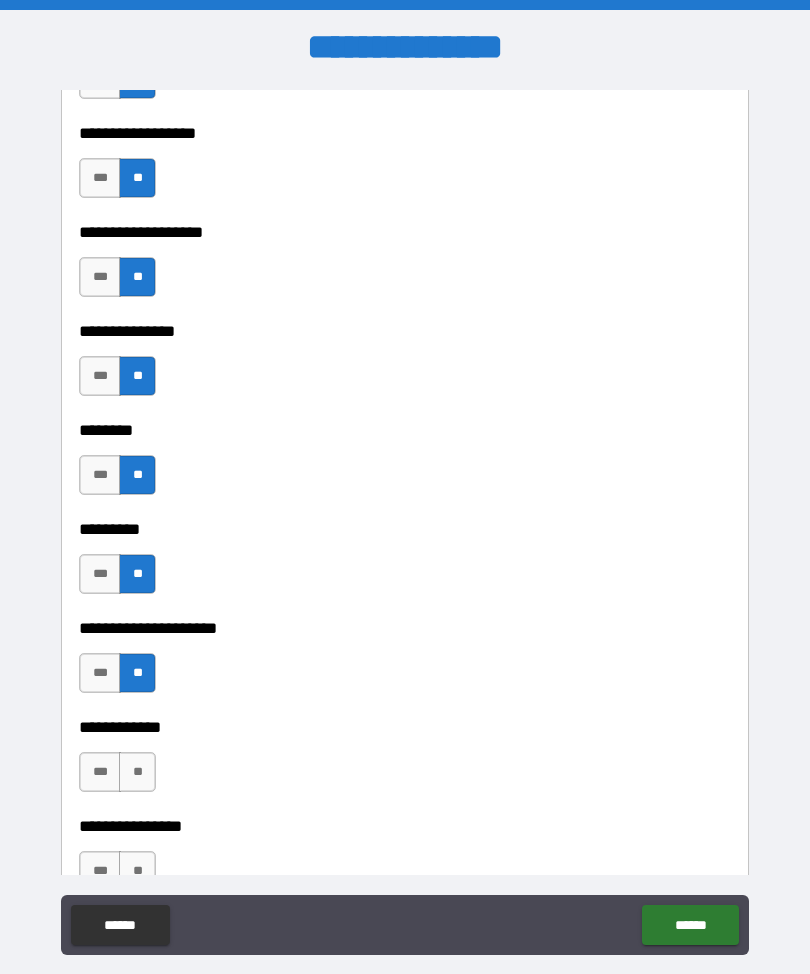 click on "**" at bounding box center (137, 772) 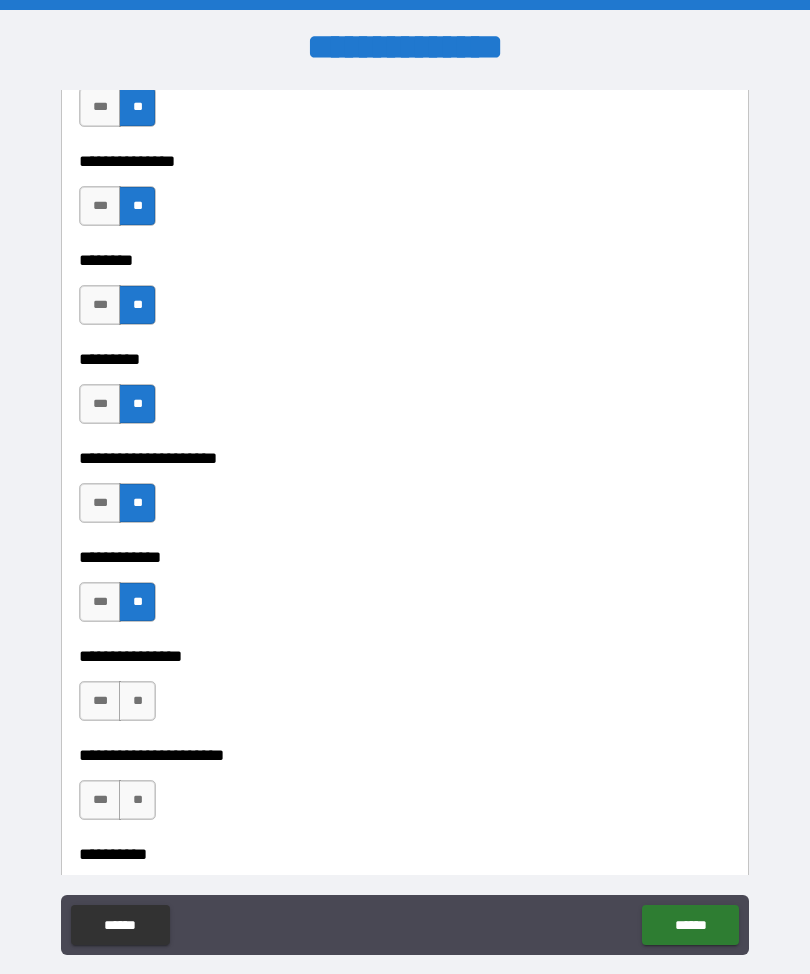 scroll, scrollTop: 6039, scrollLeft: 0, axis: vertical 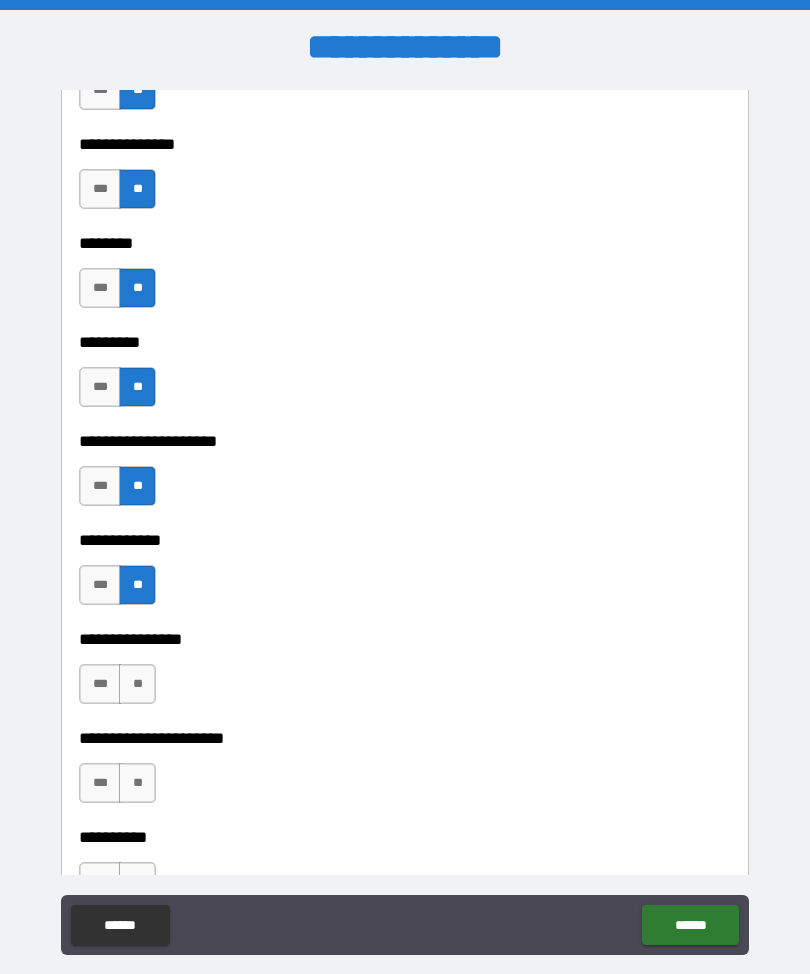 click on "**" at bounding box center [137, 684] 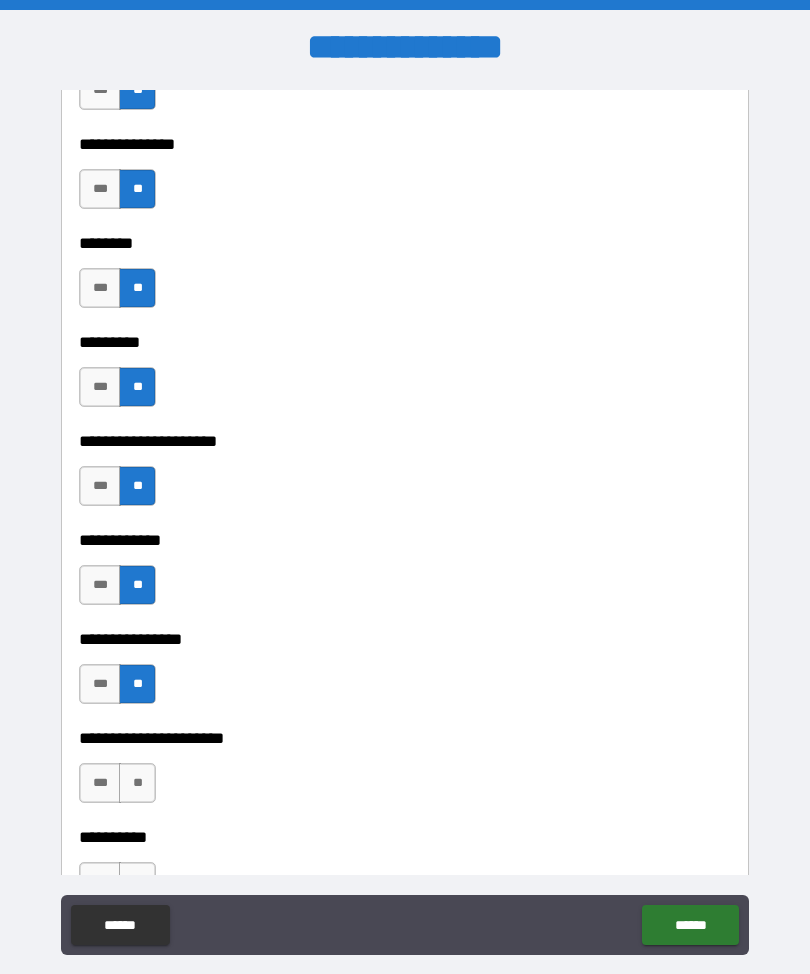 click on "**" at bounding box center [137, 783] 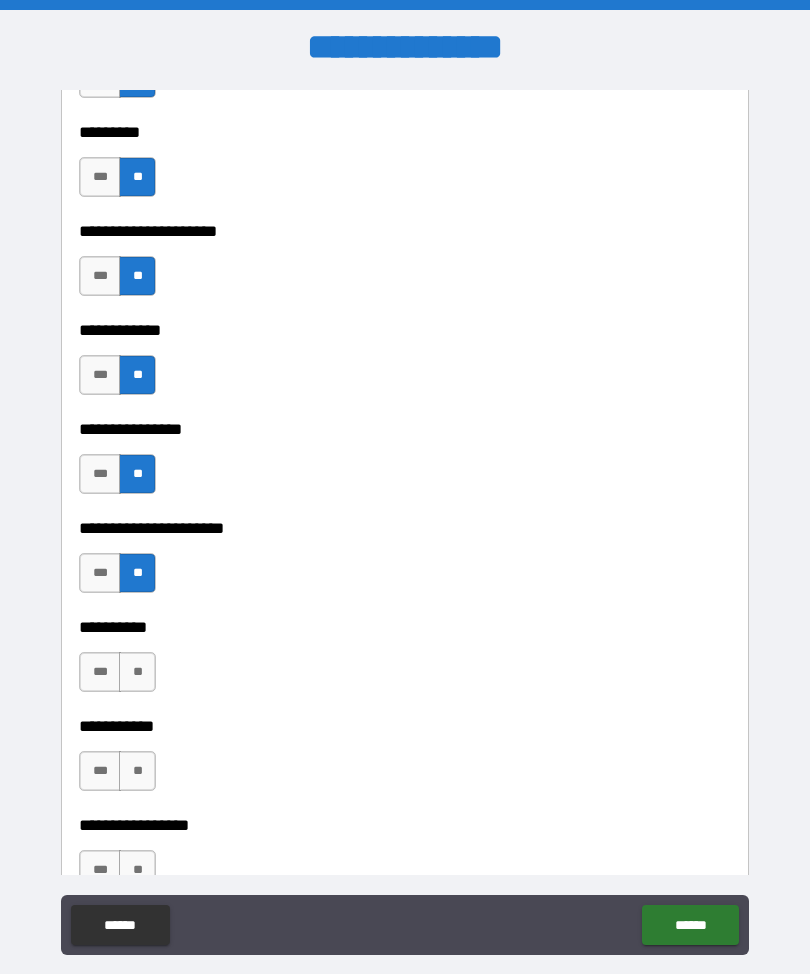 scroll, scrollTop: 6251, scrollLeft: 0, axis: vertical 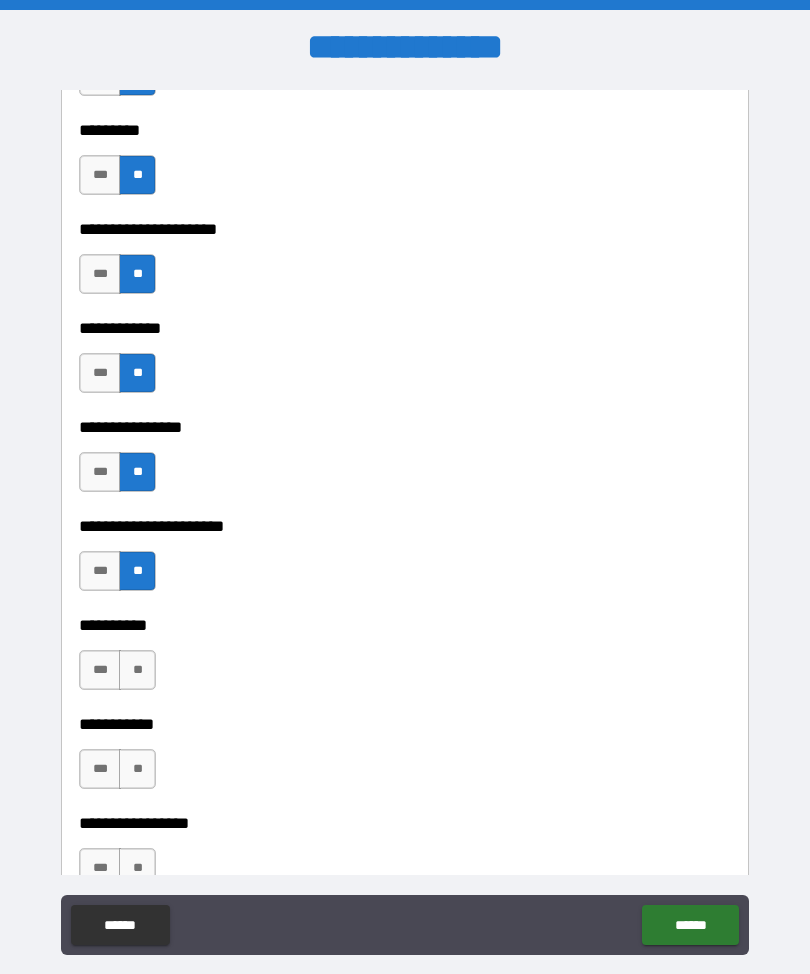 click on "**" at bounding box center [137, 670] 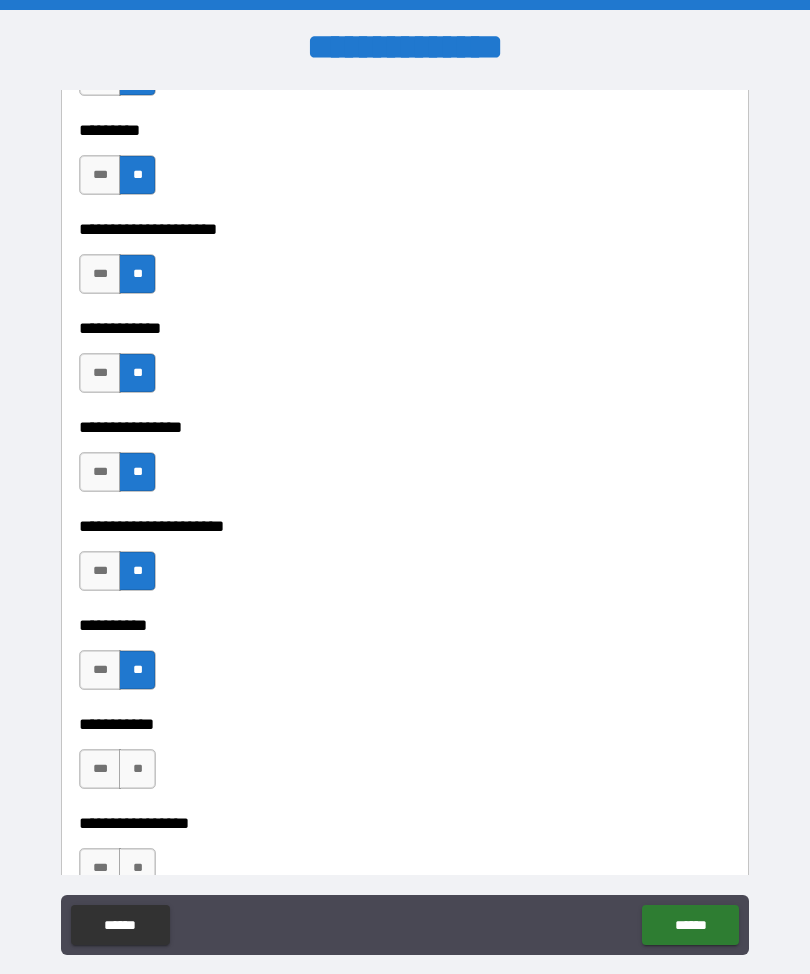 click on "**" at bounding box center (137, 769) 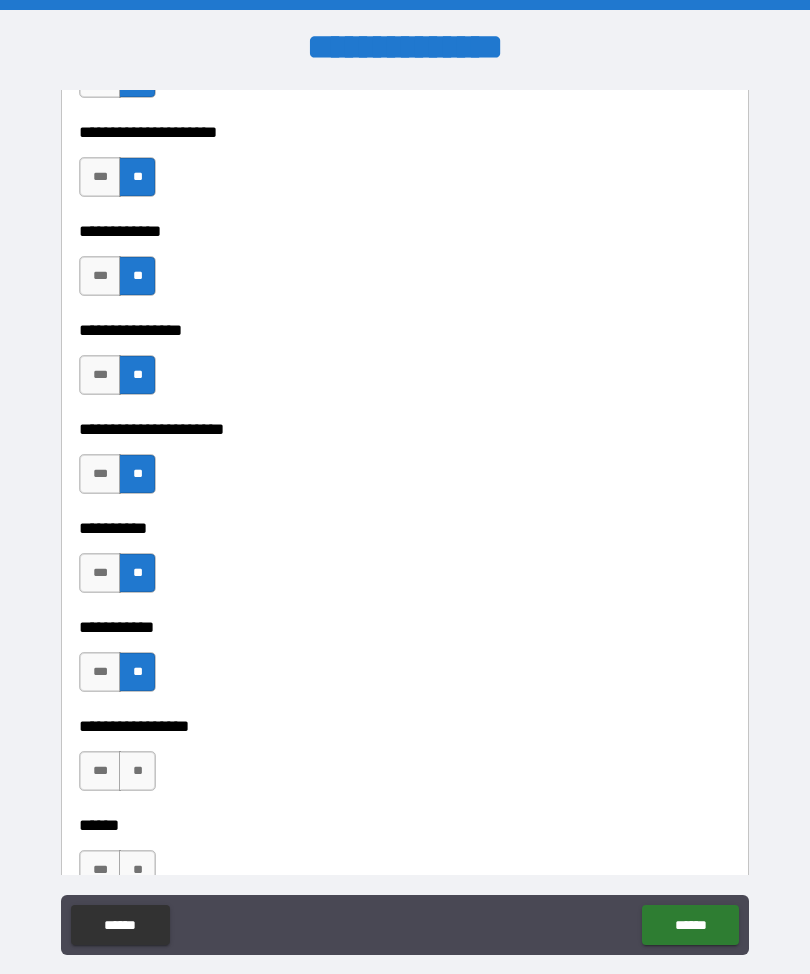 scroll, scrollTop: 6426, scrollLeft: 0, axis: vertical 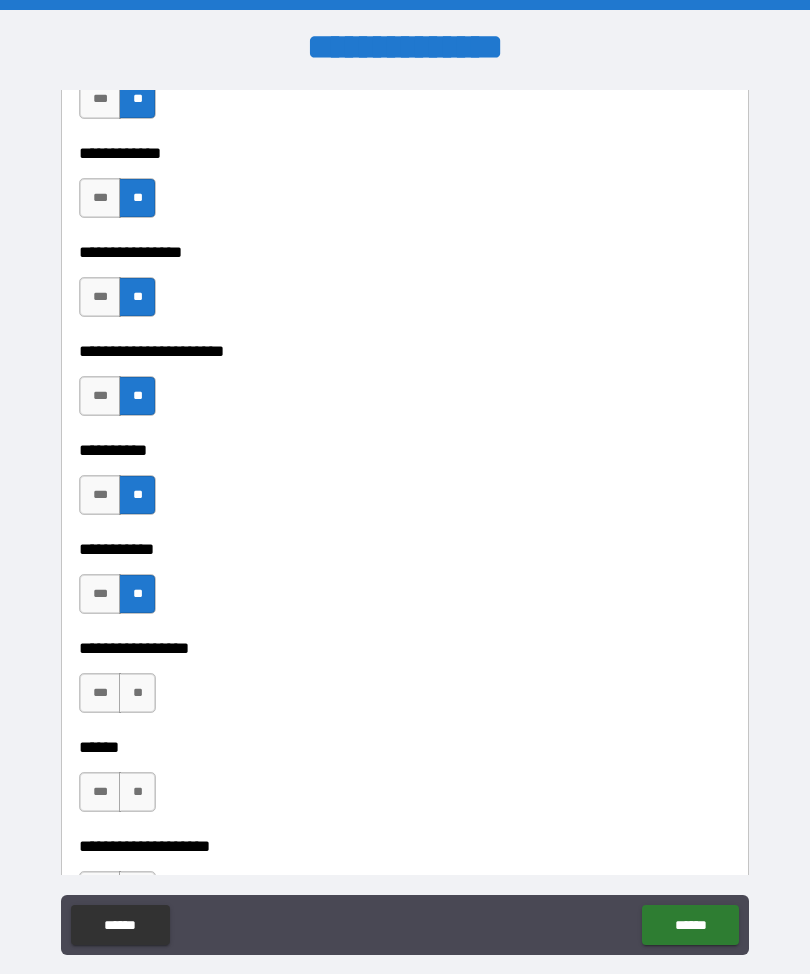 click on "**" at bounding box center (137, 693) 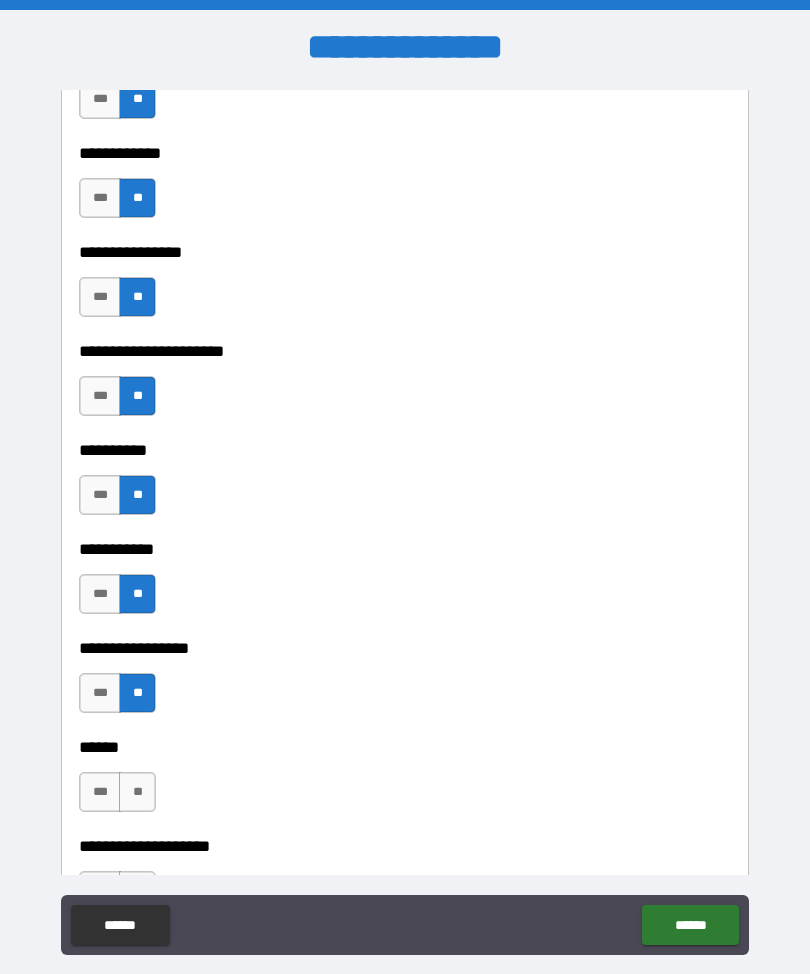click on "**" at bounding box center [137, 792] 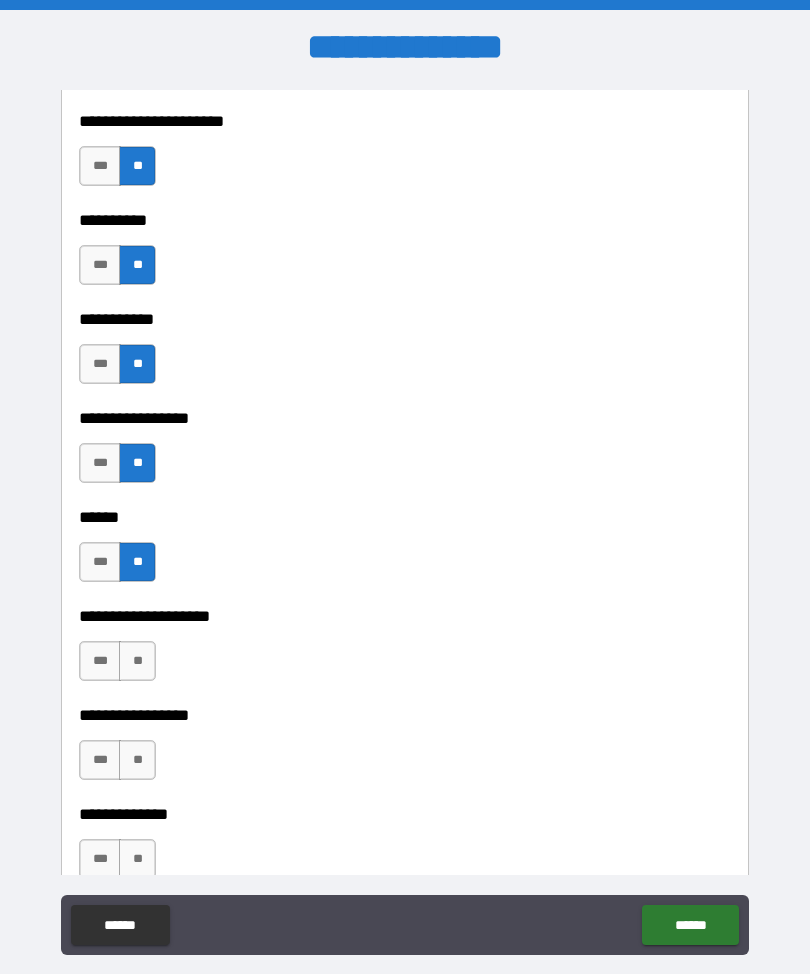 scroll, scrollTop: 6655, scrollLeft: 0, axis: vertical 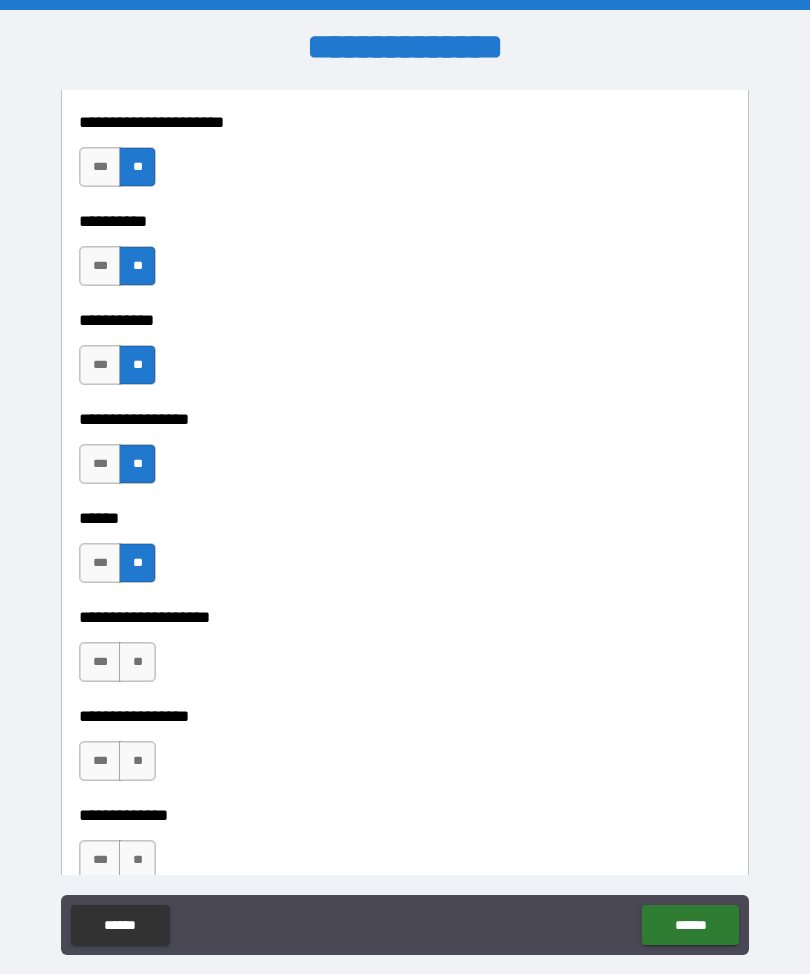 click on "***" at bounding box center (100, 662) 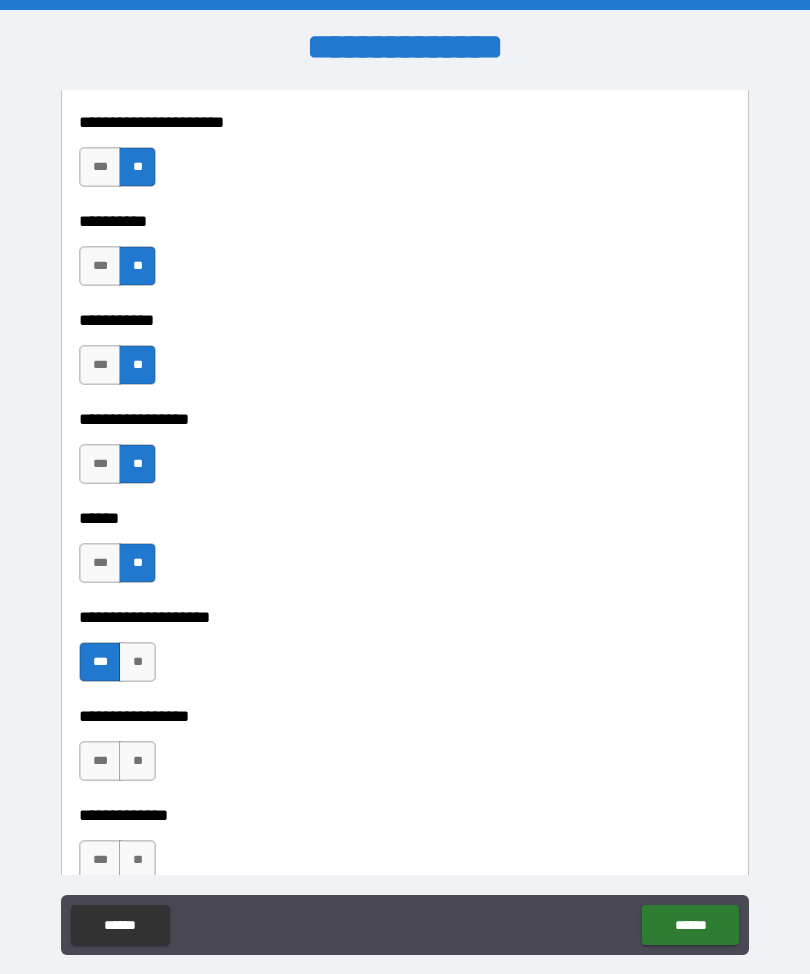 click on "**" at bounding box center (137, 761) 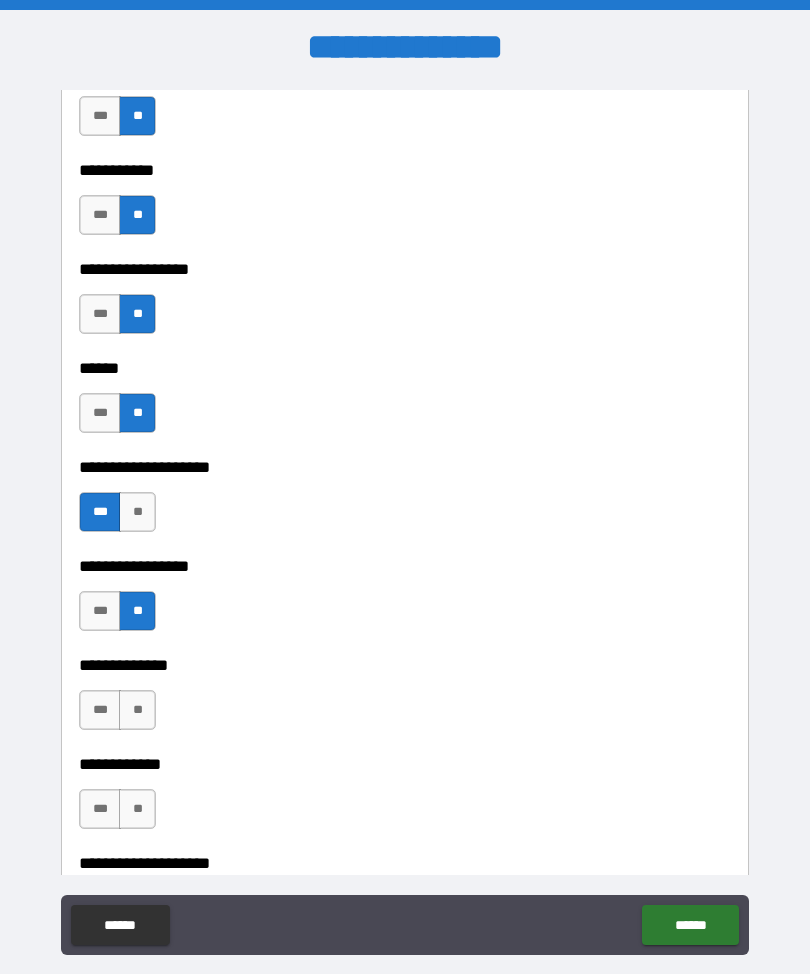 scroll, scrollTop: 6819, scrollLeft: 0, axis: vertical 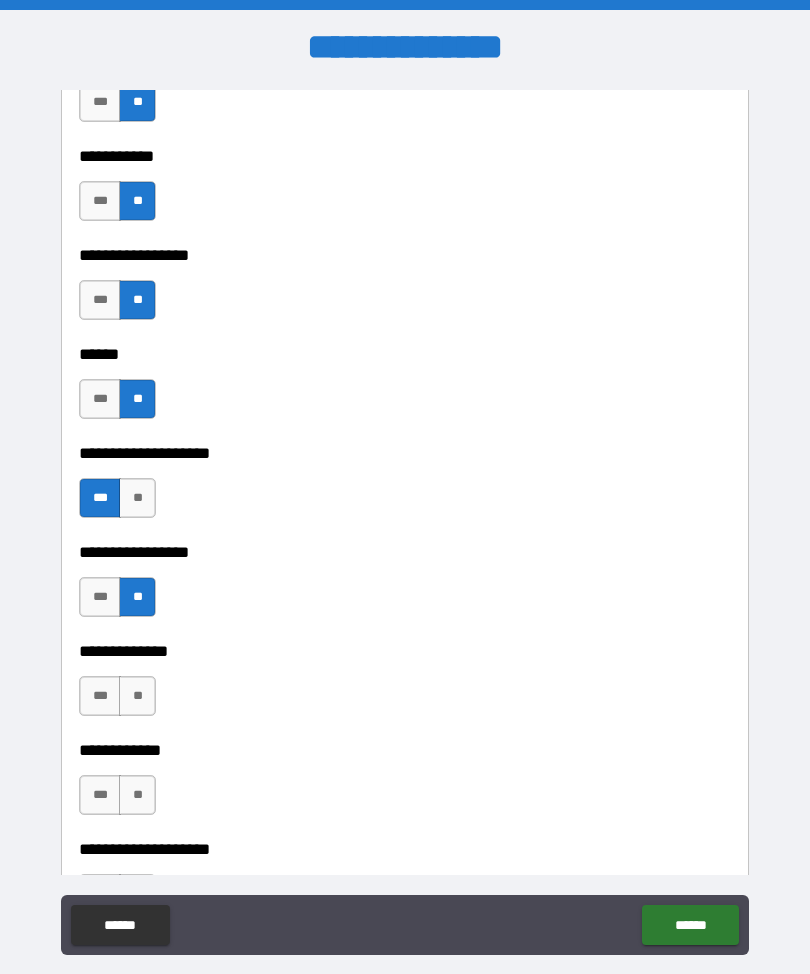 click on "**" at bounding box center (137, 696) 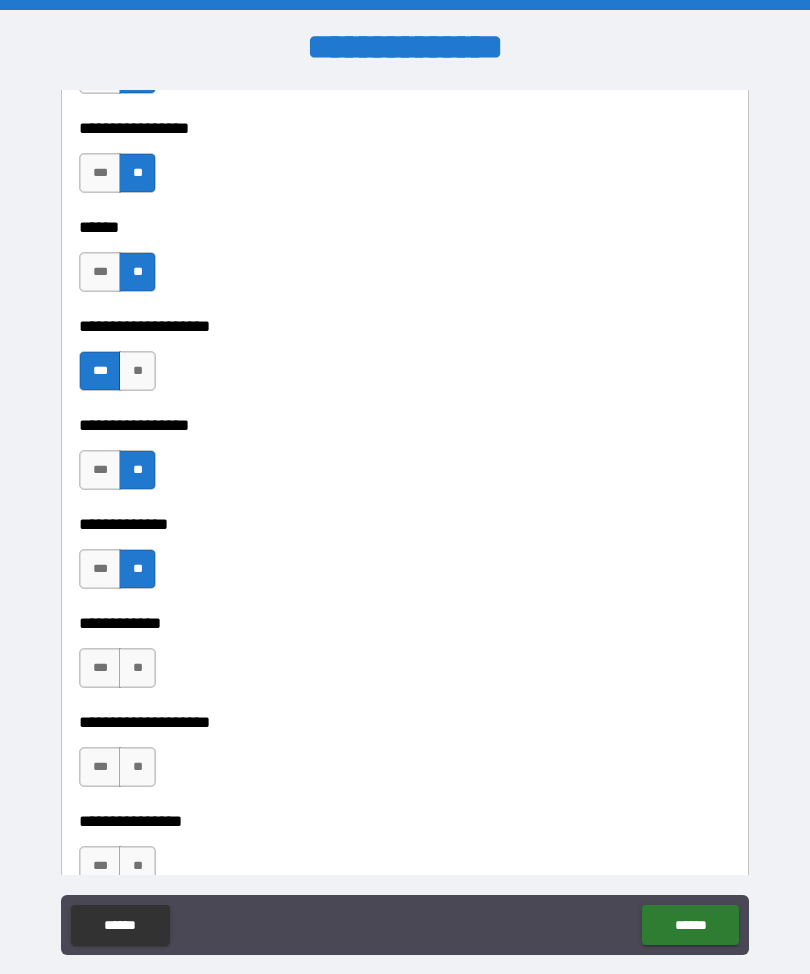 scroll, scrollTop: 6957, scrollLeft: 0, axis: vertical 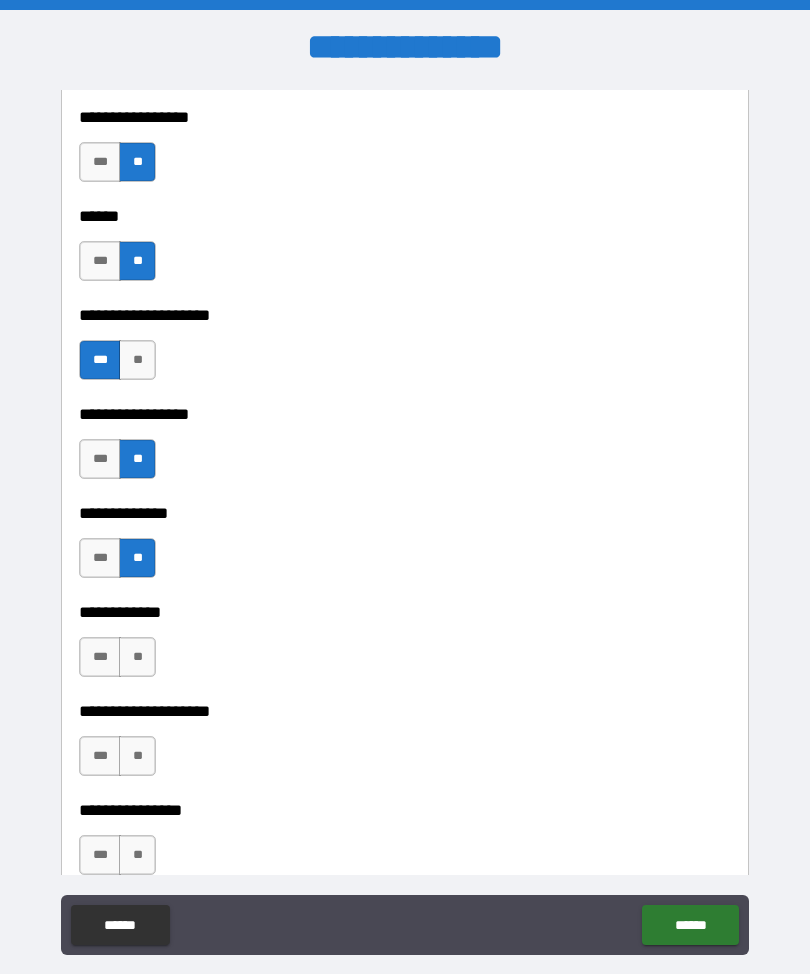 click on "**" at bounding box center [137, 657] 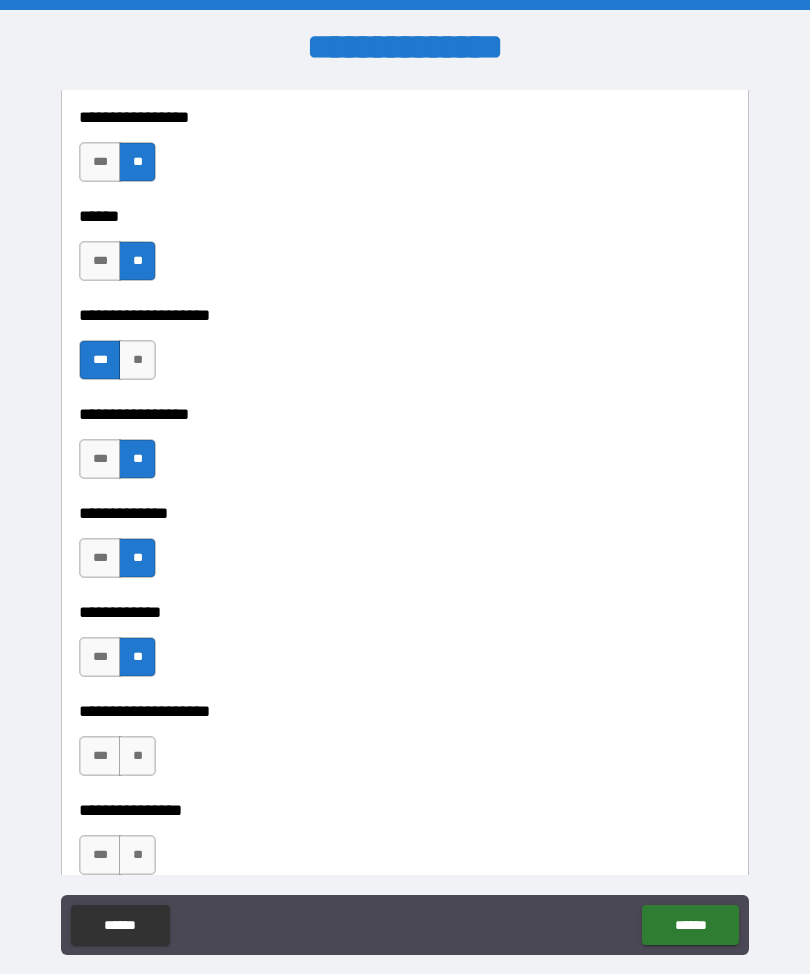 click on "**" at bounding box center (137, 756) 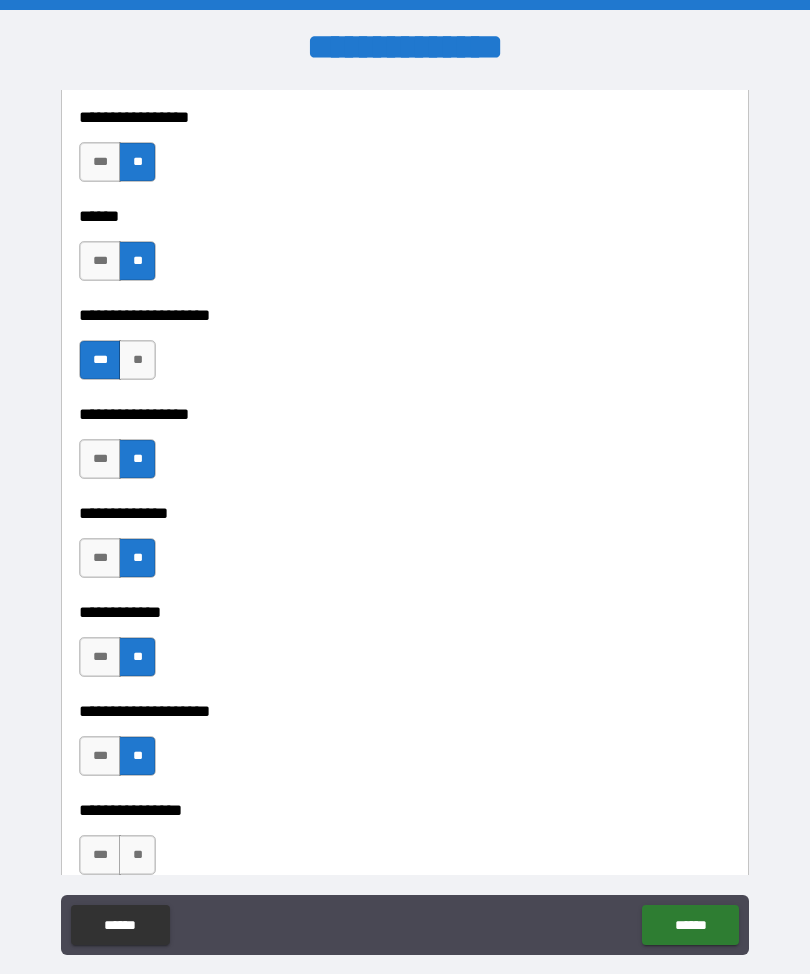 scroll, scrollTop: 7098, scrollLeft: 0, axis: vertical 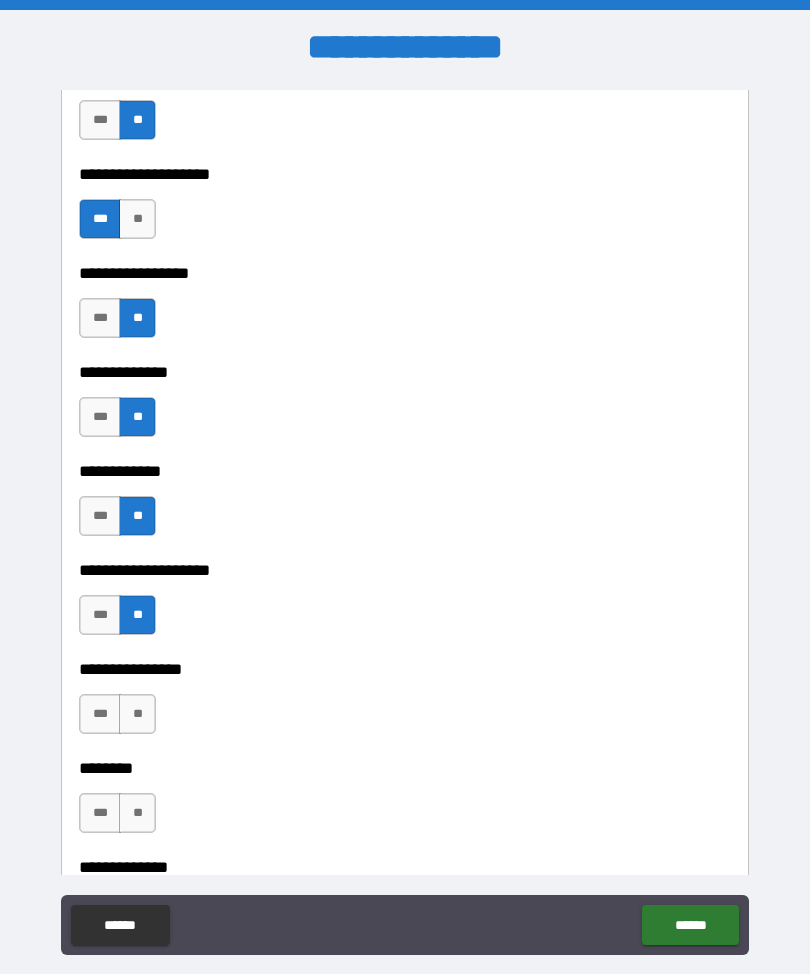click on "**" at bounding box center (137, 714) 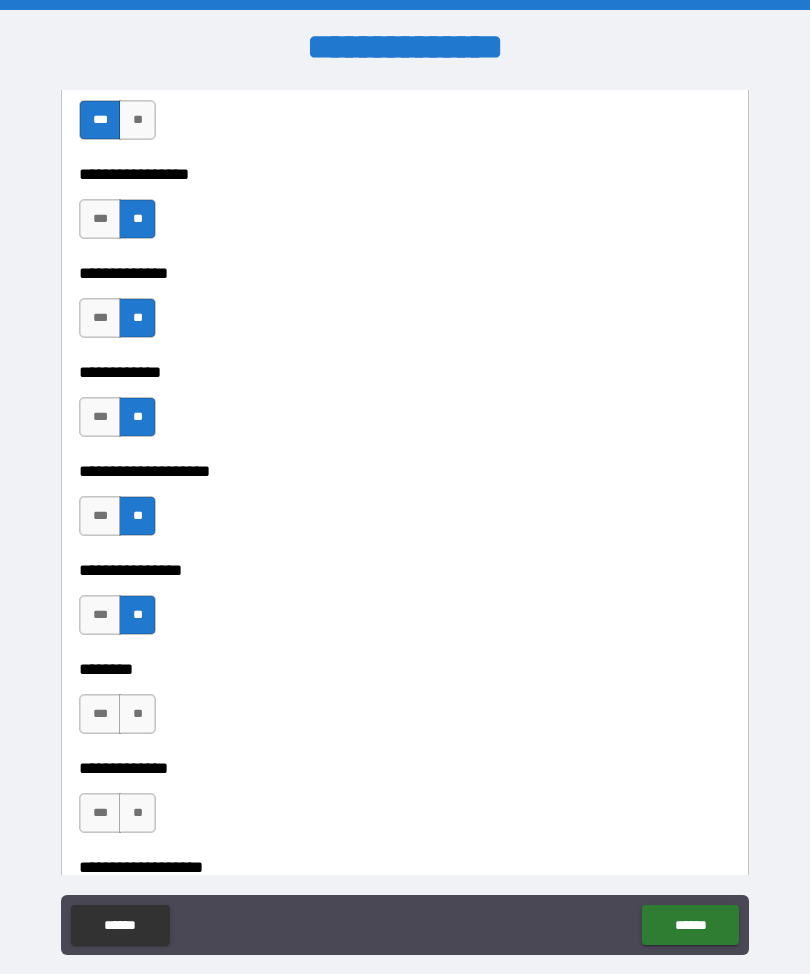 scroll, scrollTop: 7204, scrollLeft: 0, axis: vertical 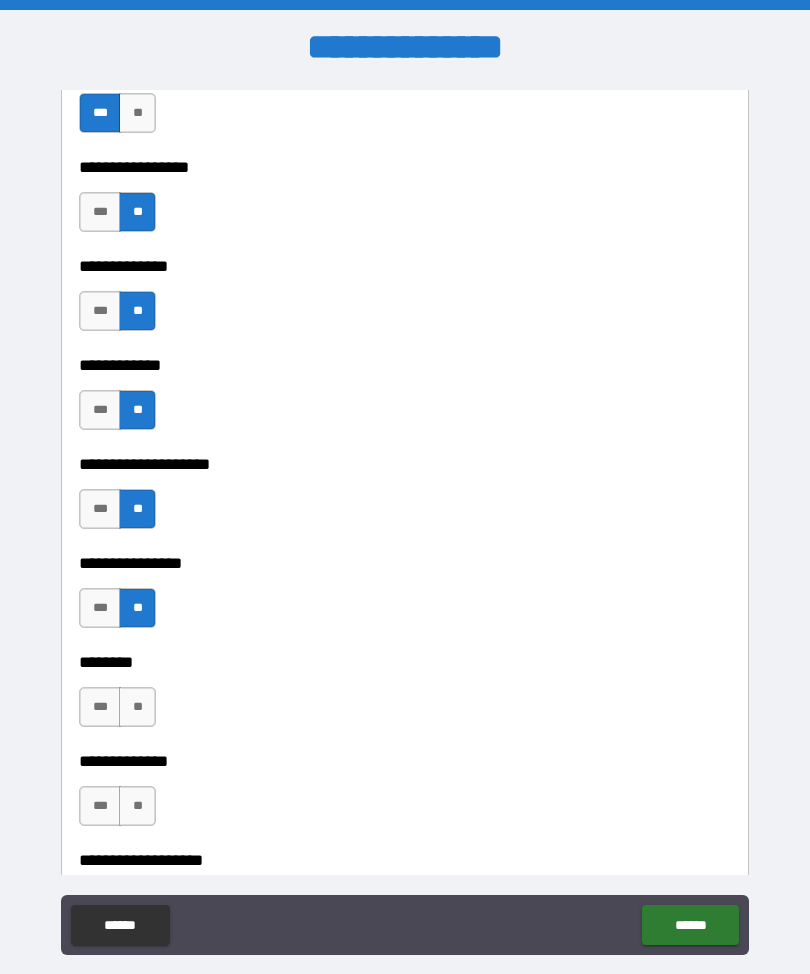 click on "**" at bounding box center [137, 707] 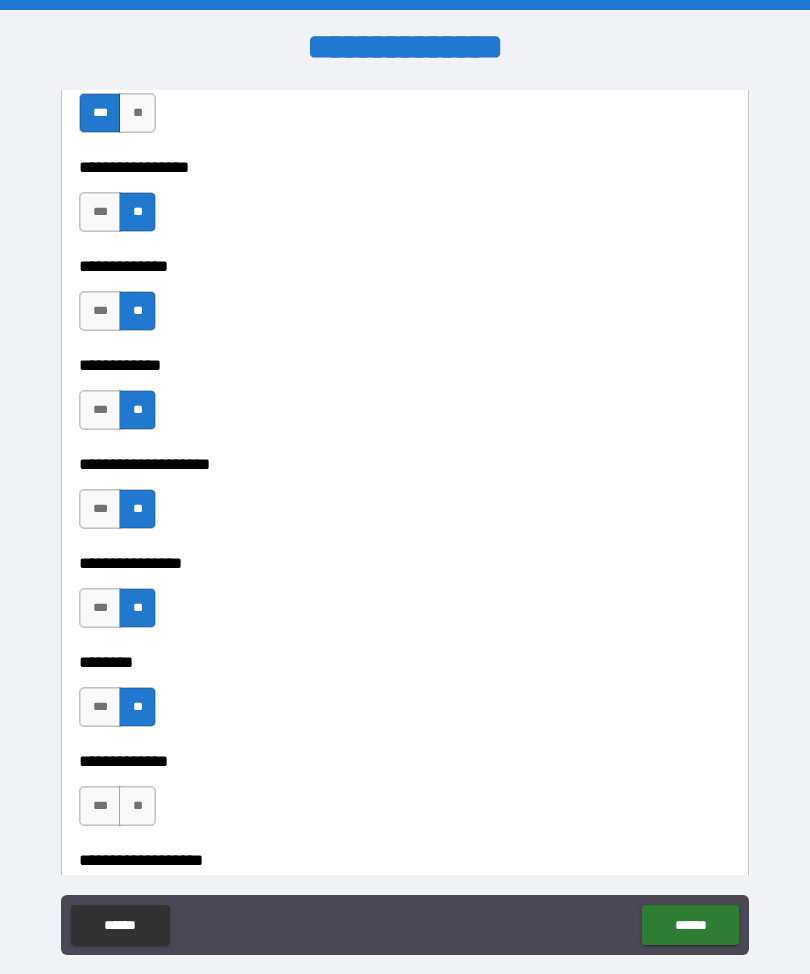 click on "**" at bounding box center [137, 806] 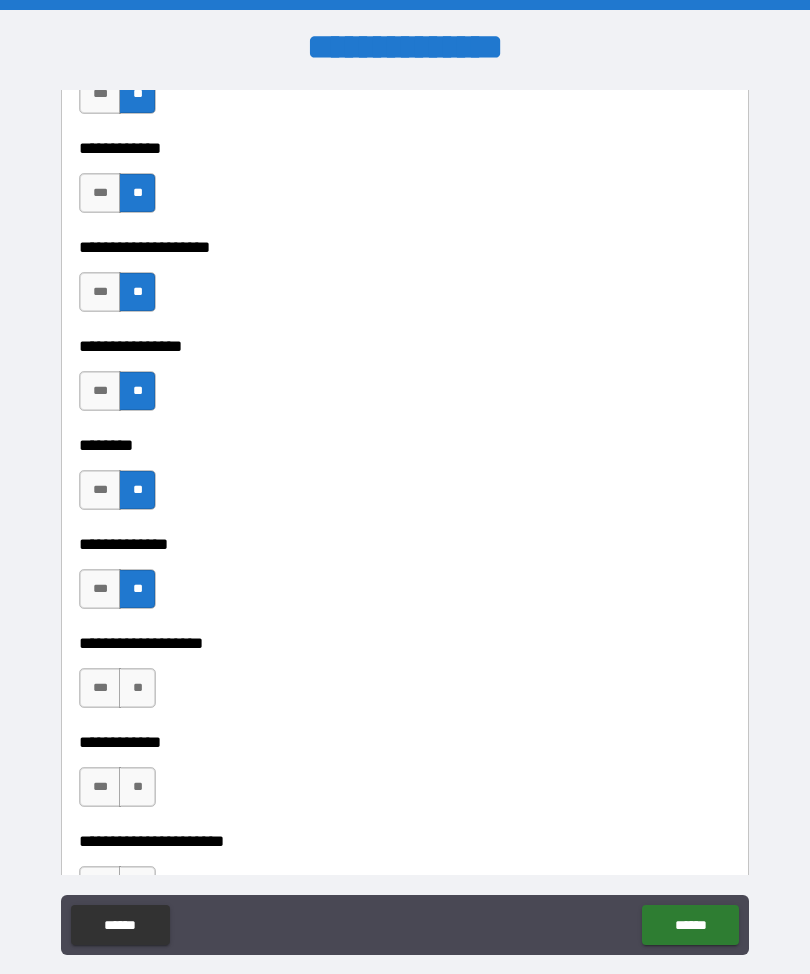 scroll, scrollTop: 7423, scrollLeft: 0, axis: vertical 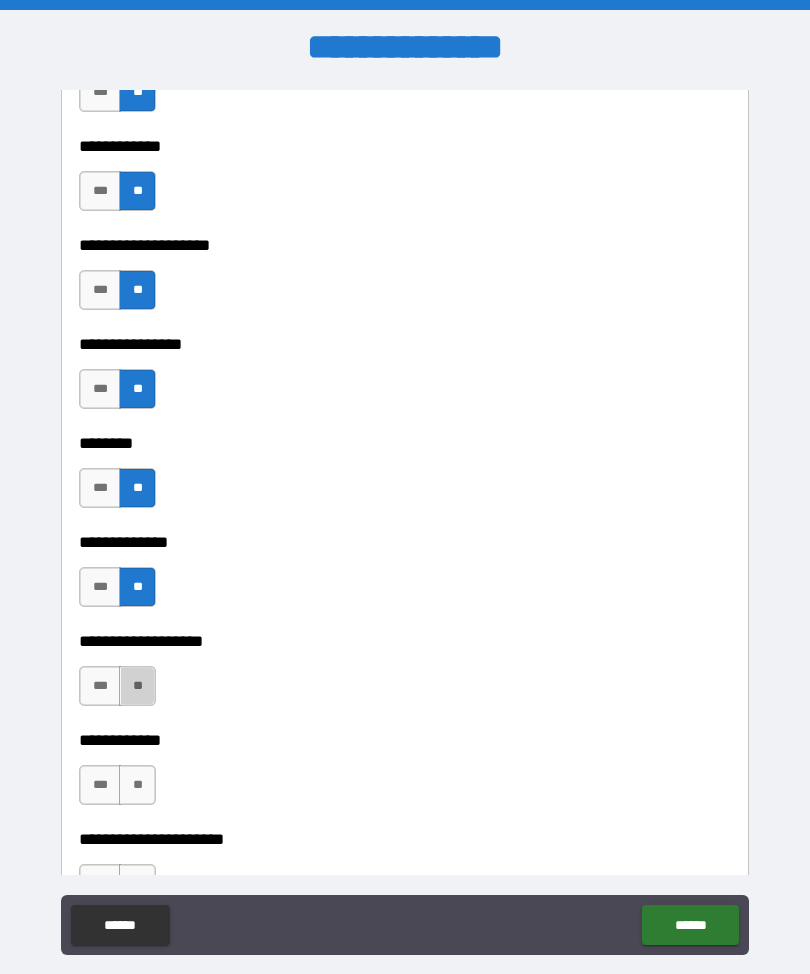 click on "**" at bounding box center (137, 686) 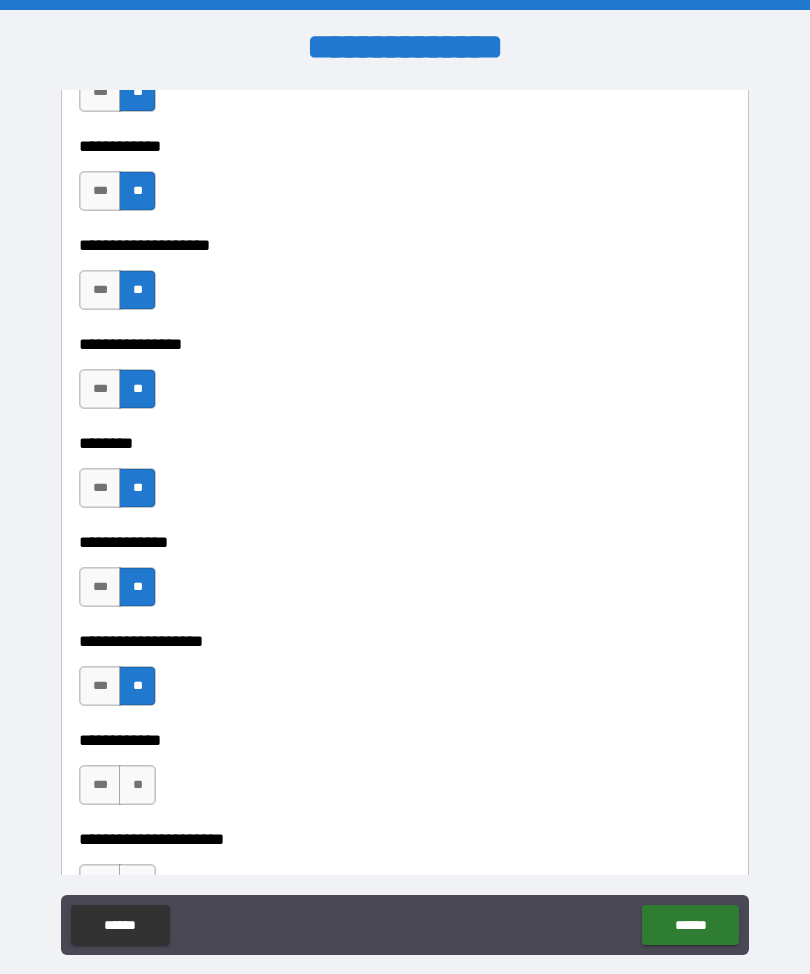click on "**" at bounding box center (137, 785) 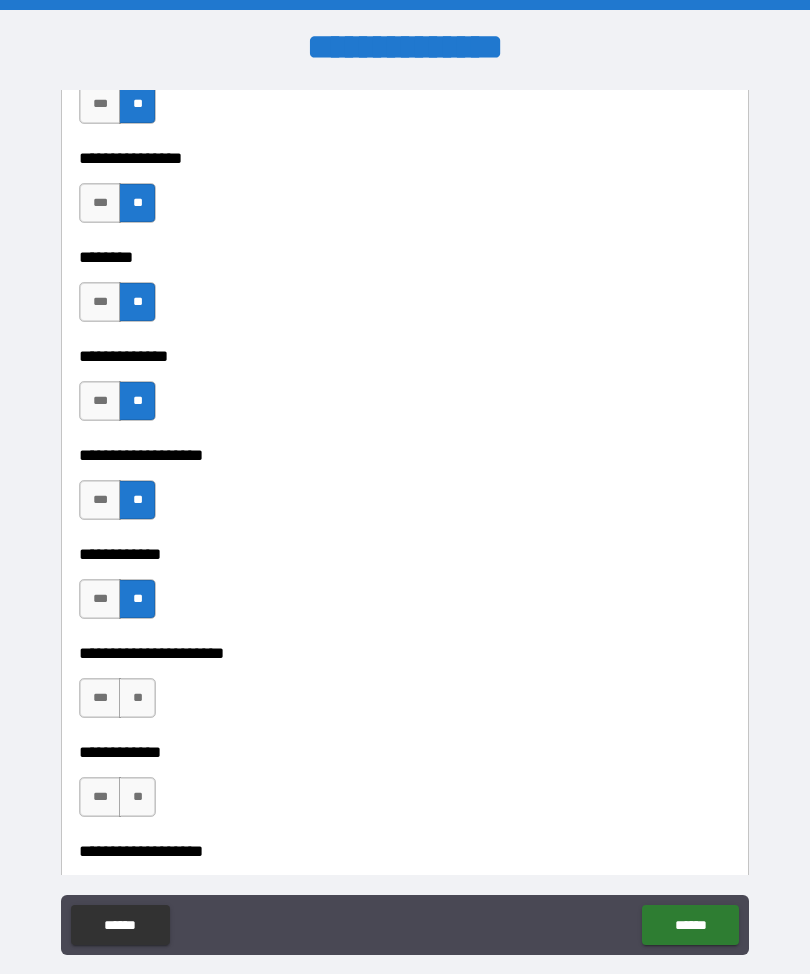 scroll, scrollTop: 7629, scrollLeft: 0, axis: vertical 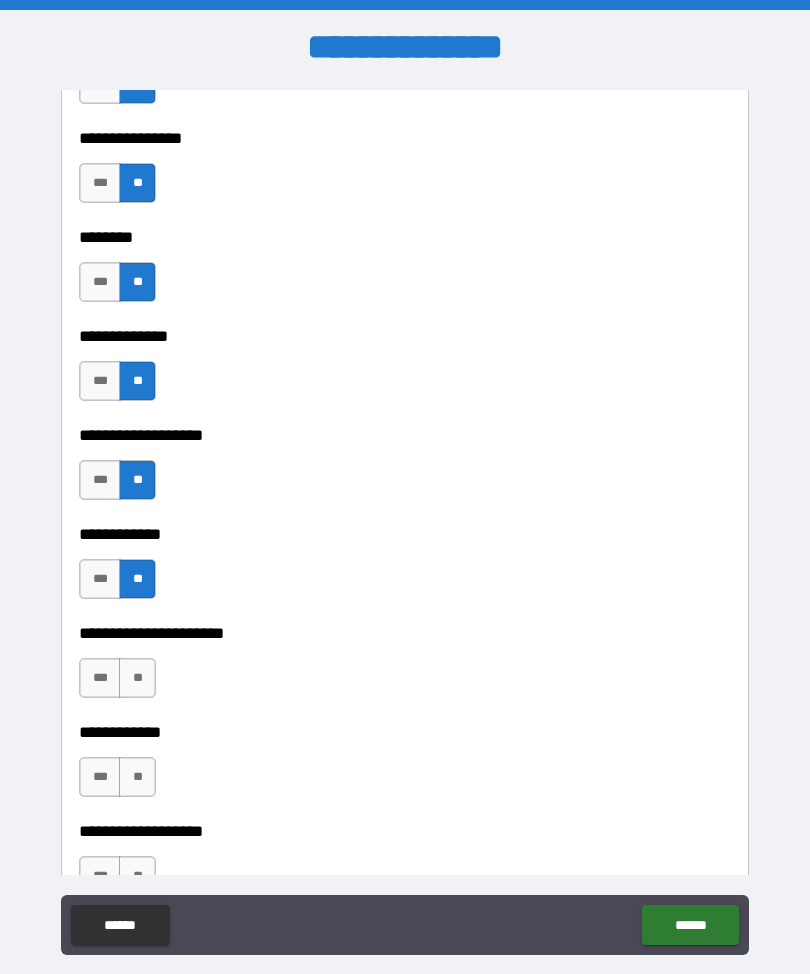 click on "**" at bounding box center (137, 678) 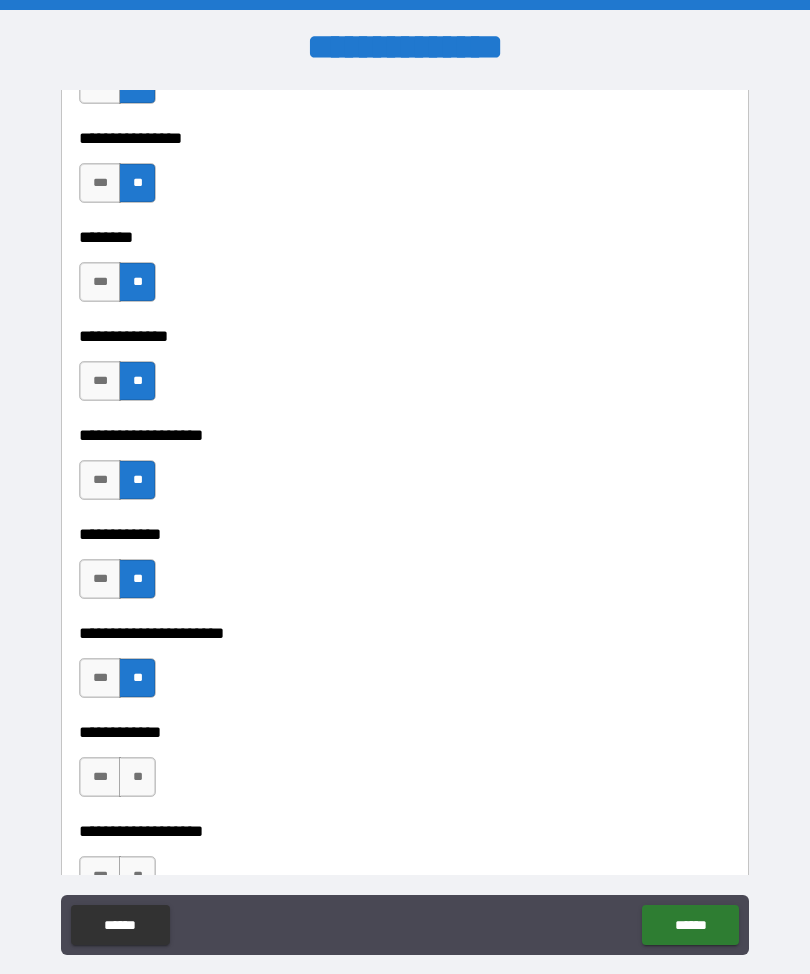 click on "**" at bounding box center [137, 777] 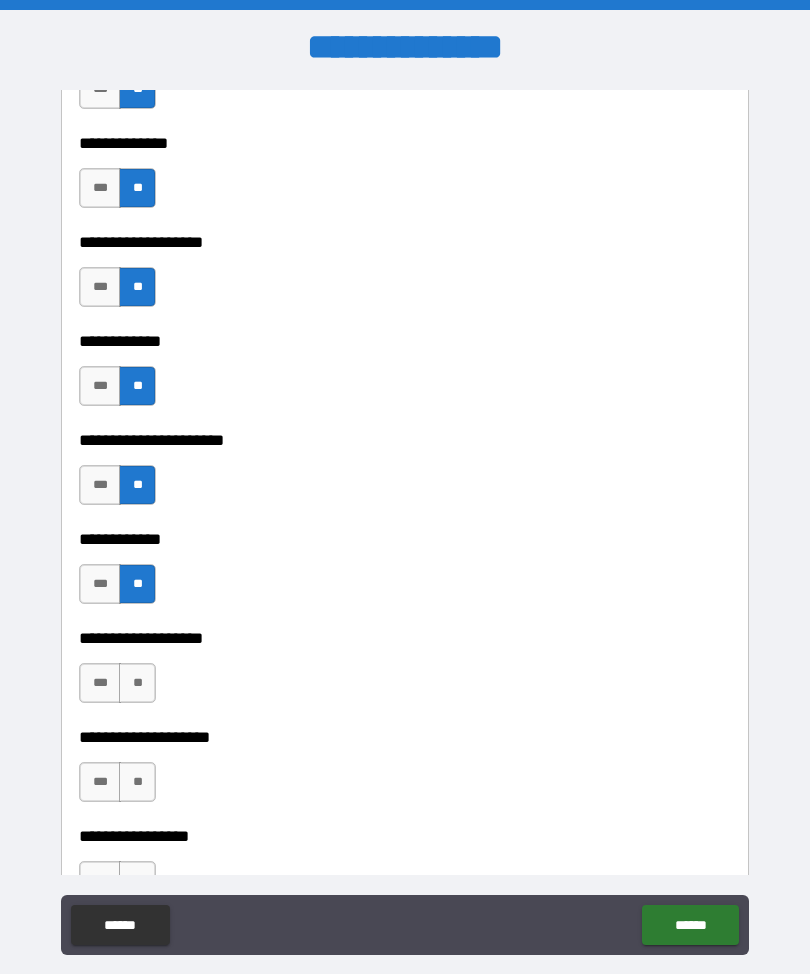scroll, scrollTop: 7828, scrollLeft: 0, axis: vertical 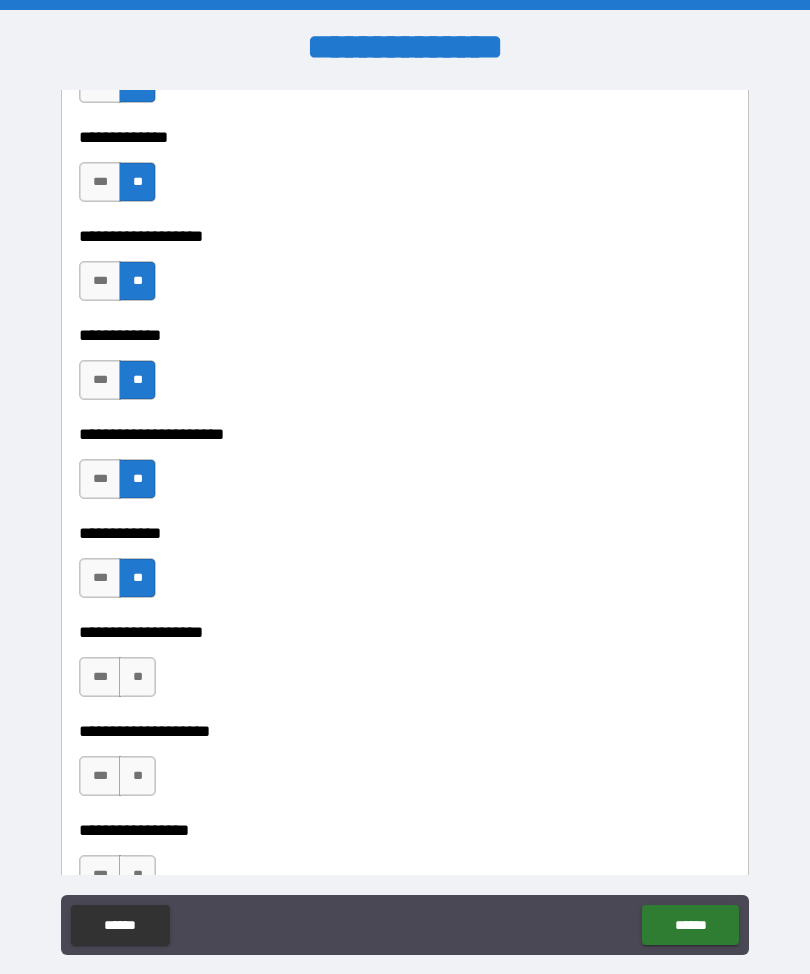 click on "**" at bounding box center (137, 677) 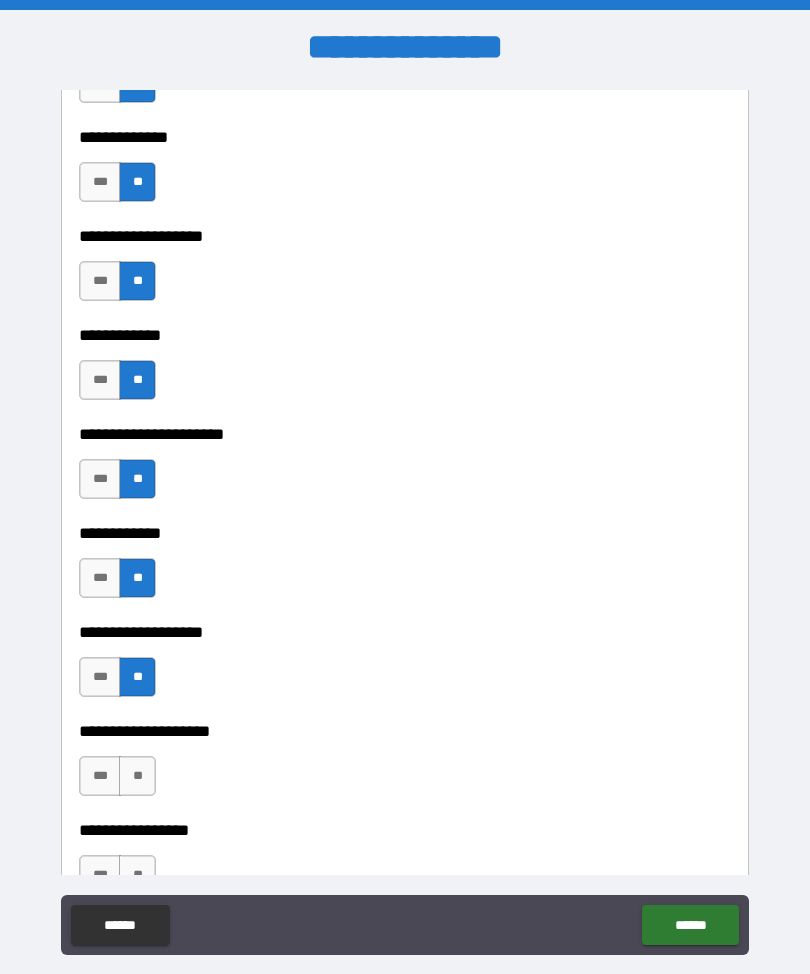 click on "**" at bounding box center (137, 776) 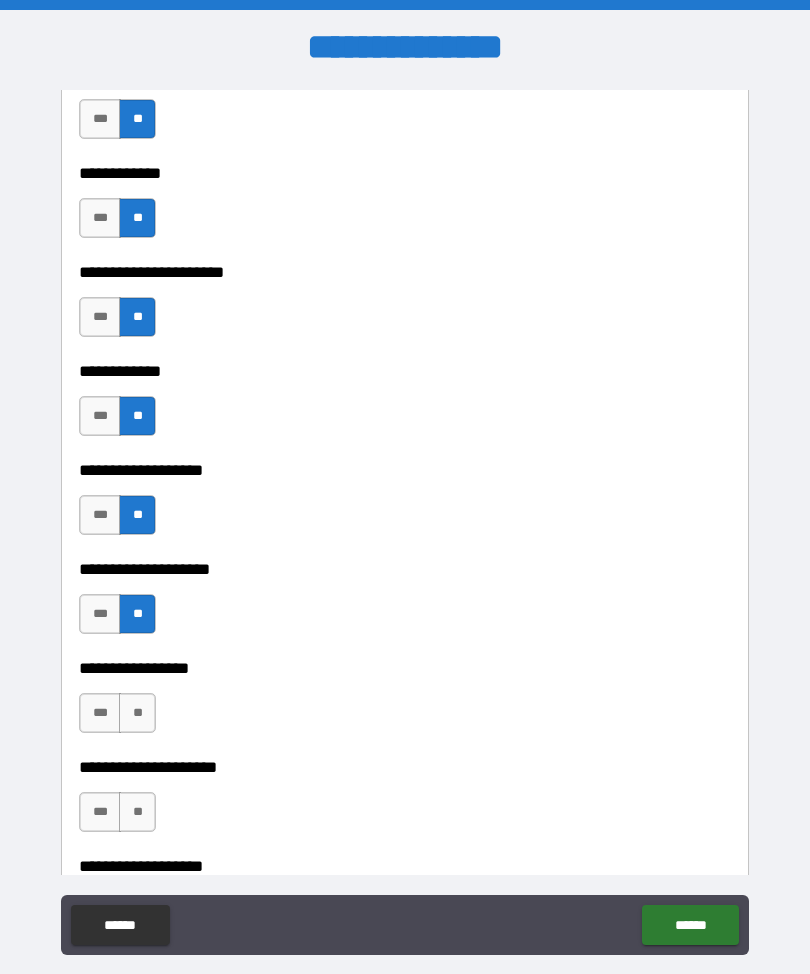 scroll, scrollTop: 7997, scrollLeft: 0, axis: vertical 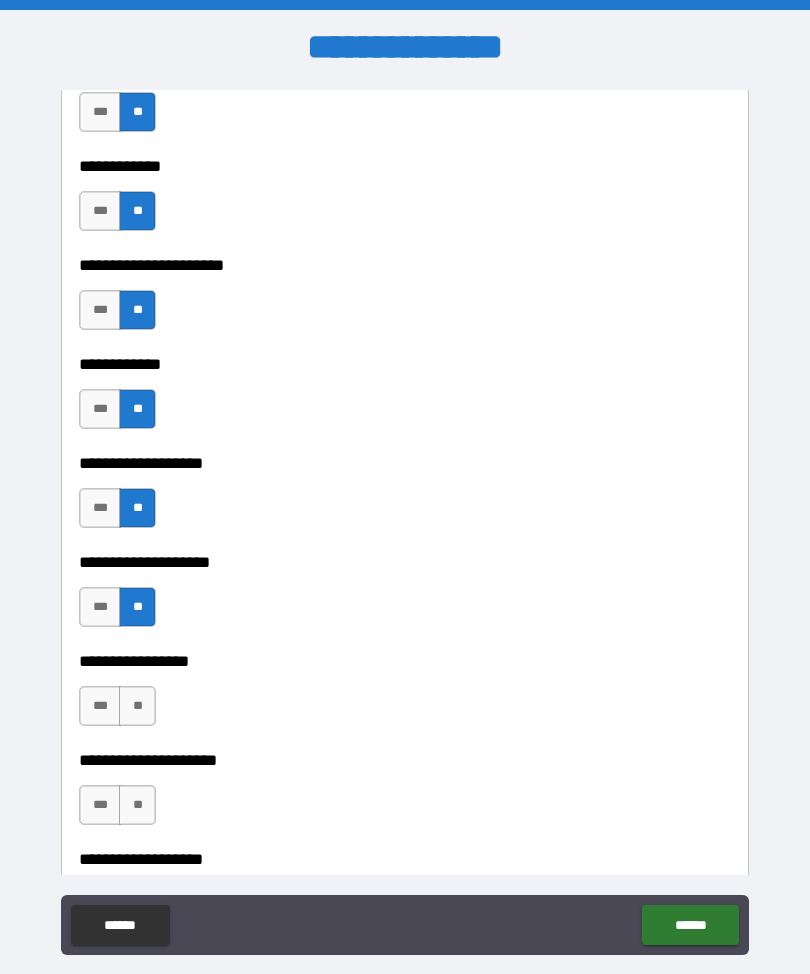 click on "**" at bounding box center [137, 706] 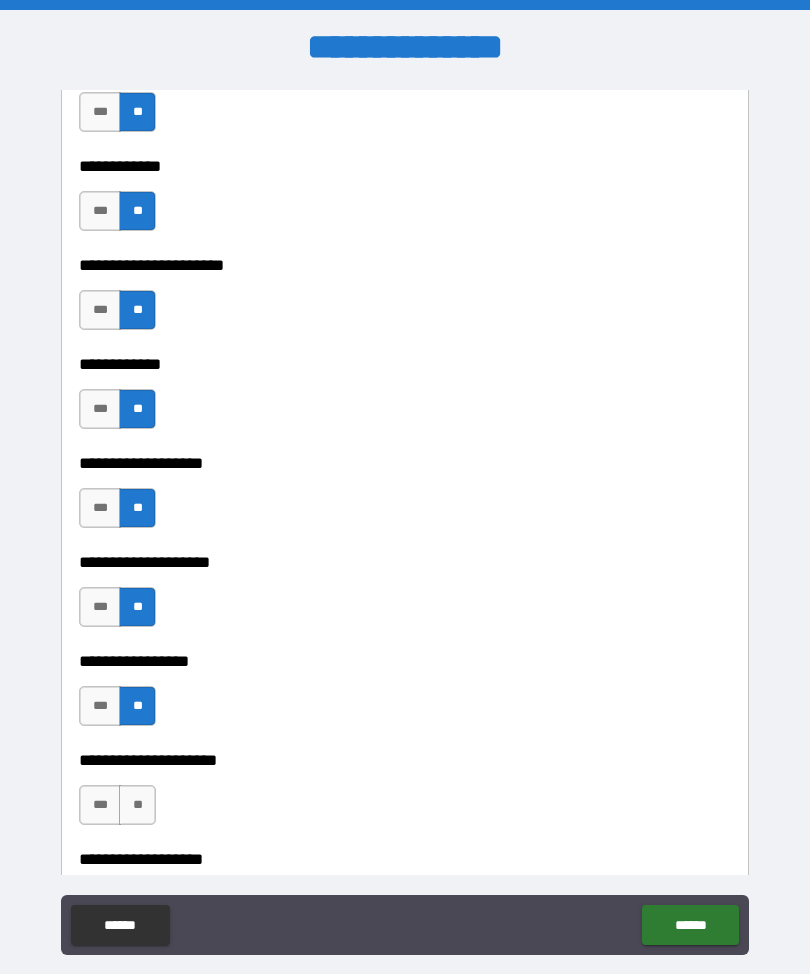 click on "**" at bounding box center (137, 805) 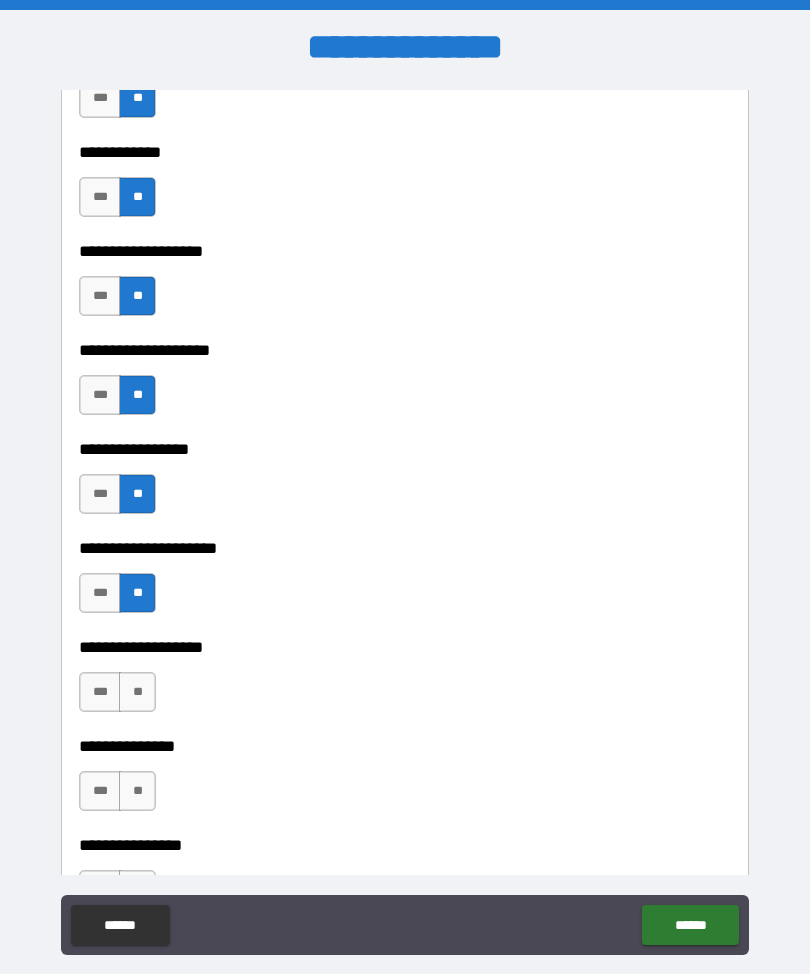 scroll, scrollTop: 8215, scrollLeft: 0, axis: vertical 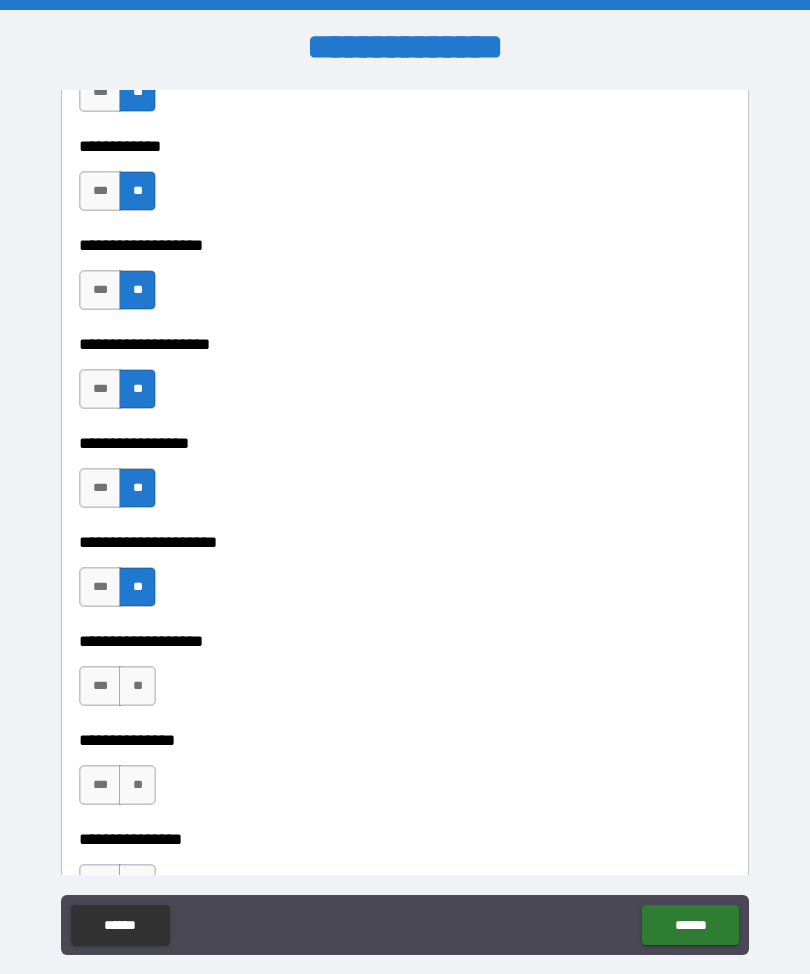 click on "**" at bounding box center (137, 686) 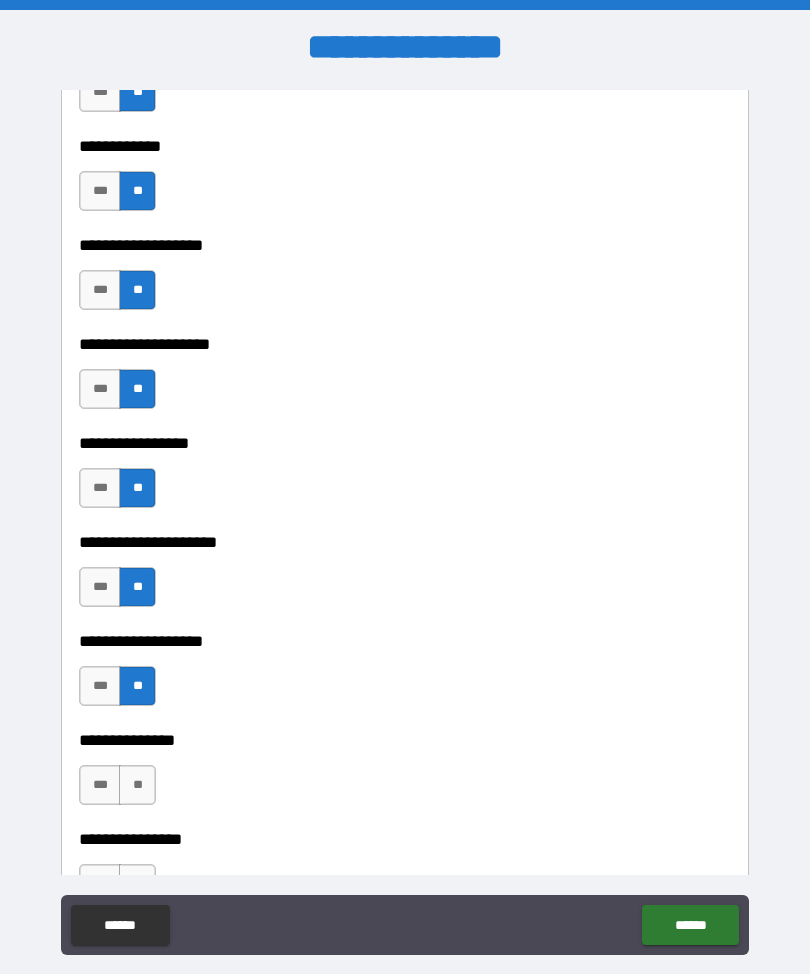 click on "**" at bounding box center [137, 785] 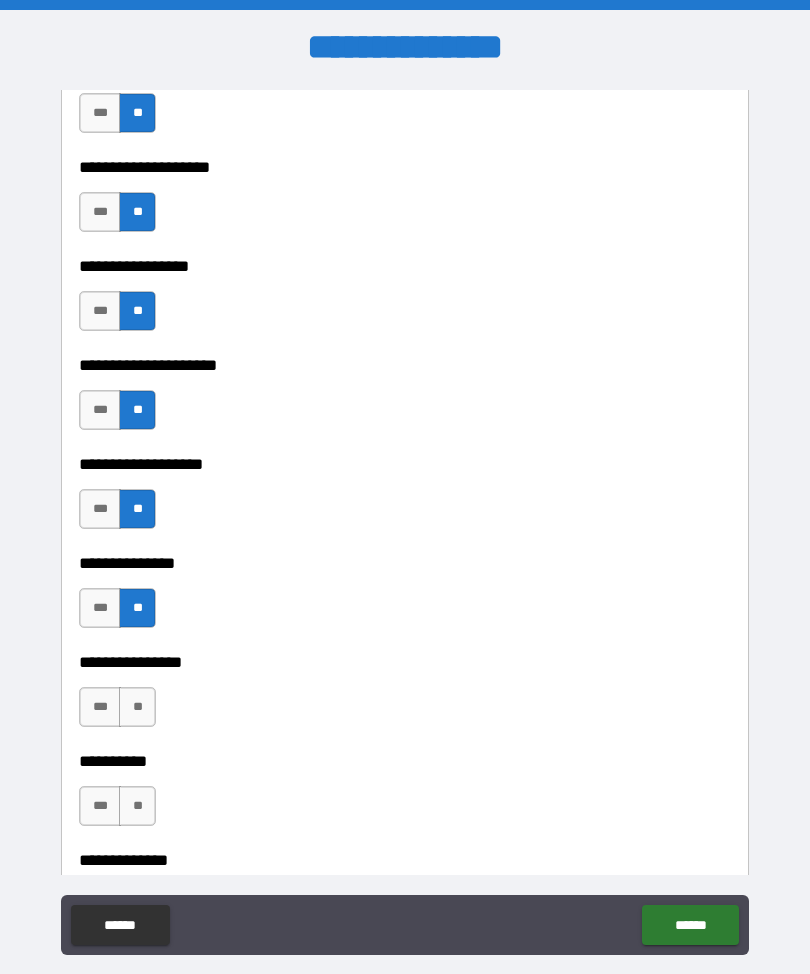 scroll, scrollTop: 8413, scrollLeft: 0, axis: vertical 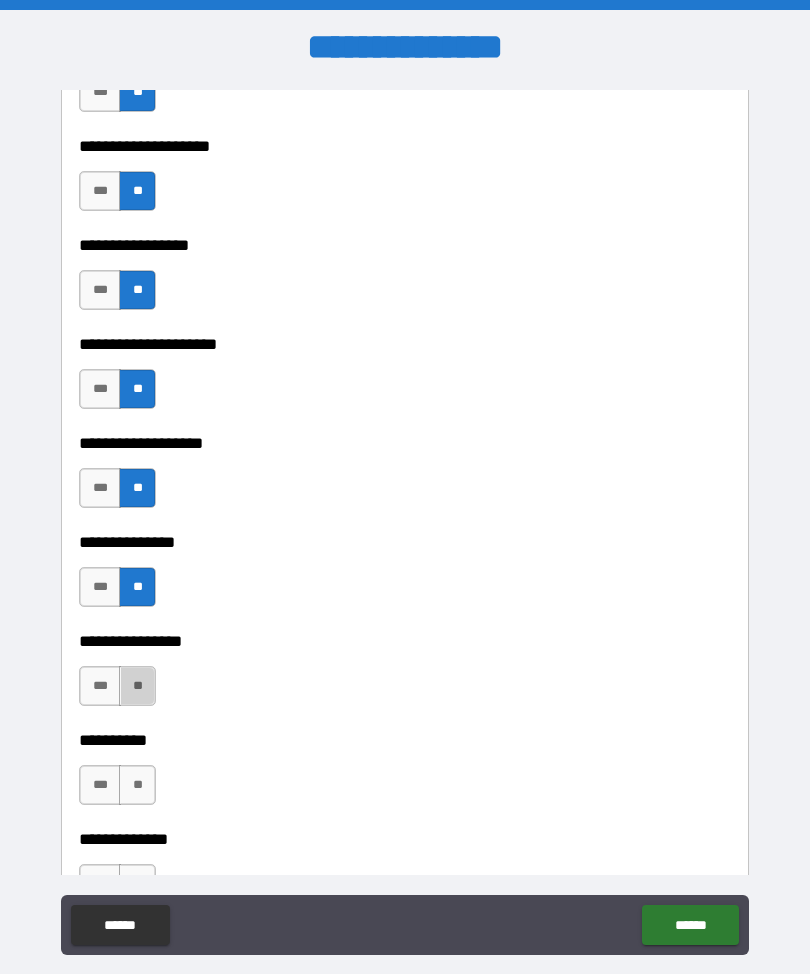 click on "**" at bounding box center (137, 686) 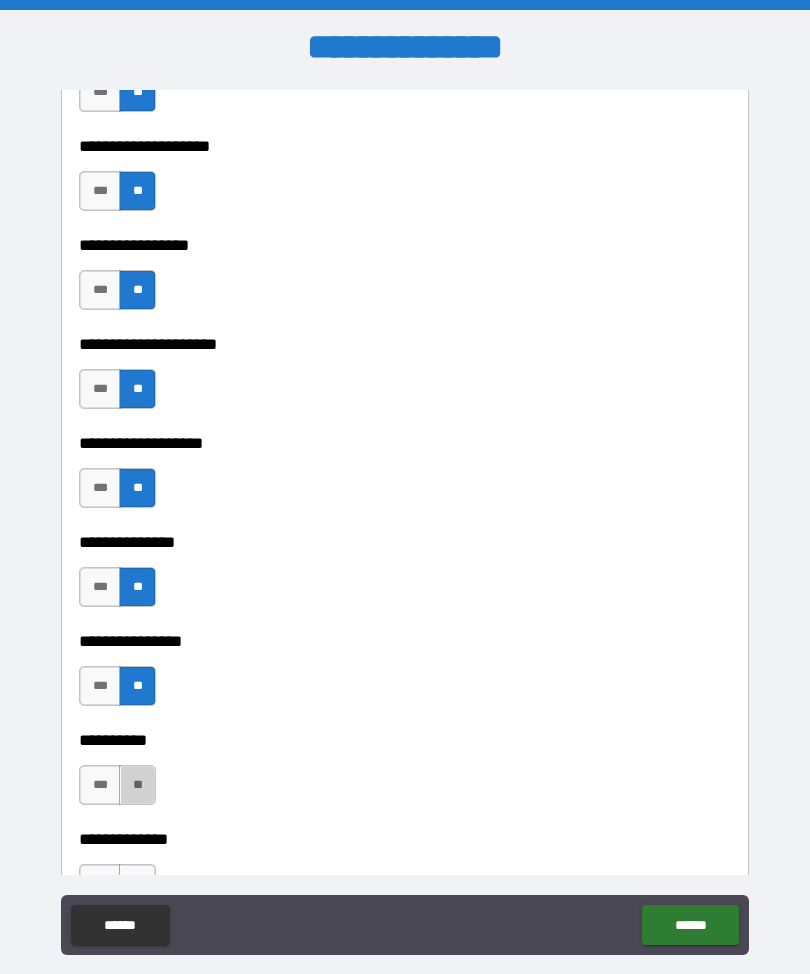 click on "**" at bounding box center [137, 785] 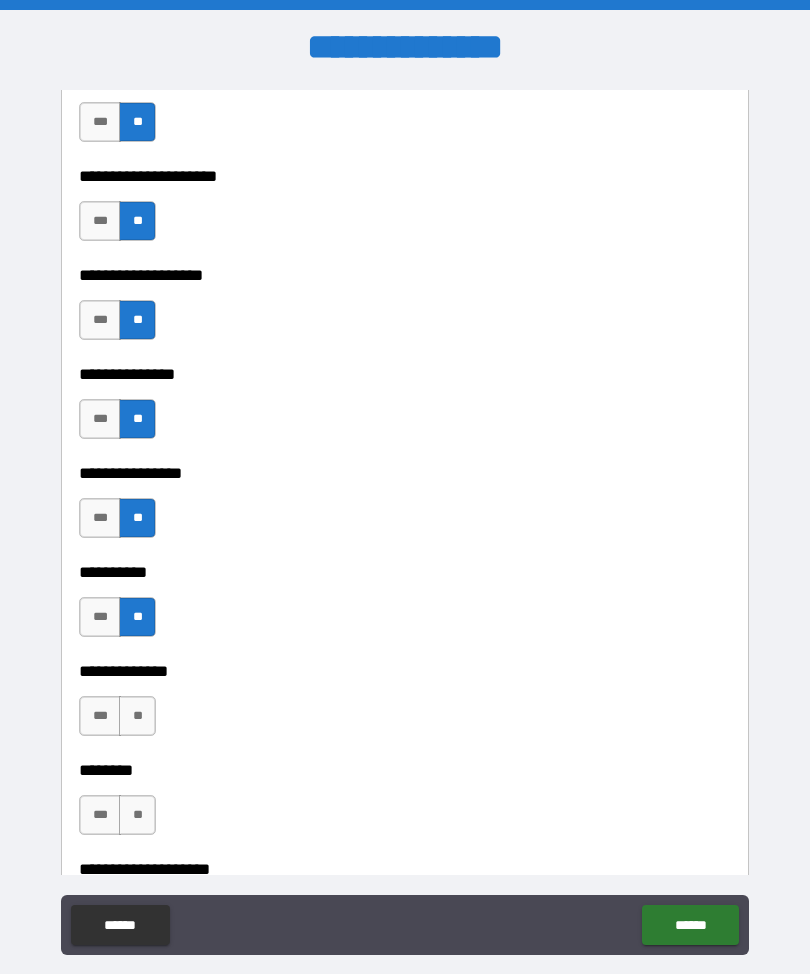 scroll, scrollTop: 8582, scrollLeft: 0, axis: vertical 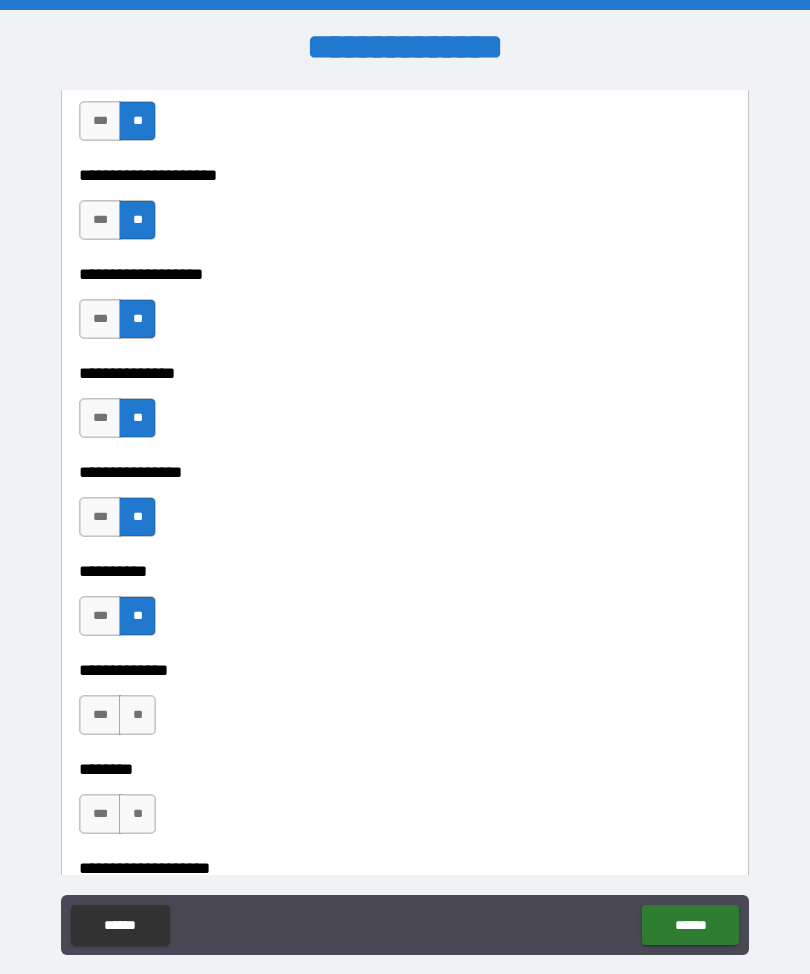 click on "**" at bounding box center [137, 715] 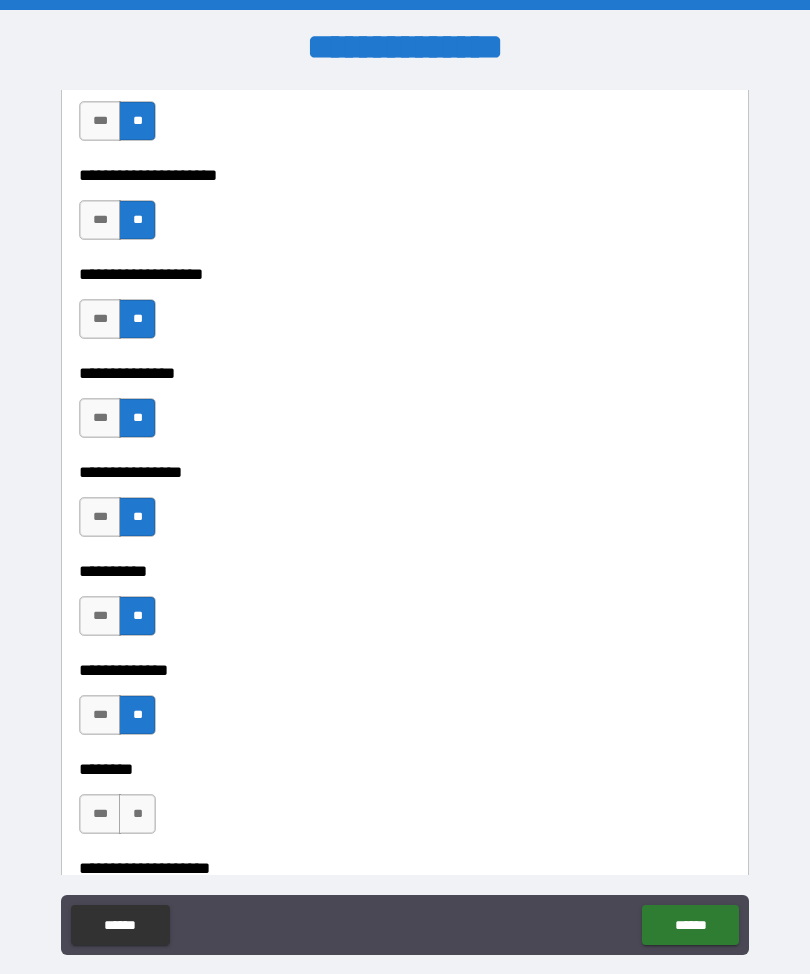 click on "**" at bounding box center [137, 814] 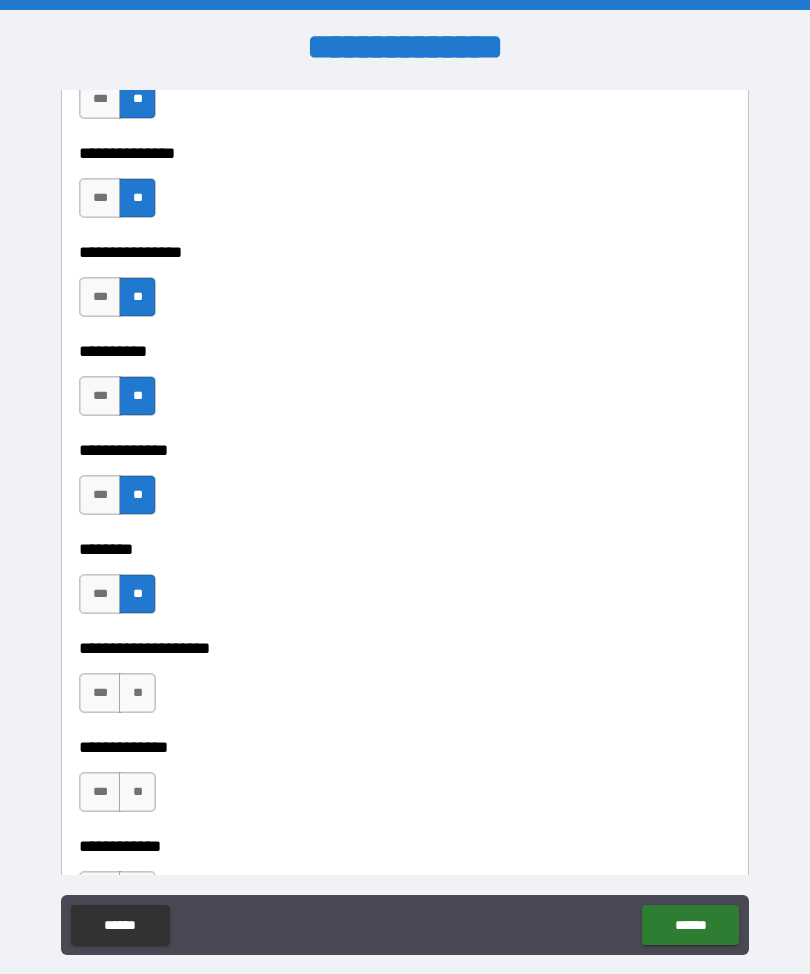 scroll, scrollTop: 8801, scrollLeft: 0, axis: vertical 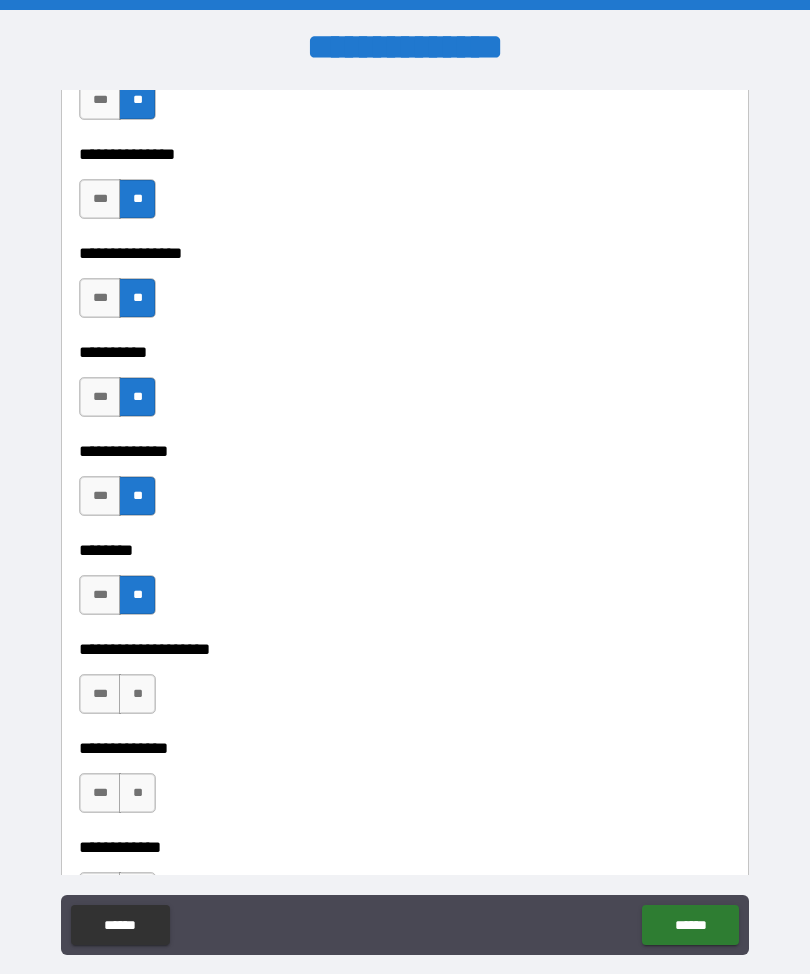click on "**" at bounding box center (137, 694) 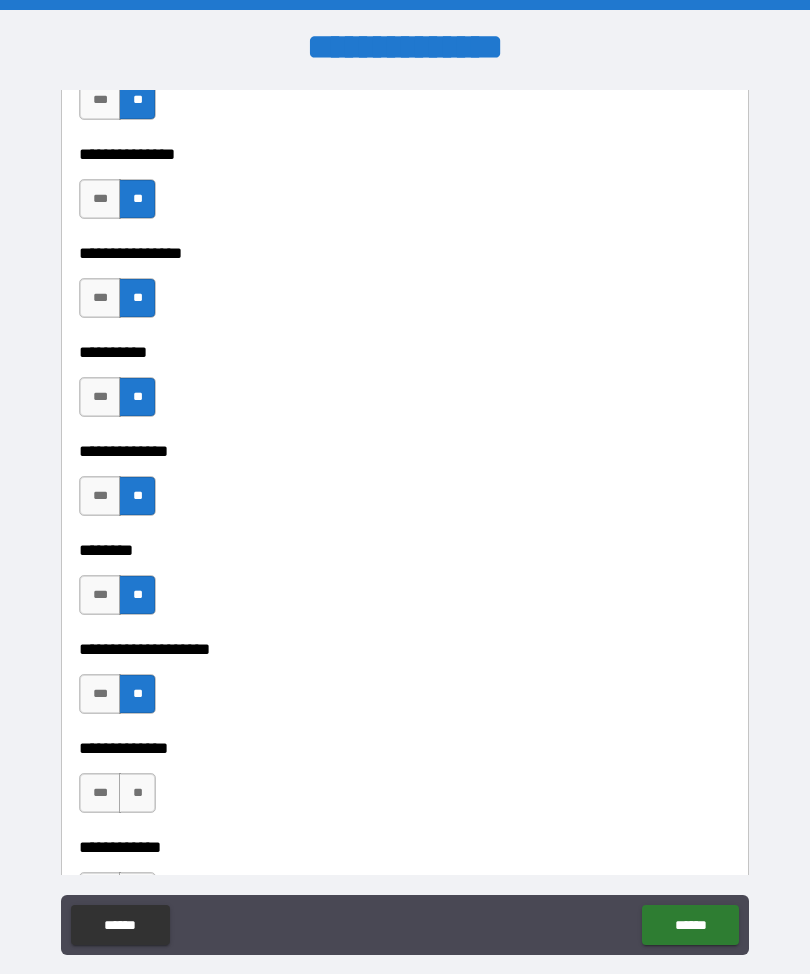 click on "**" at bounding box center [137, 793] 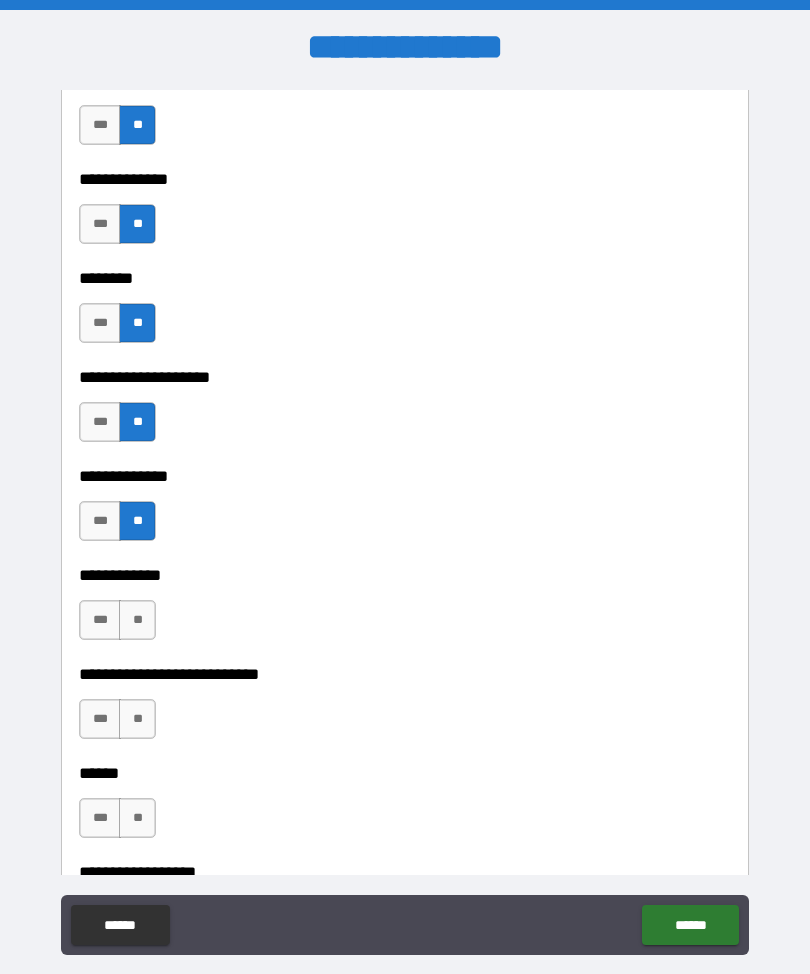 scroll, scrollTop: 9070, scrollLeft: 0, axis: vertical 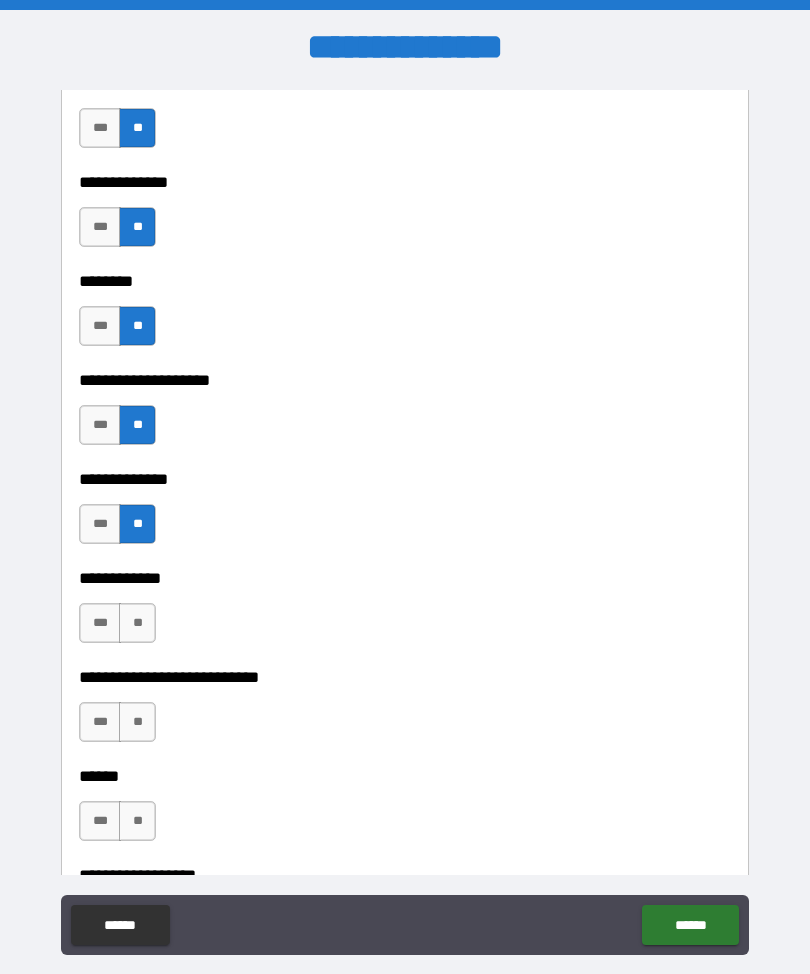 click on "**" at bounding box center (137, 623) 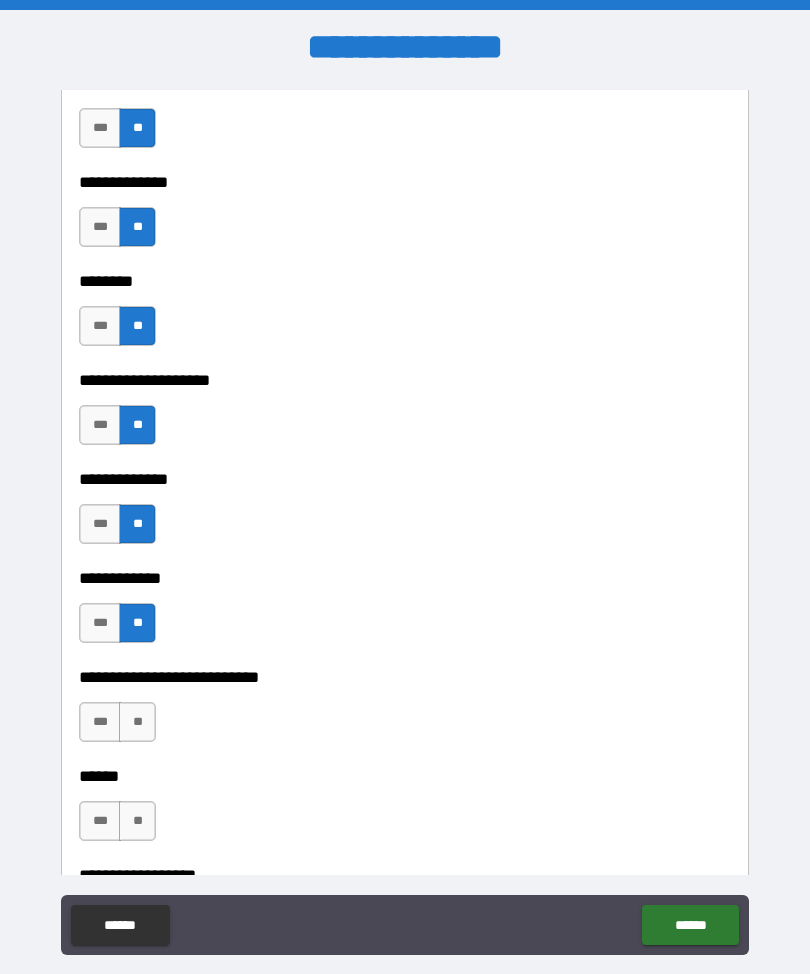 click on "**" at bounding box center (137, 722) 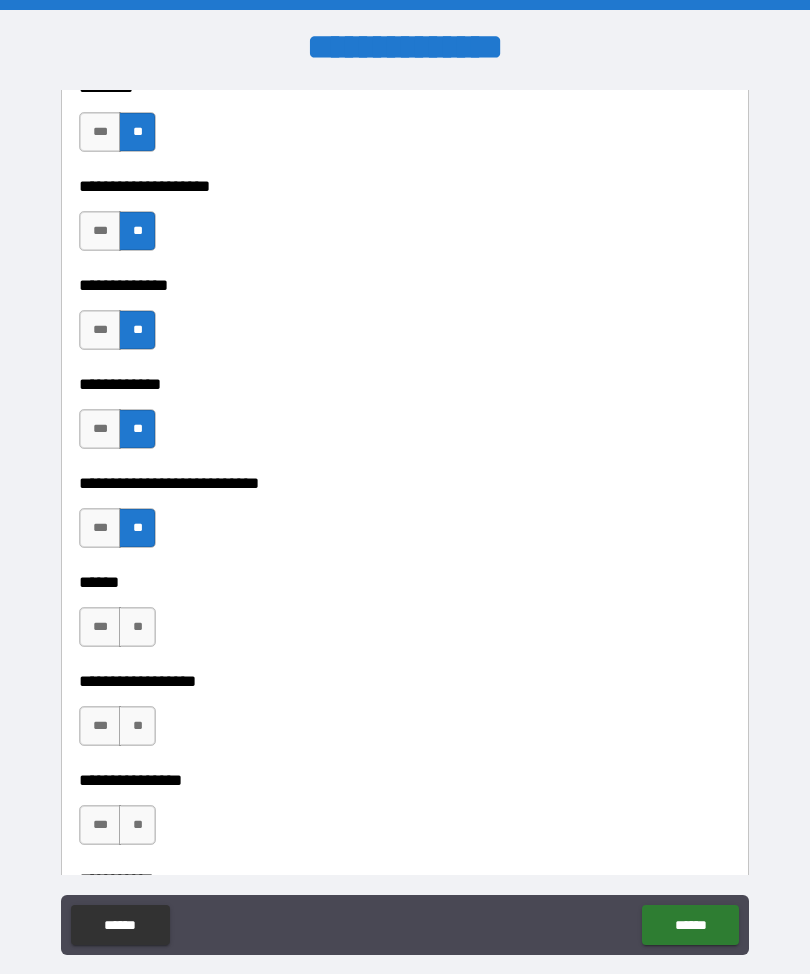 scroll, scrollTop: 9269, scrollLeft: 0, axis: vertical 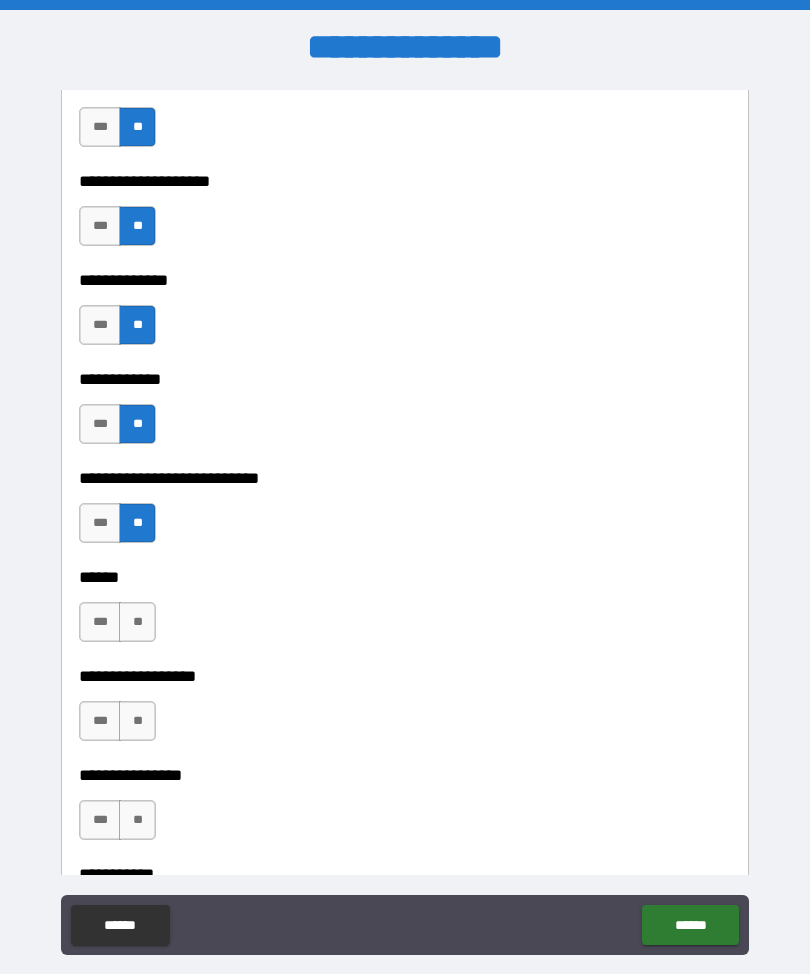 click on "**" at bounding box center (137, 622) 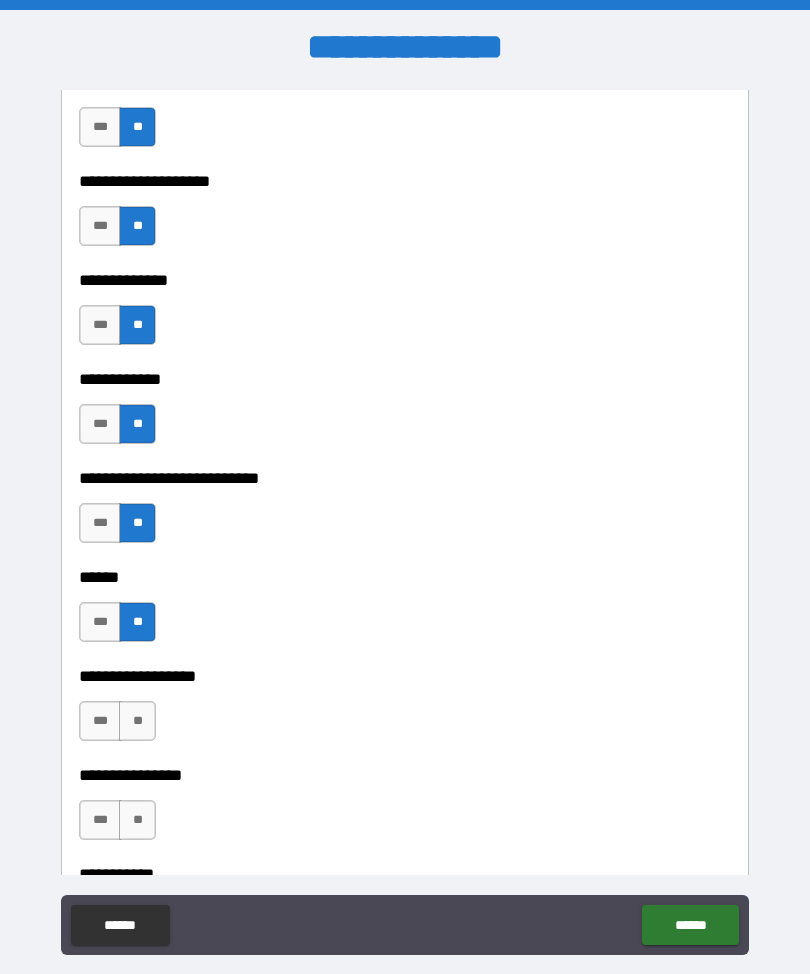 click on "**" at bounding box center (137, 721) 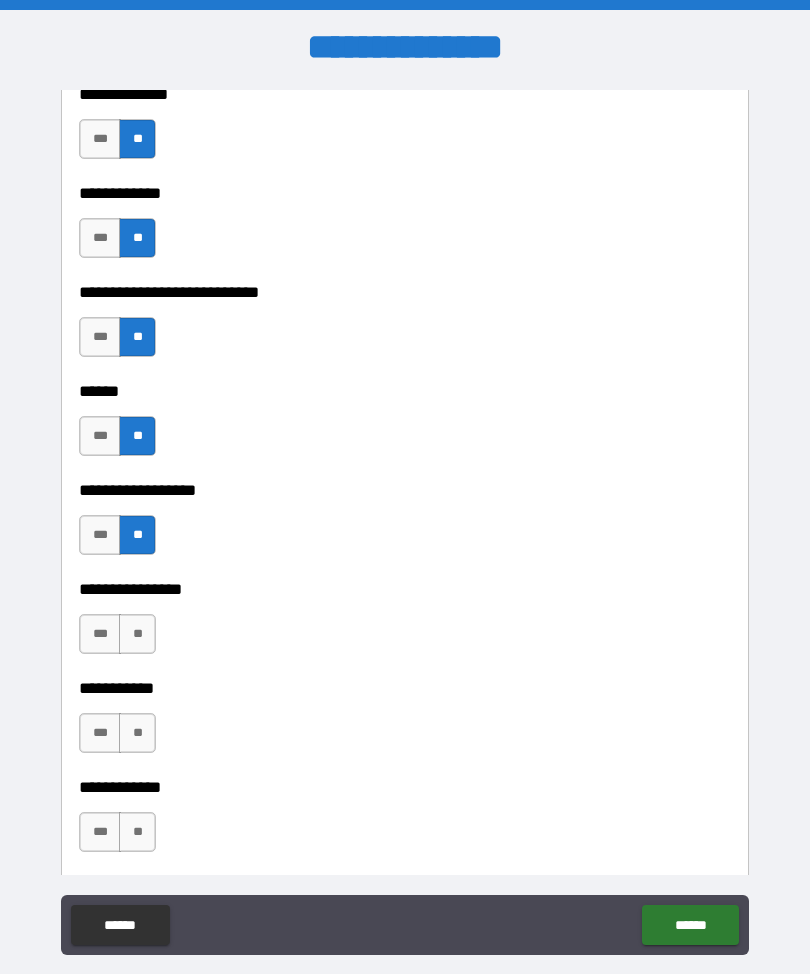 scroll, scrollTop: 9462, scrollLeft: 0, axis: vertical 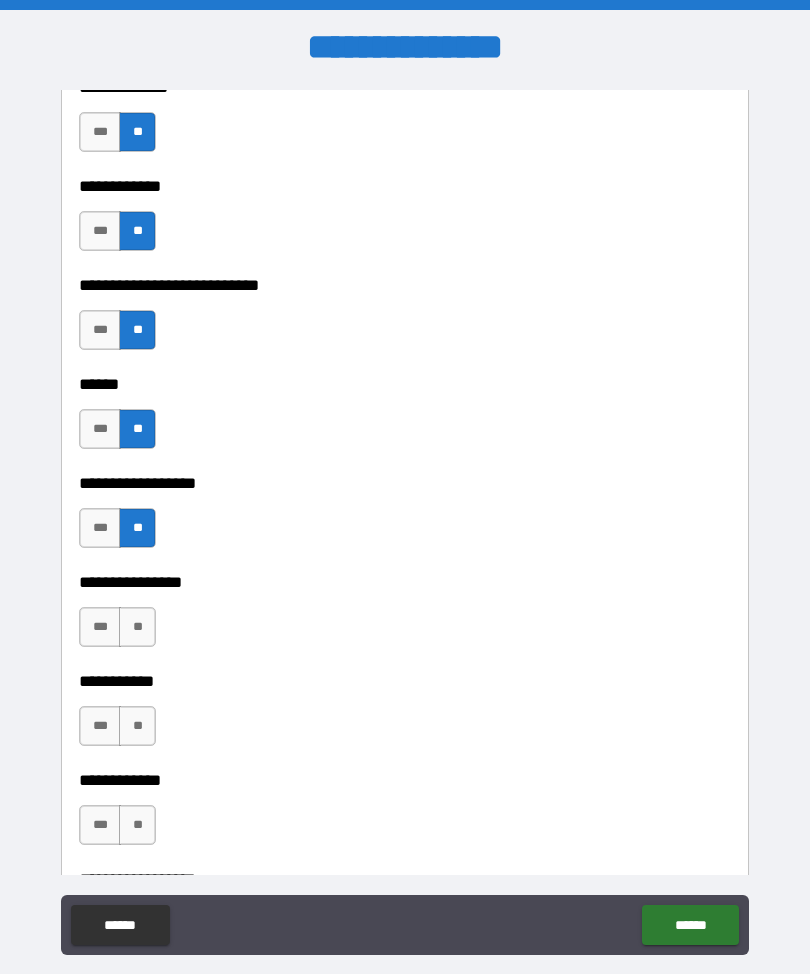 click on "**" at bounding box center [137, 627] 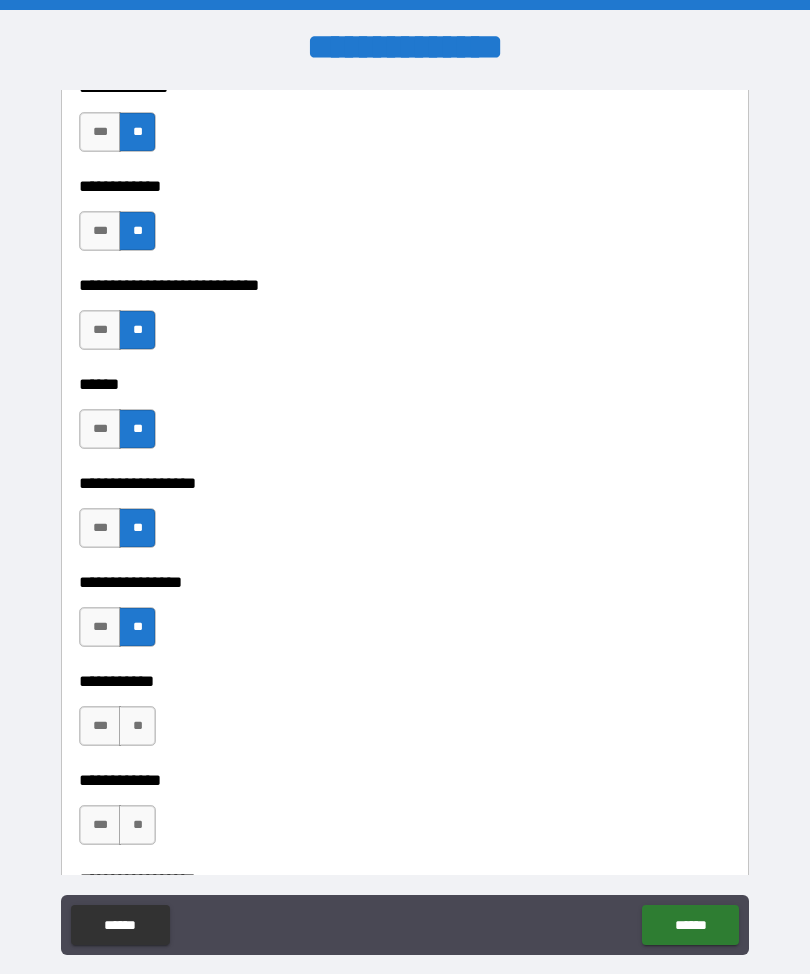 click on "**" at bounding box center [137, 726] 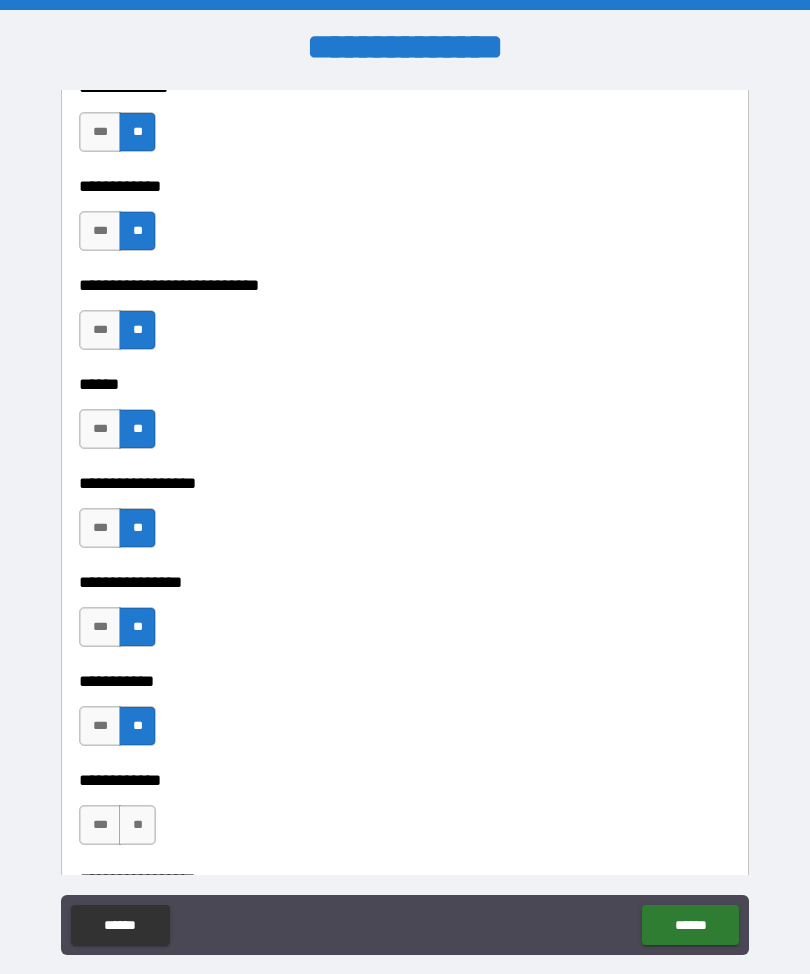 click on "**" at bounding box center (137, 825) 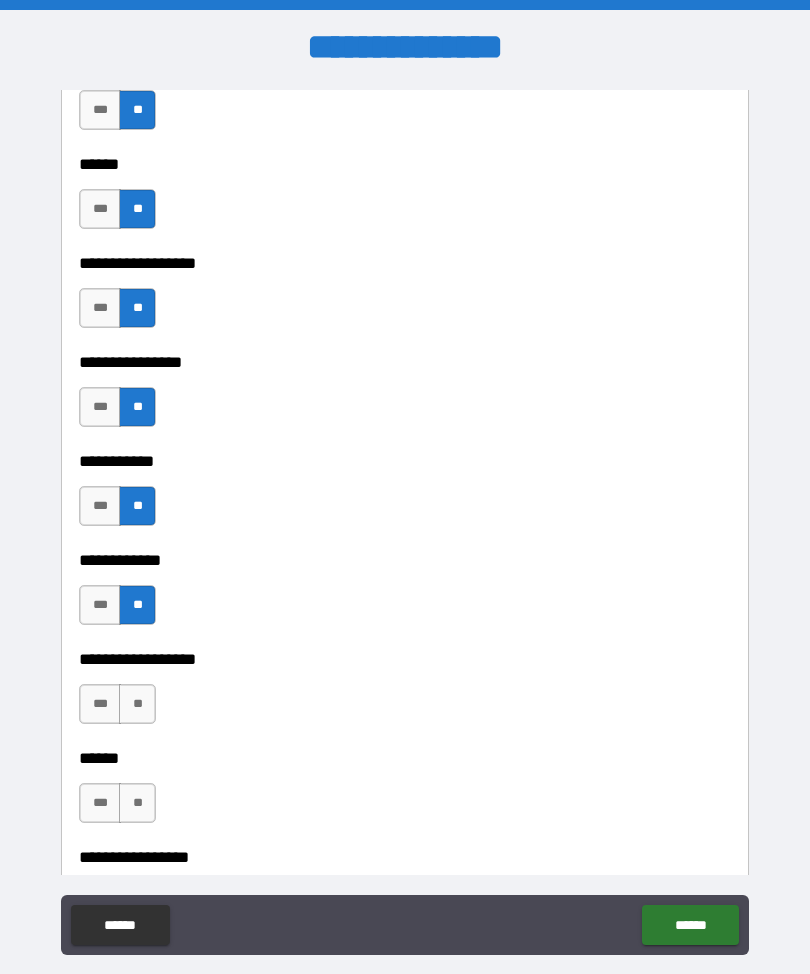 scroll, scrollTop: 9734, scrollLeft: 0, axis: vertical 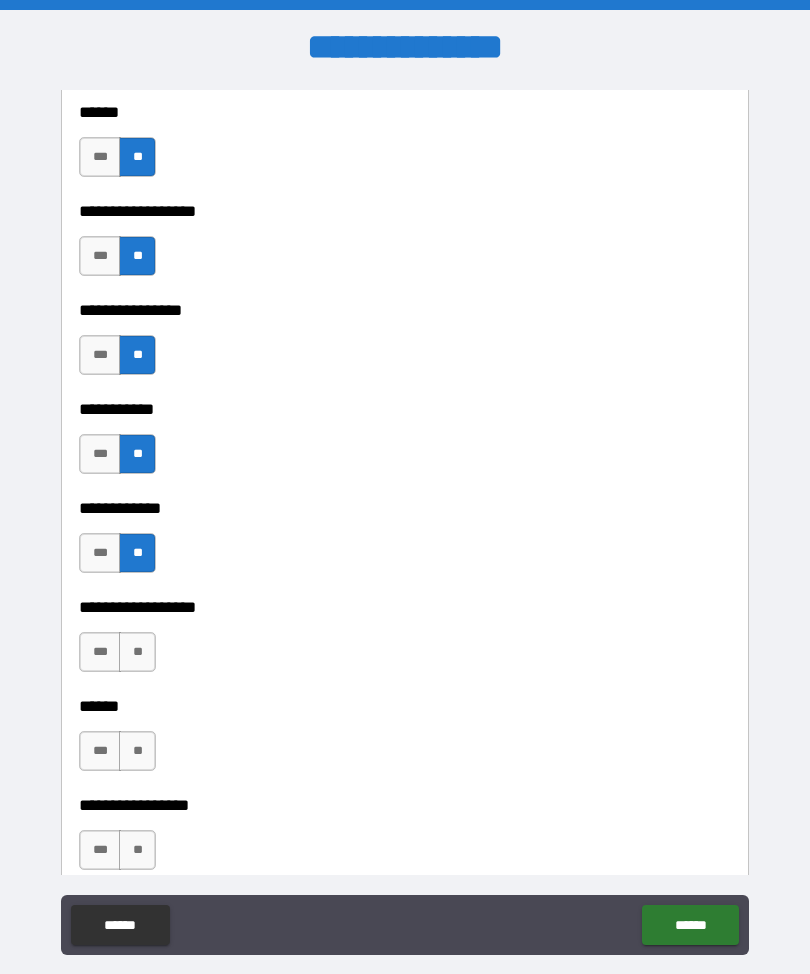 click on "**" at bounding box center (137, 652) 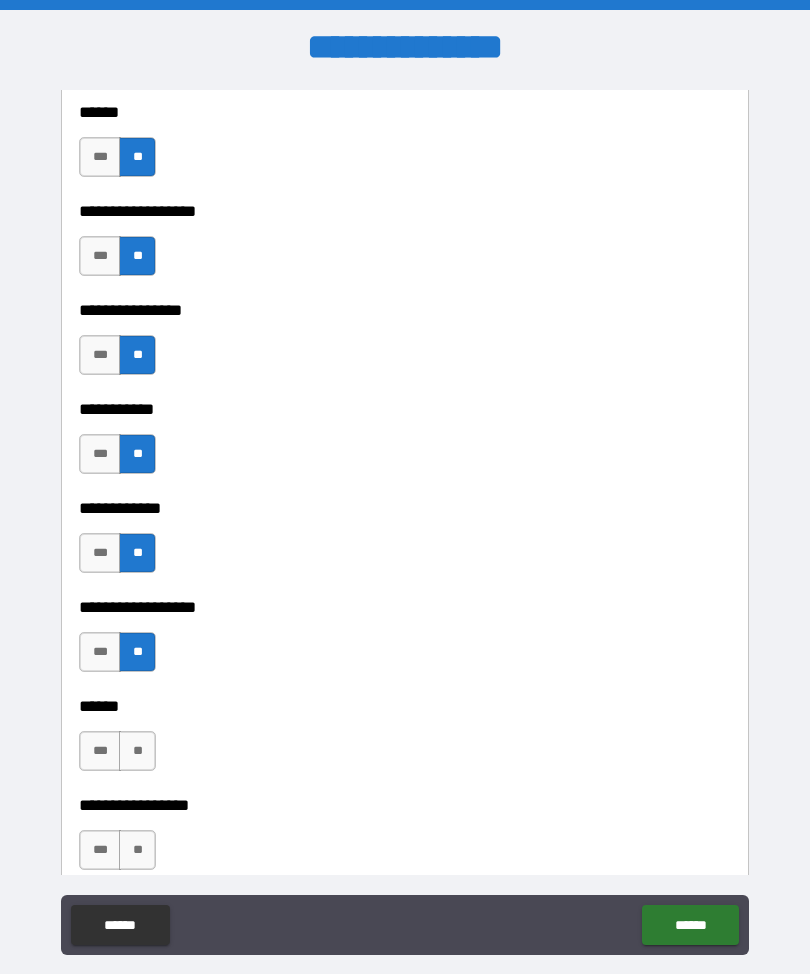 click on "**" at bounding box center (137, 751) 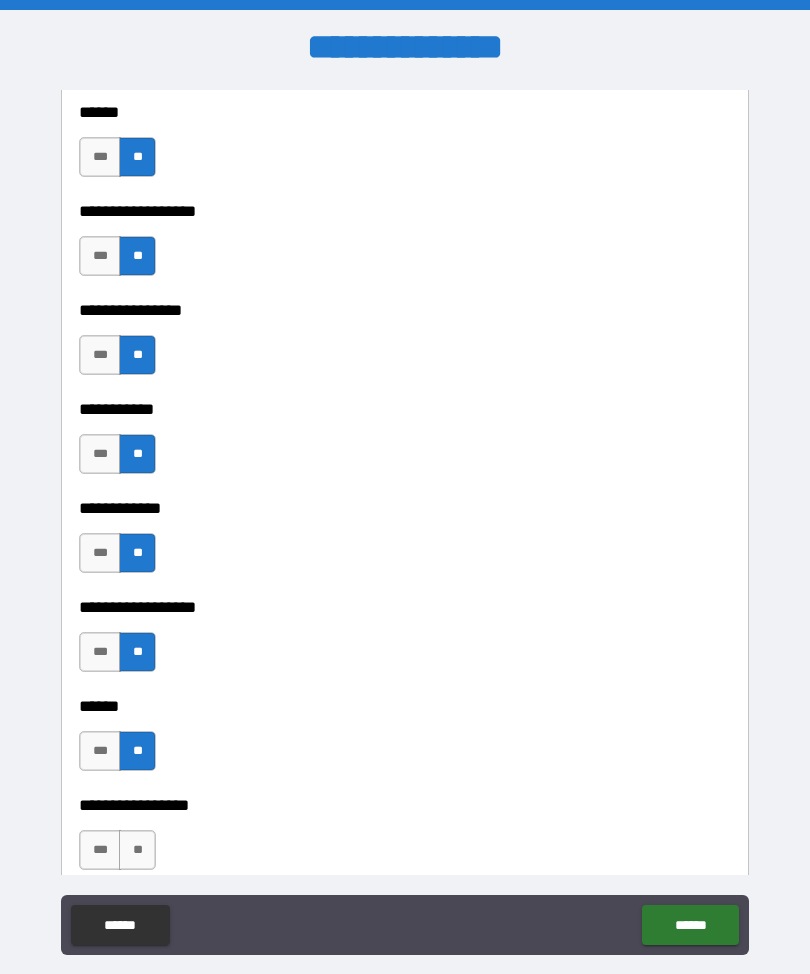 click on "**" at bounding box center (137, 850) 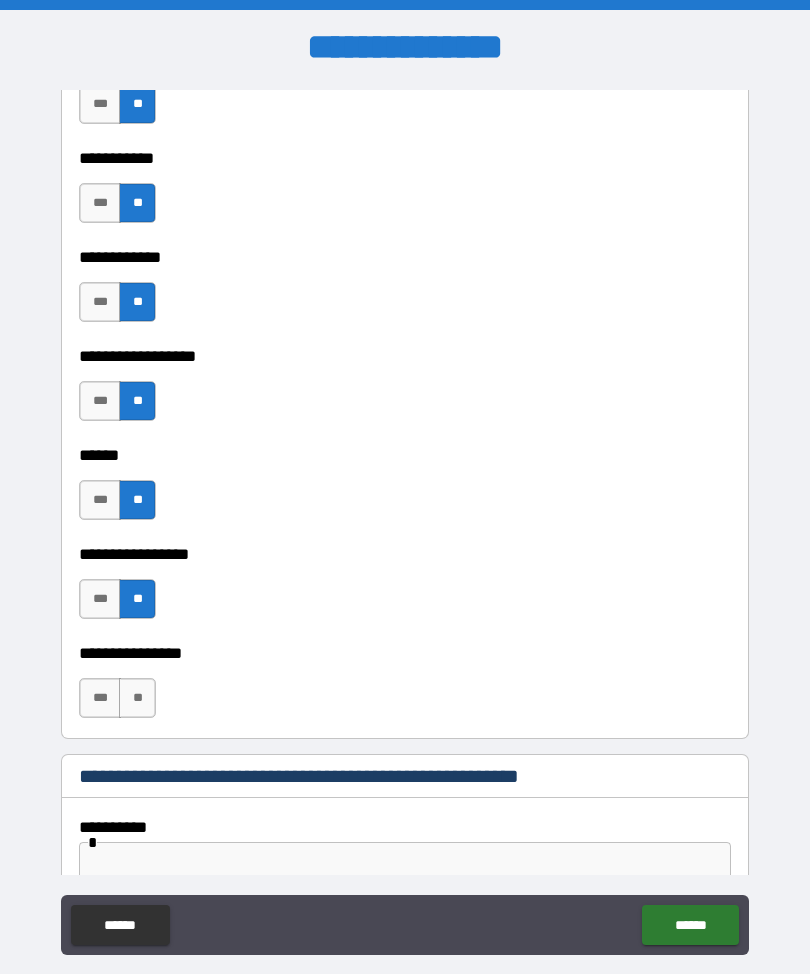 scroll, scrollTop: 9983, scrollLeft: 0, axis: vertical 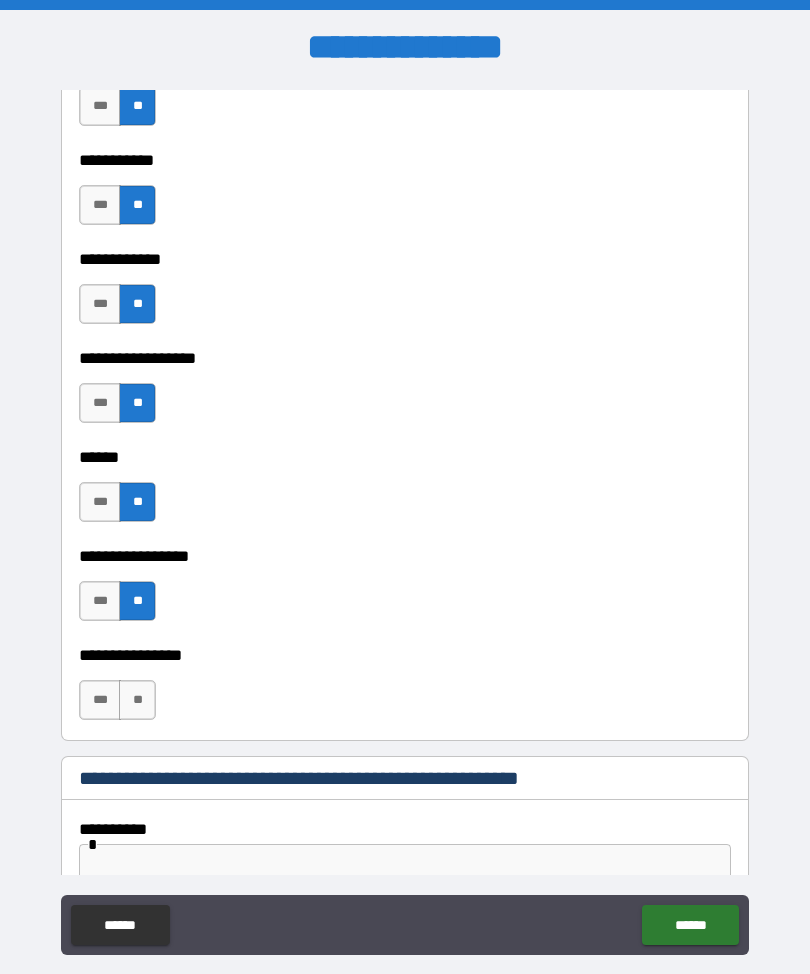 click on "**" at bounding box center (137, 700) 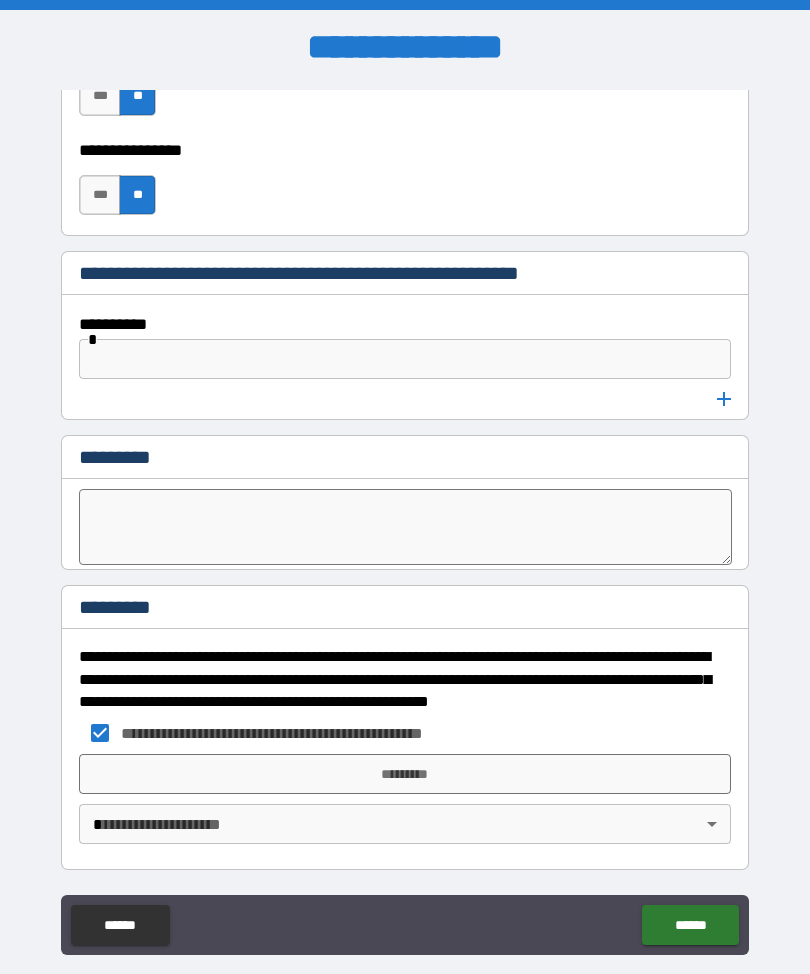 scroll, scrollTop: 10488, scrollLeft: 0, axis: vertical 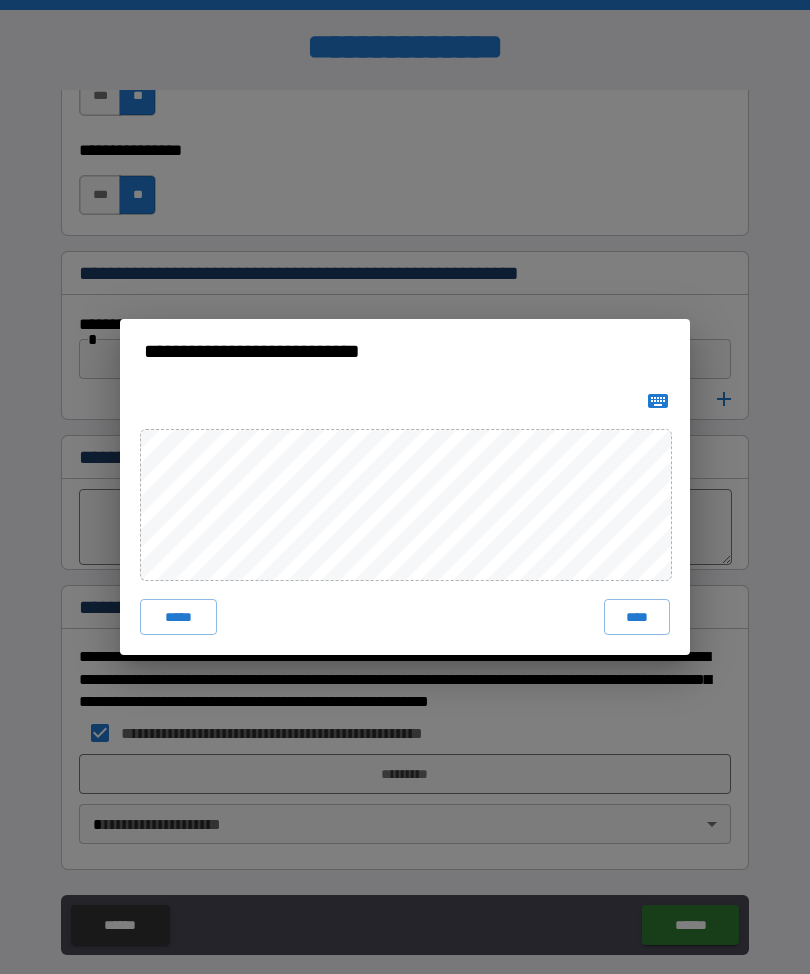 click on "****" at bounding box center (637, 617) 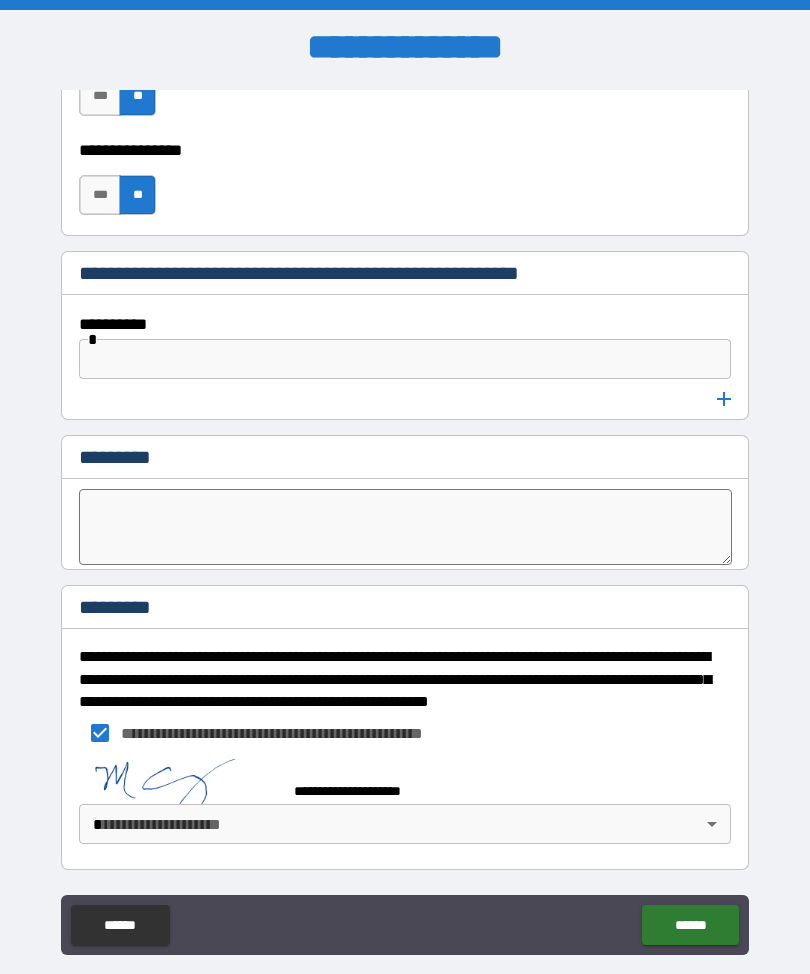 scroll, scrollTop: 10478, scrollLeft: 0, axis: vertical 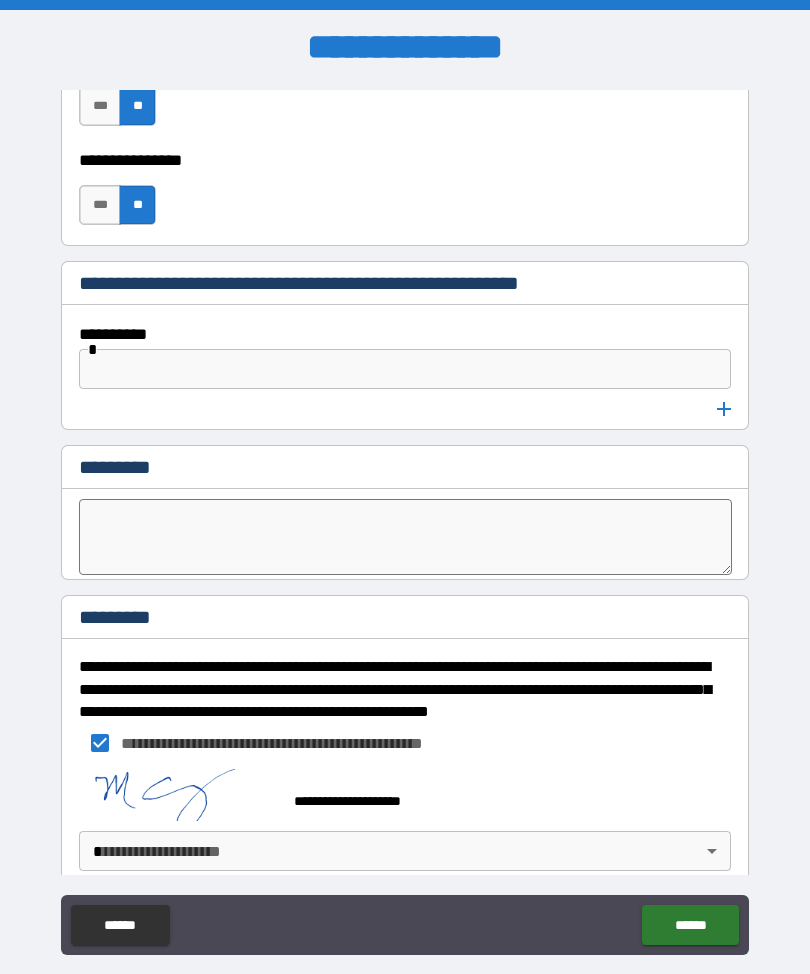 click on "******" at bounding box center (690, 925) 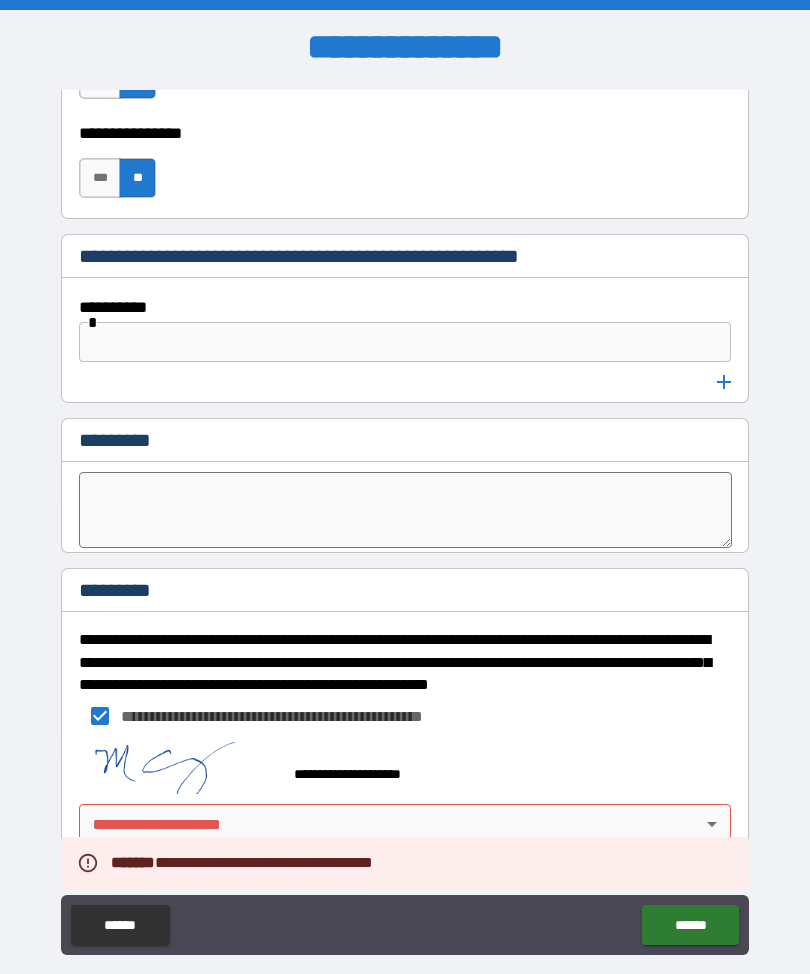scroll, scrollTop: 10505, scrollLeft: 0, axis: vertical 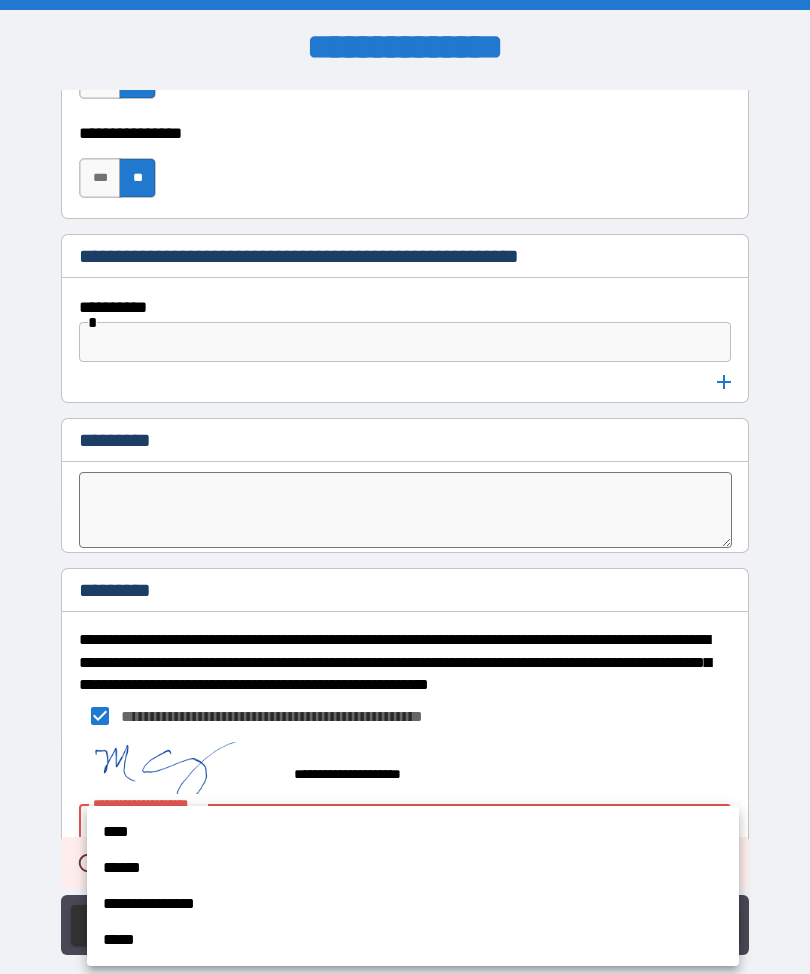 click on "****" at bounding box center (413, 832) 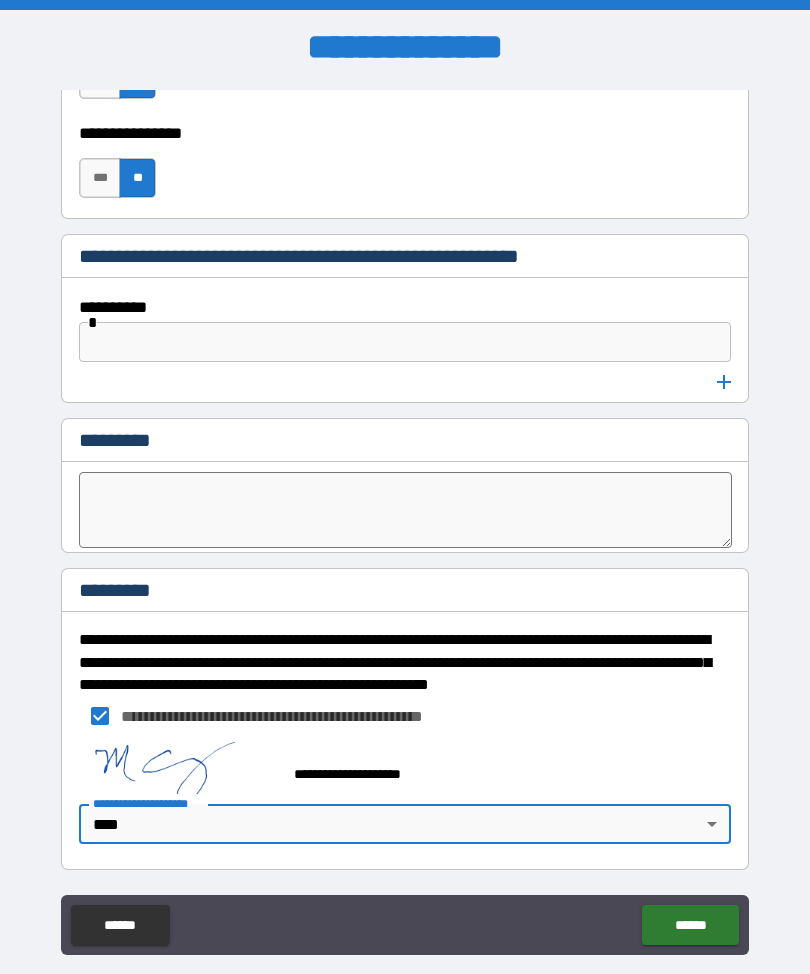 click on "******" at bounding box center (690, 925) 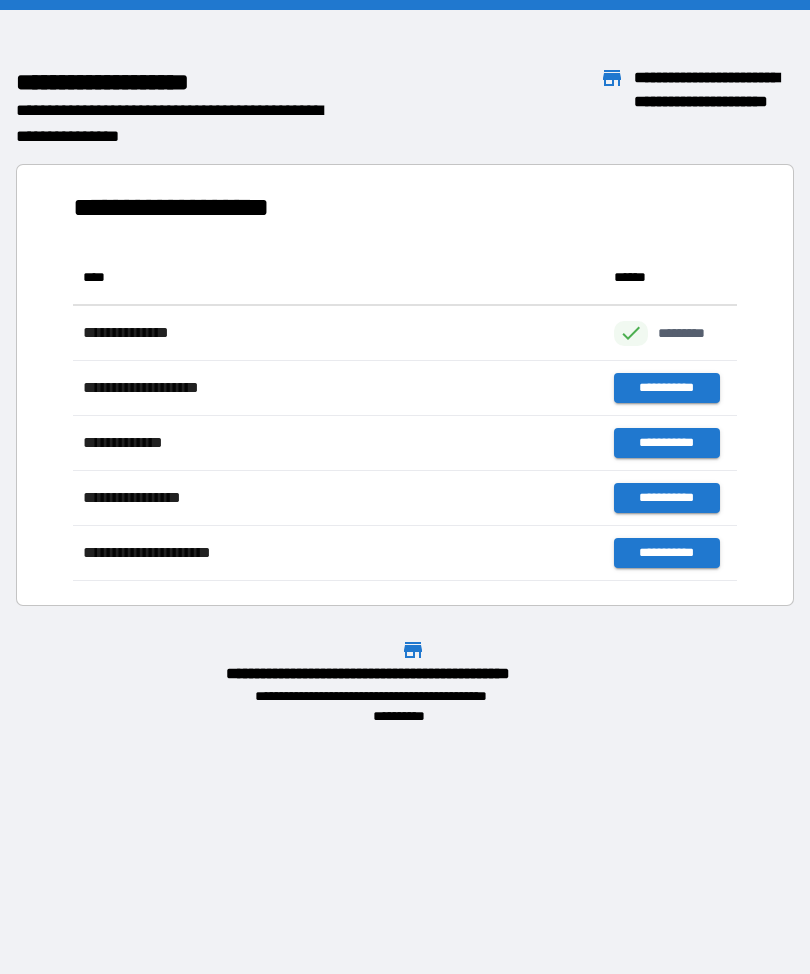 scroll, scrollTop: 331, scrollLeft: 664, axis: both 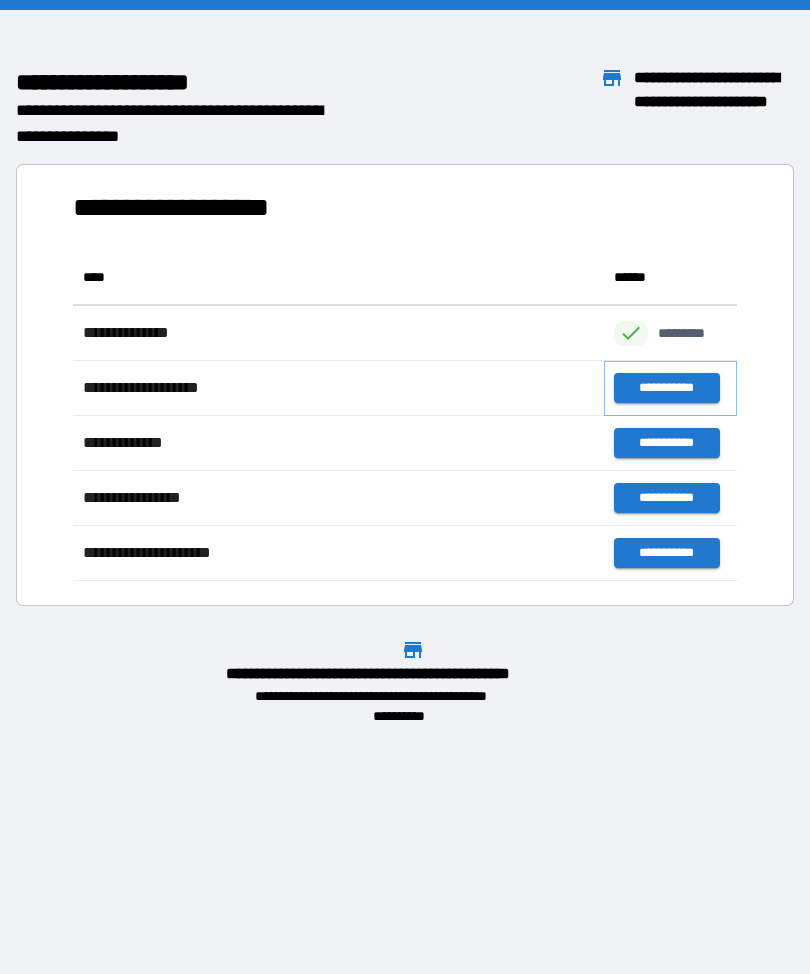 click on "**********" at bounding box center [666, 388] 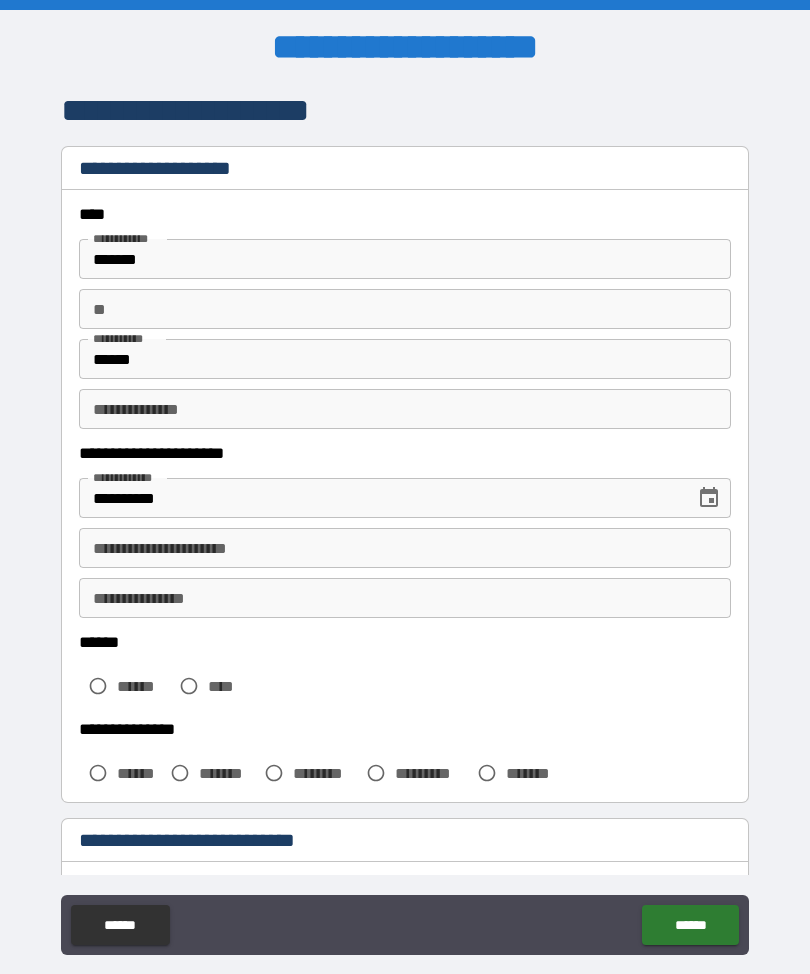 click on "******" at bounding box center [405, 359] 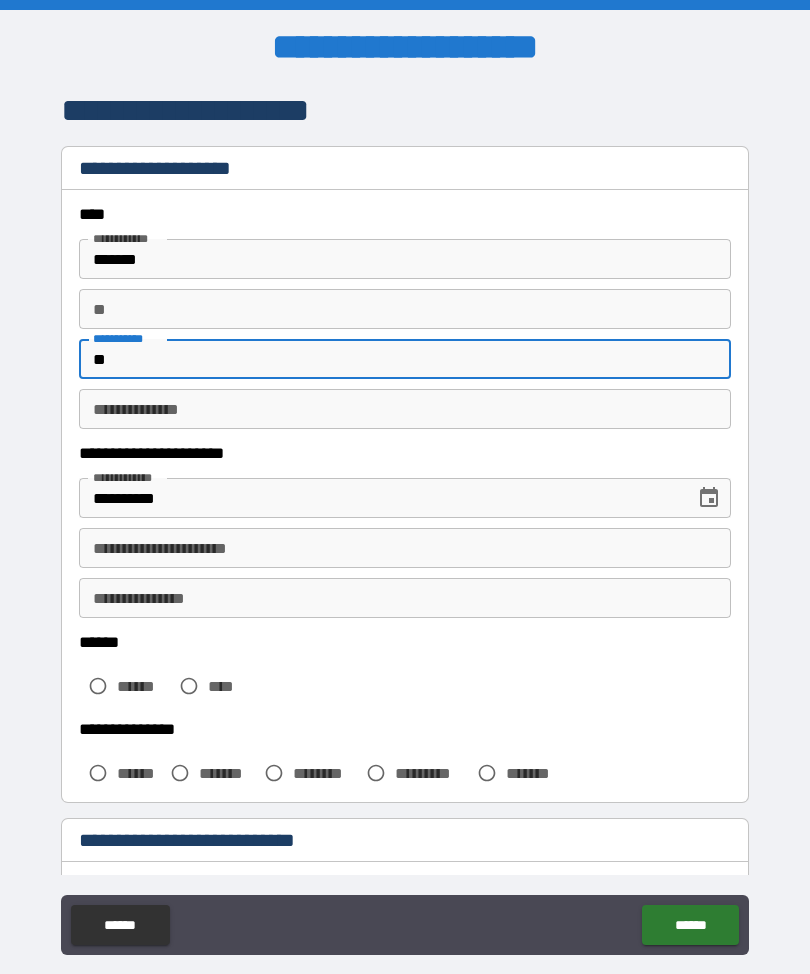 type on "*" 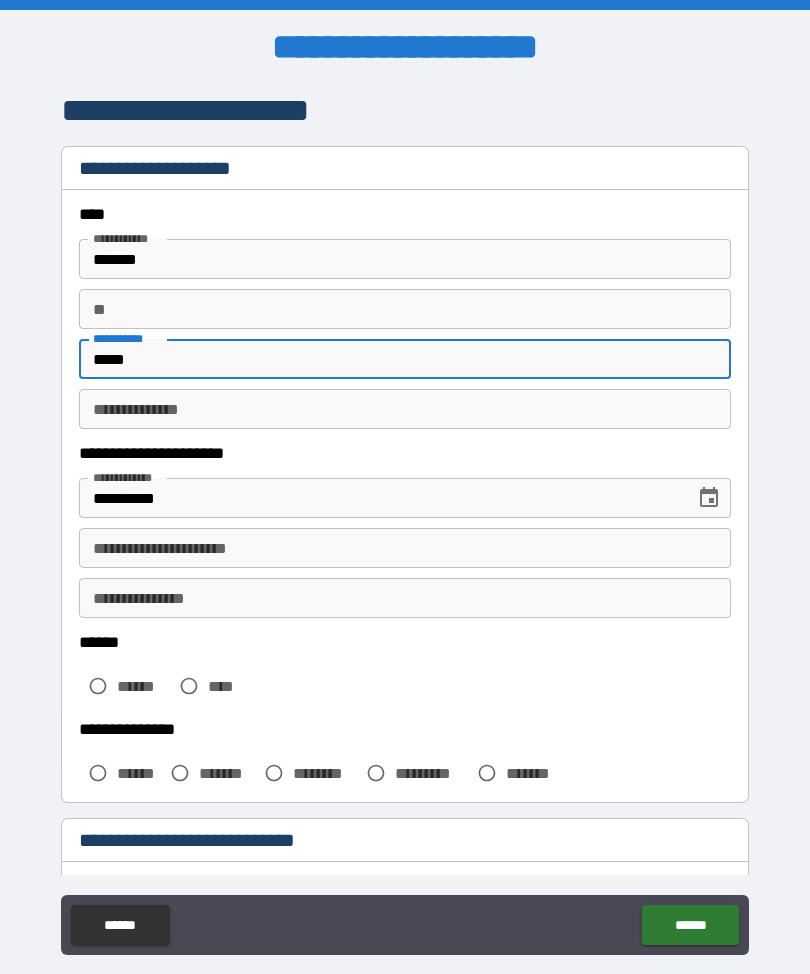 type on "*****" 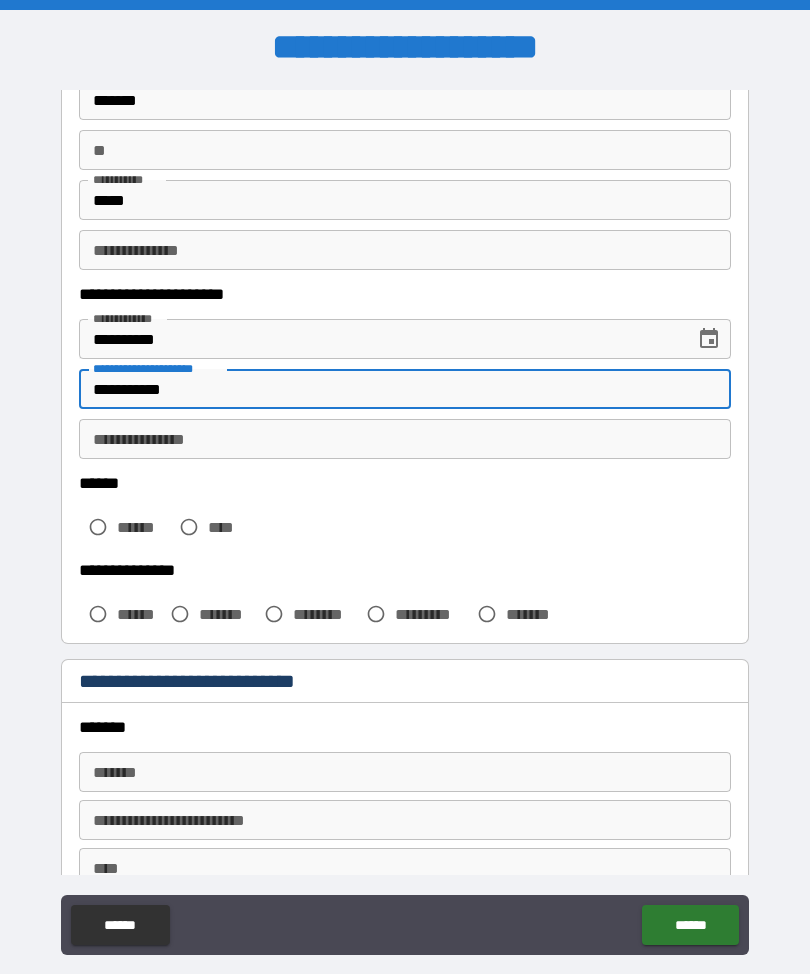 scroll, scrollTop: 161, scrollLeft: 0, axis: vertical 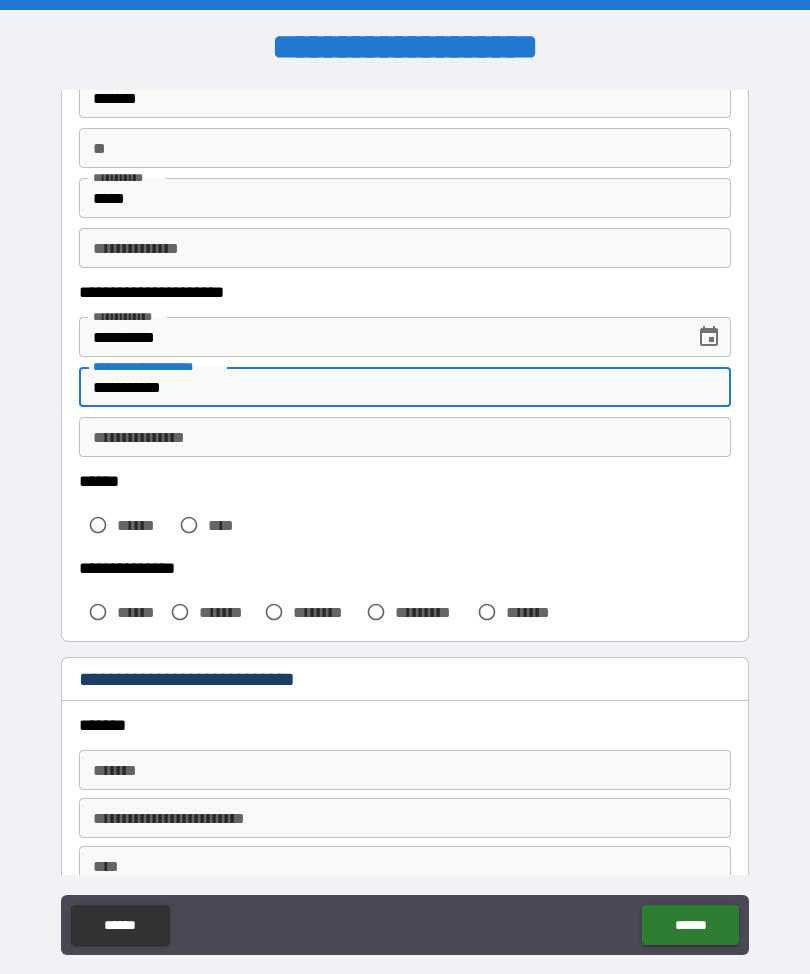 type on "**********" 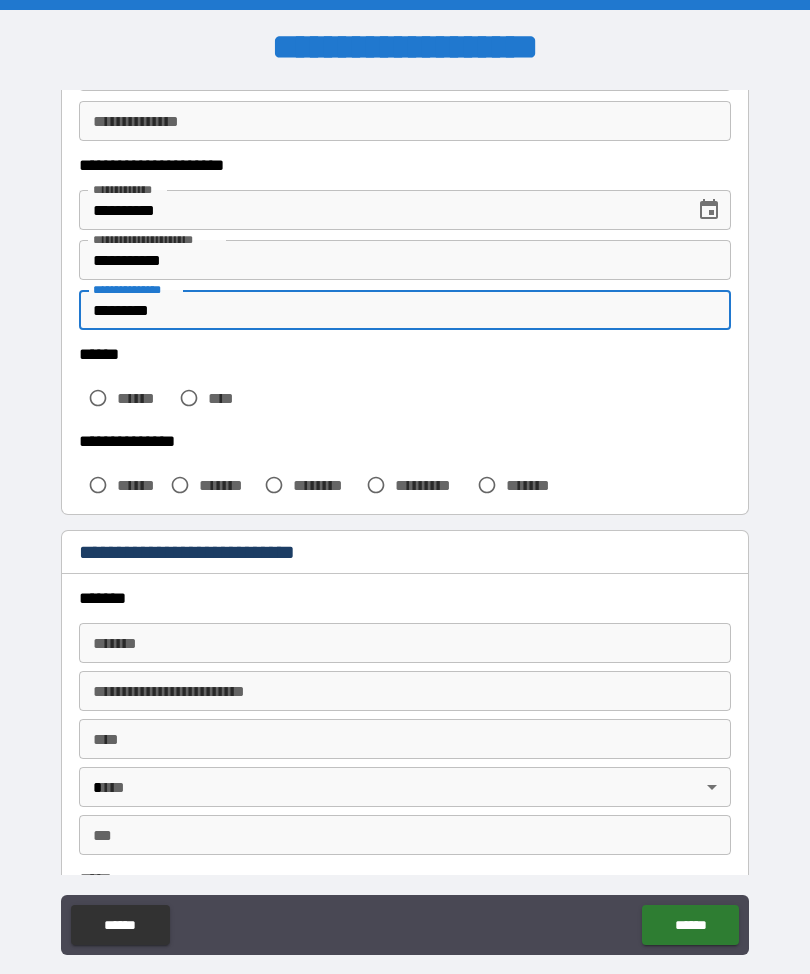 scroll, scrollTop: 289, scrollLeft: 0, axis: vertical 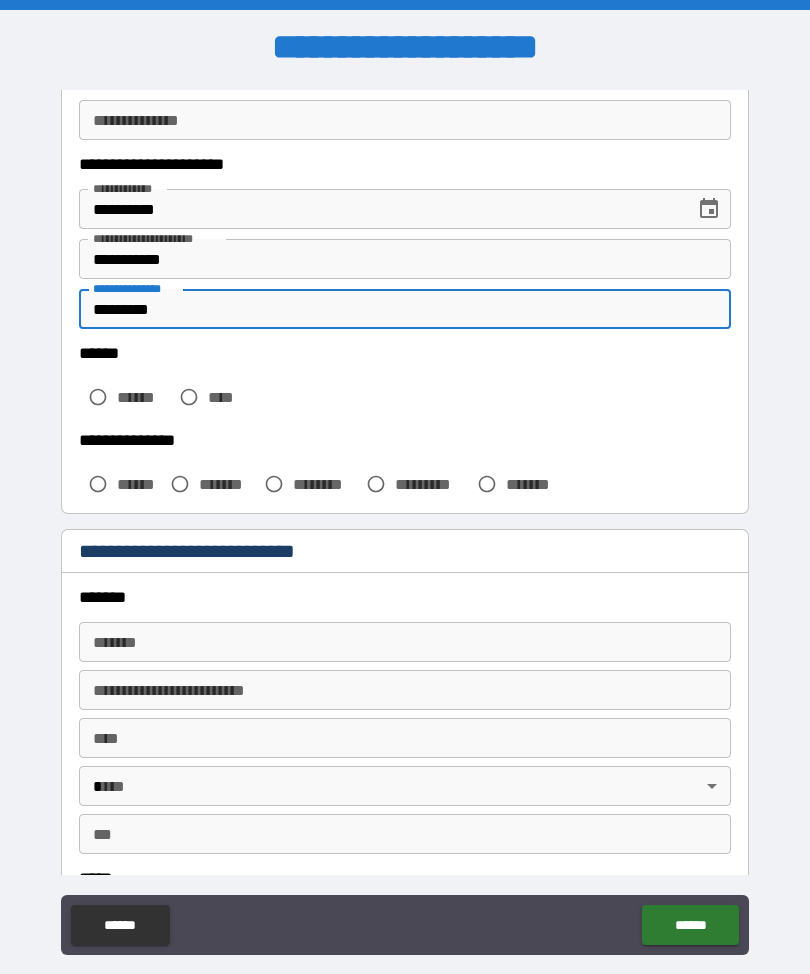 type on "*********" 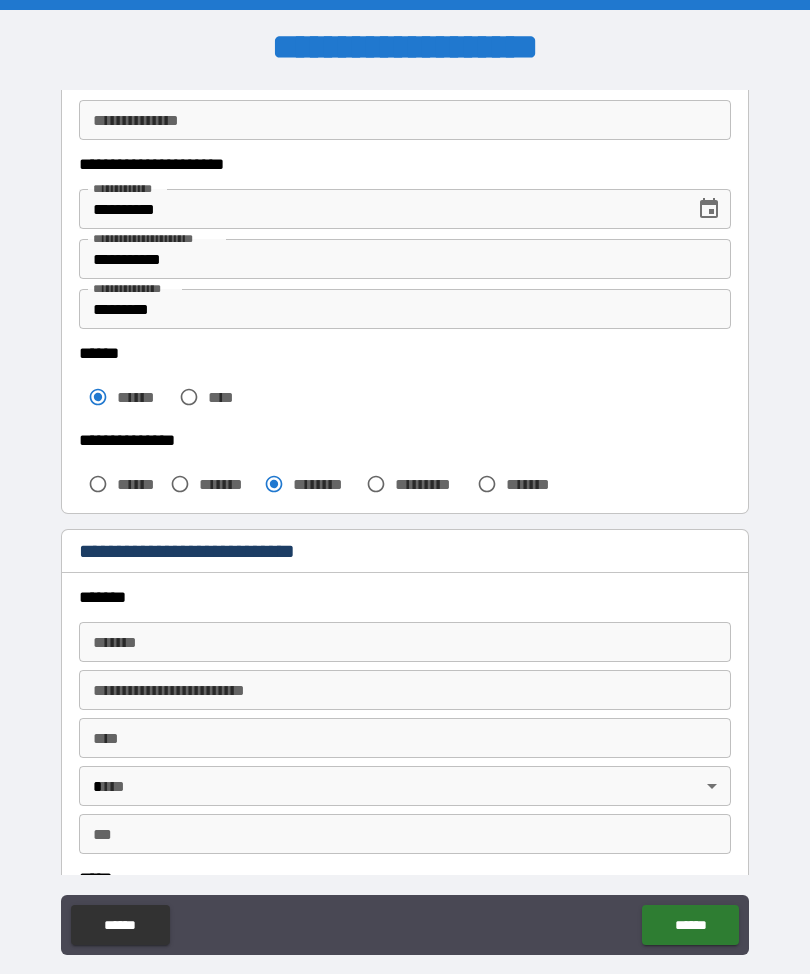 click on "*******" at bounding box center (405, 642) 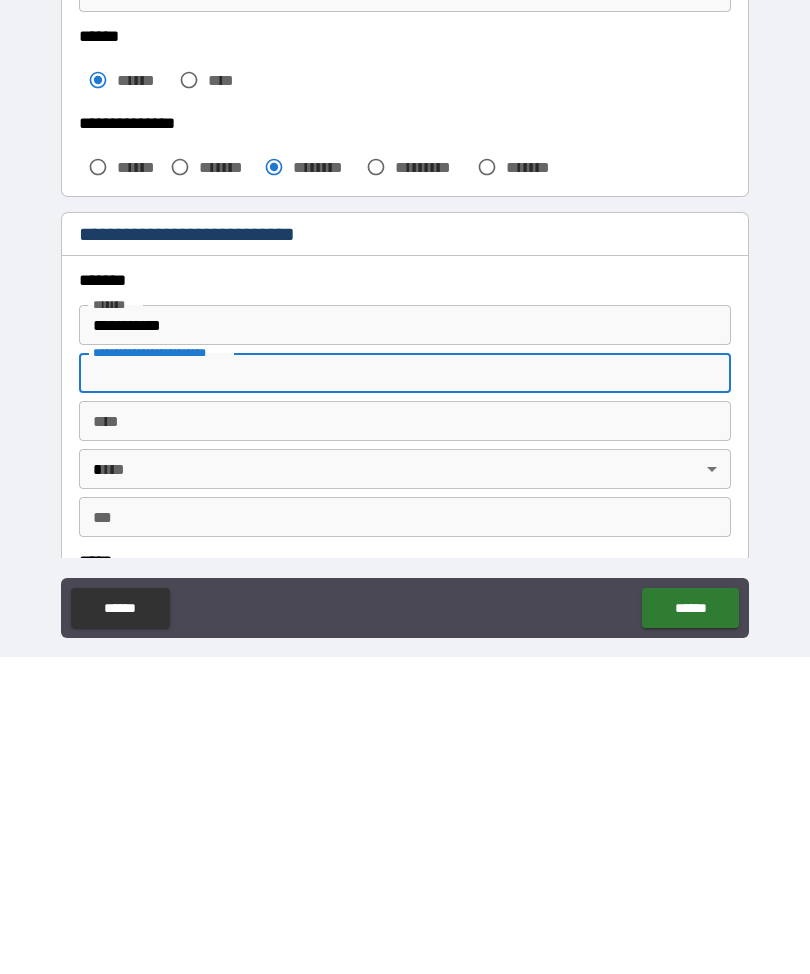 type on "**********" 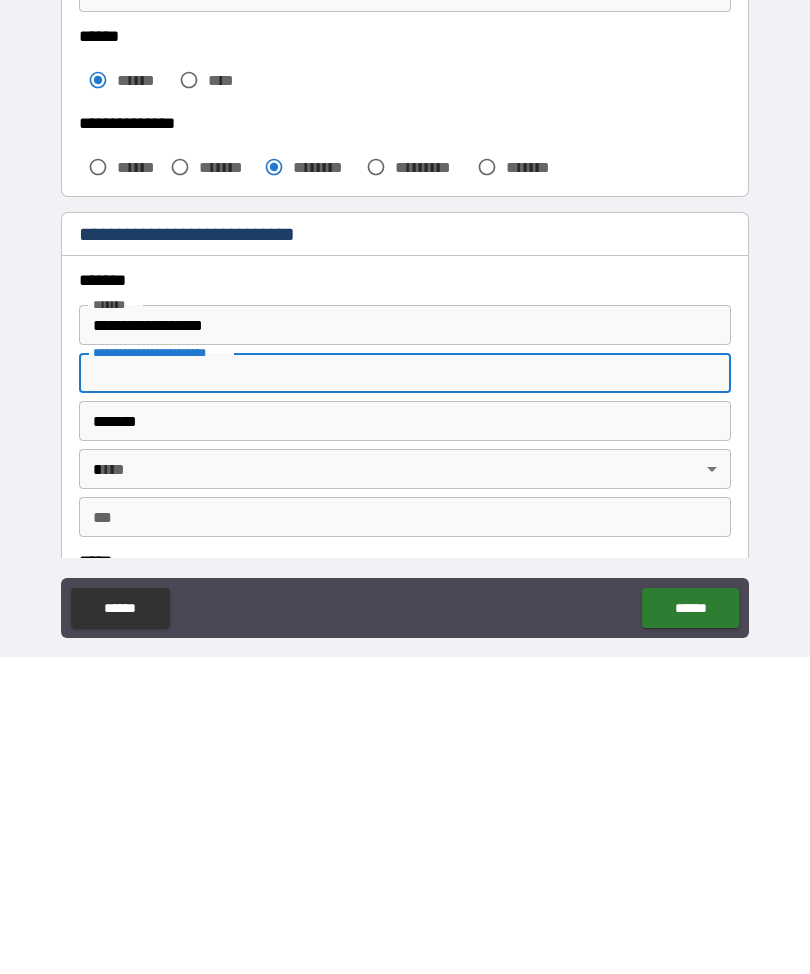 type on "**" 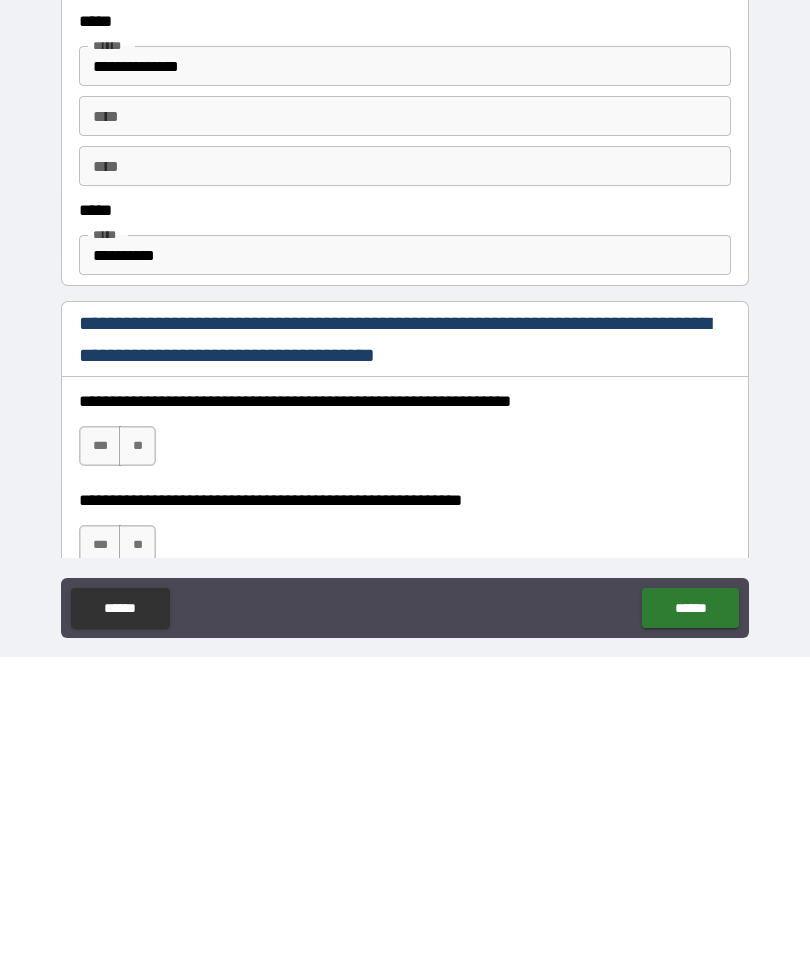 scroll, scrollTop: 828, scrollLeft: 0, axis: vertical 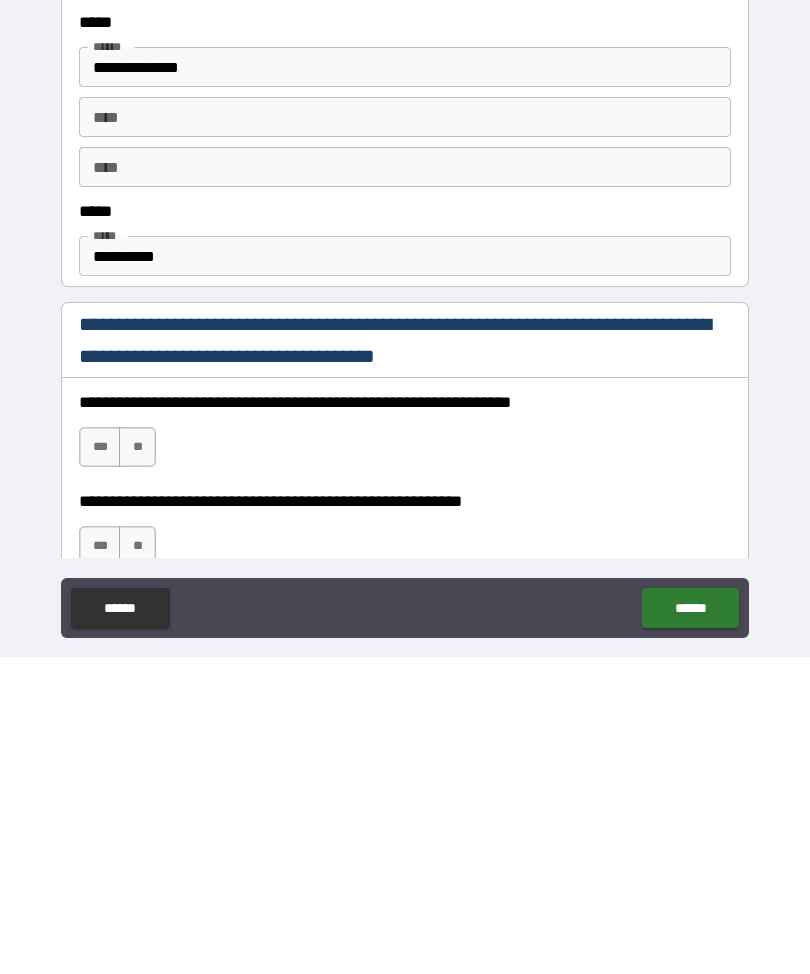 click on "***" at bounding box center [100, 764] 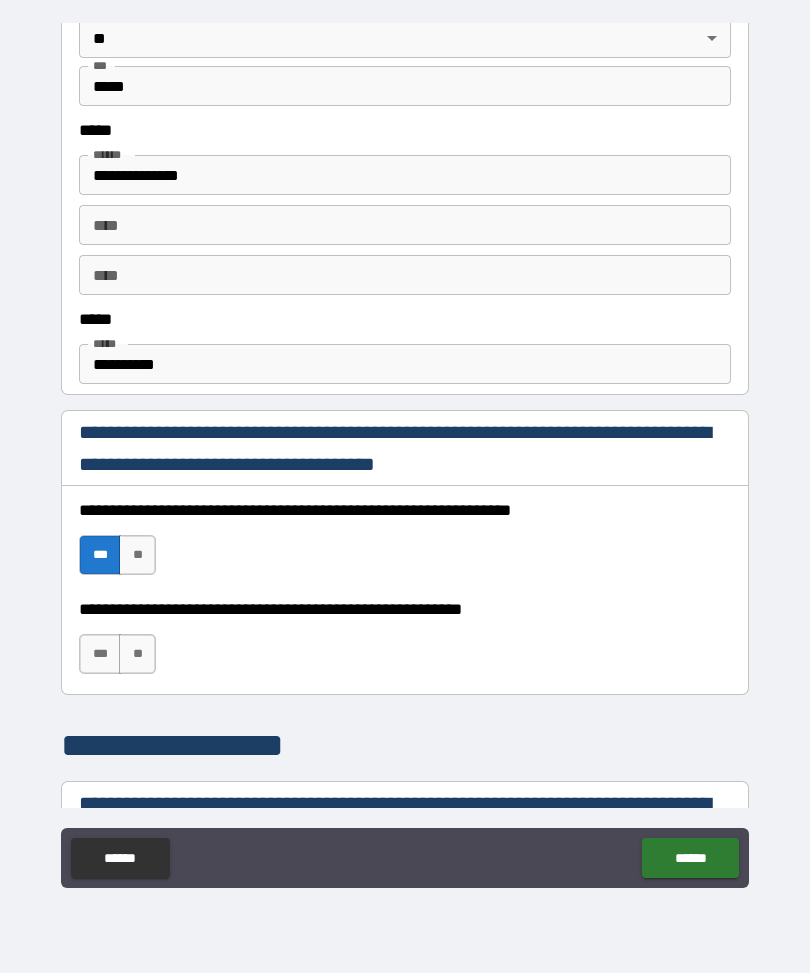 scroll, scrollTop: 980, scrollLeft: 0, axis: vertical 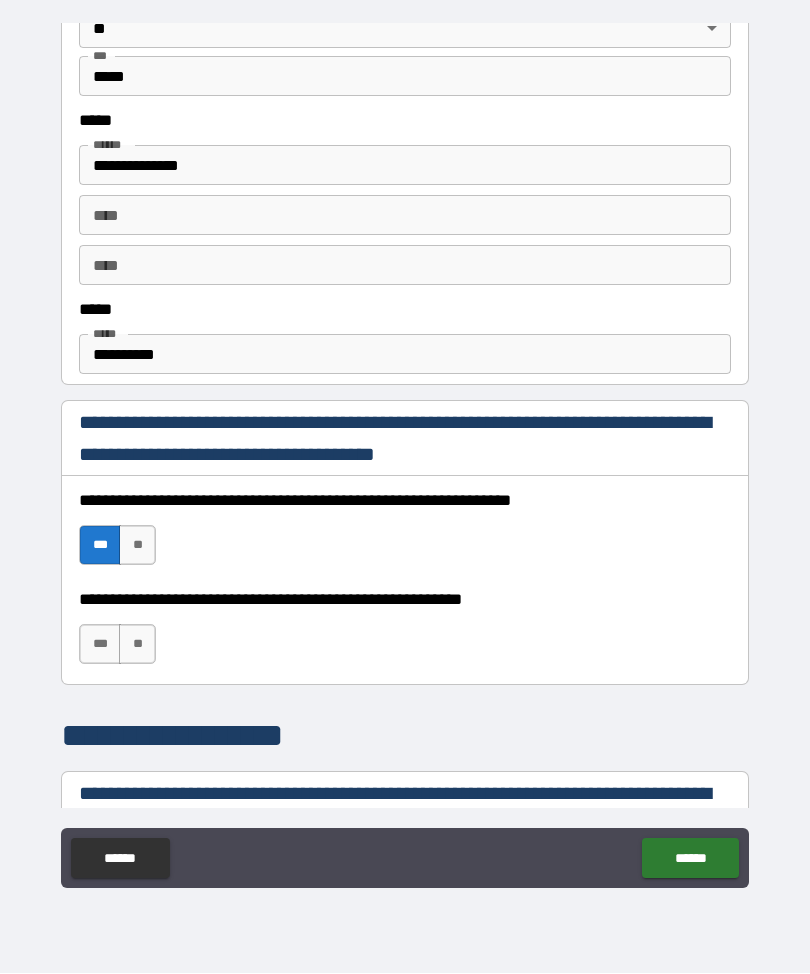 click on "***" at bounding box center [100, 645] 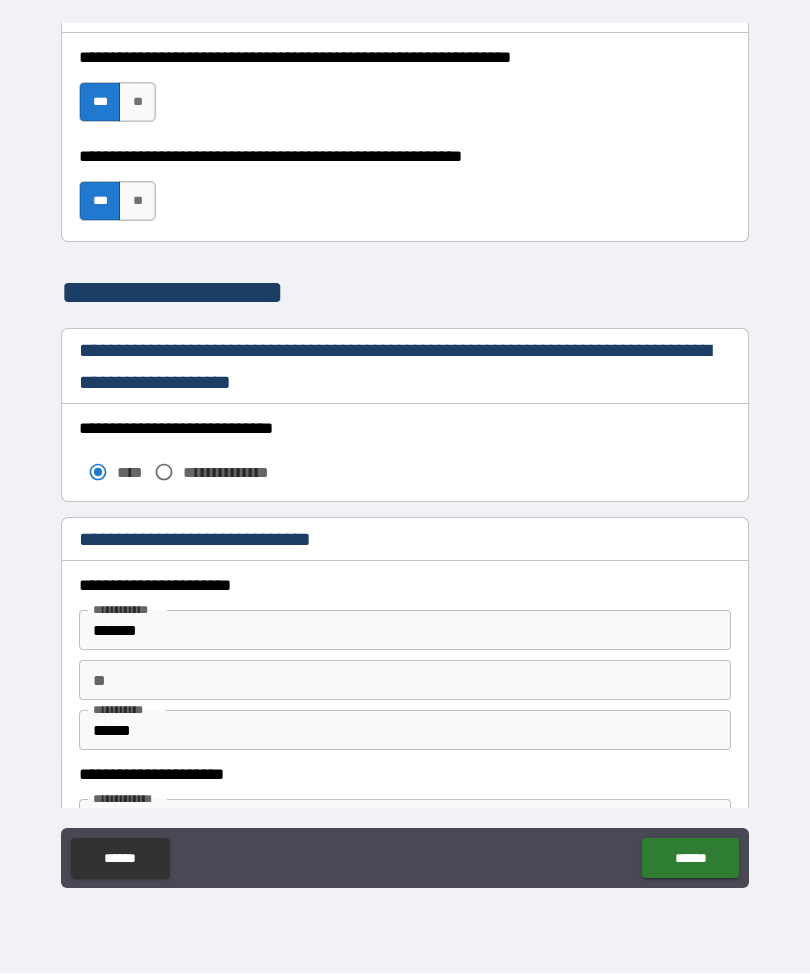 scroll, scrollTop: 1424, scrollLeft: 0, axis: vertical 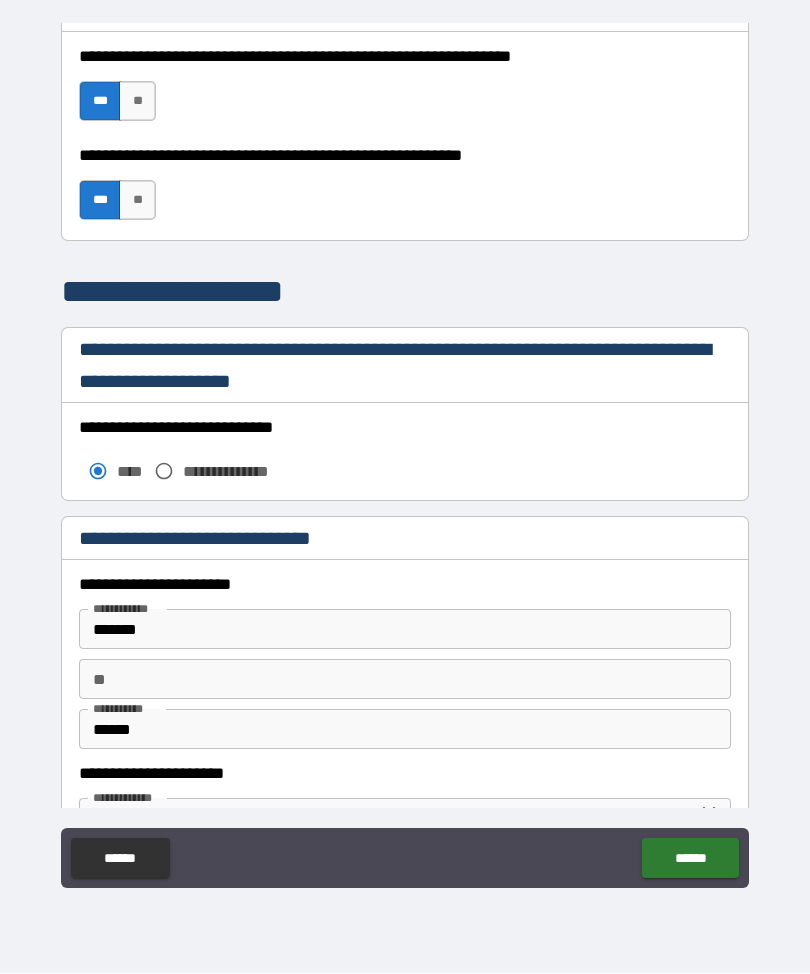 click on "******" at bounding box center [405, 730] 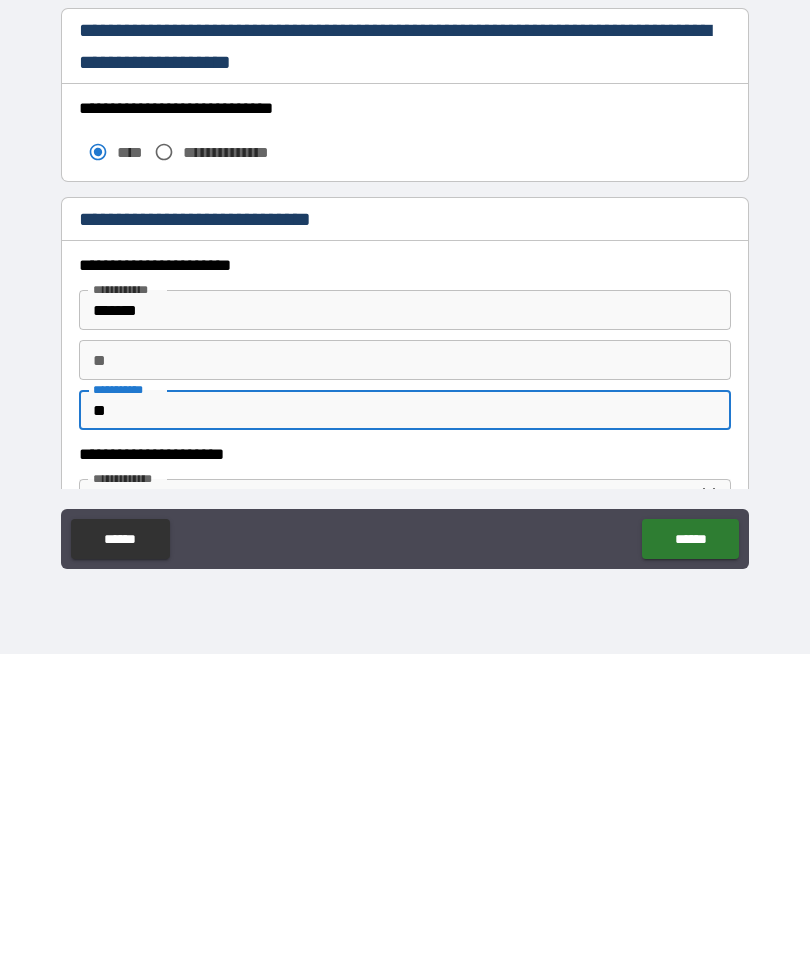 type on "*" 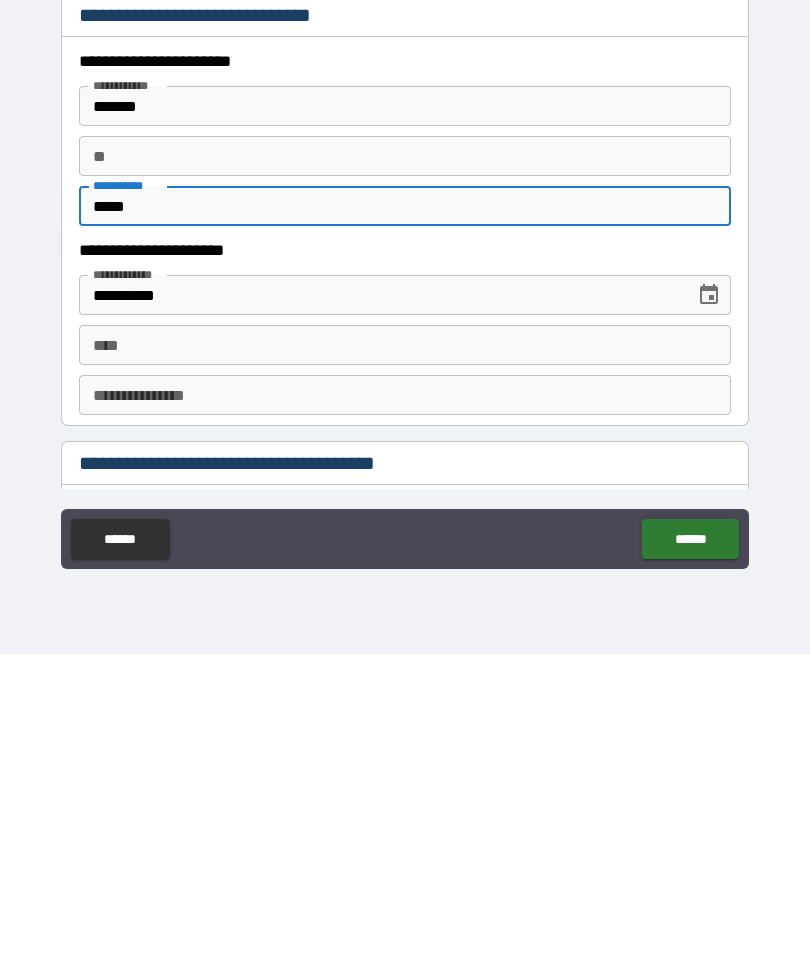 scroll, scrollTop: 1629, scrollLeft: 0, axis: vertical 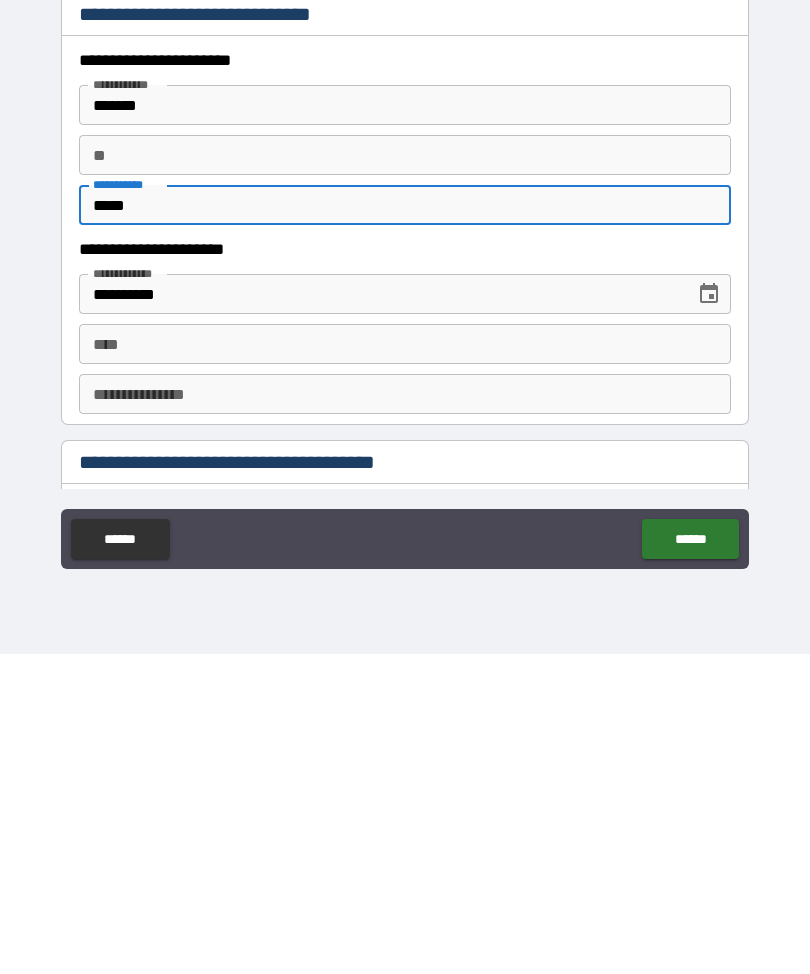 type on "*****" 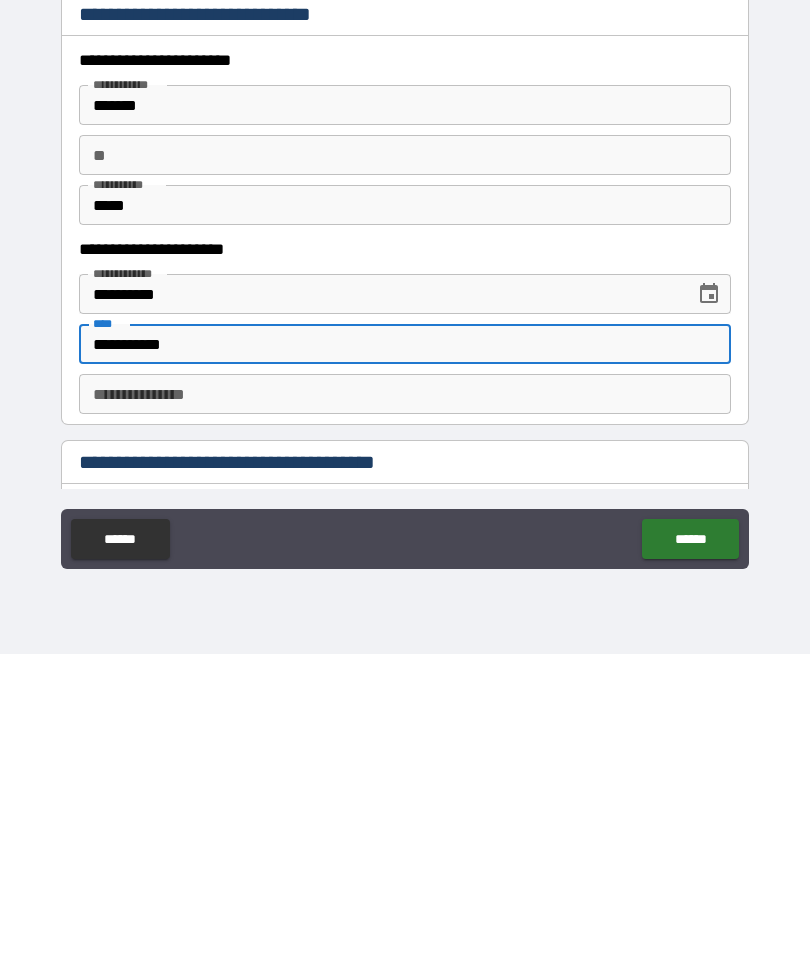type on "**********" 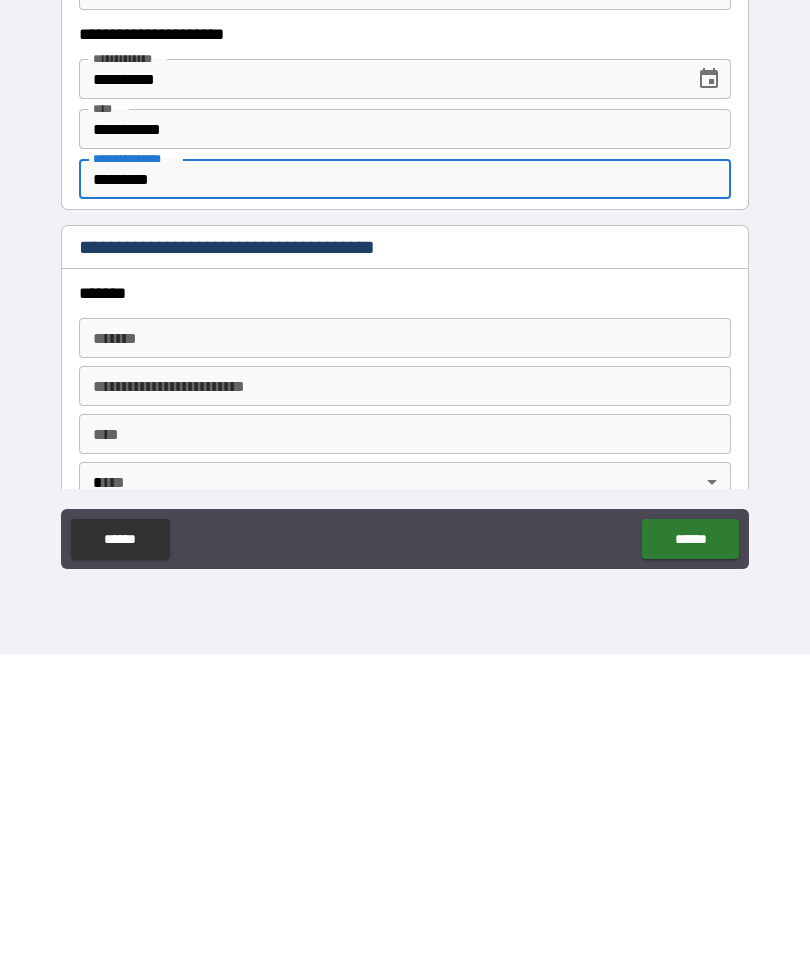 scroll, scrollTop: 1867, scrollLeft: 0, axis: vertical 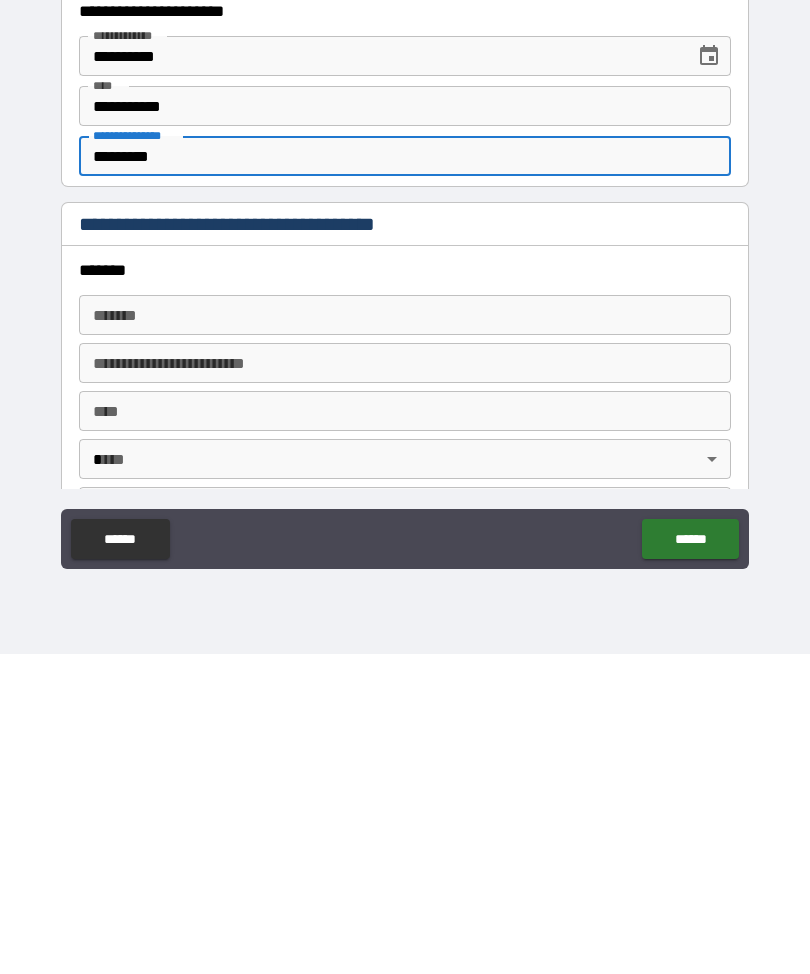 type on "*********" 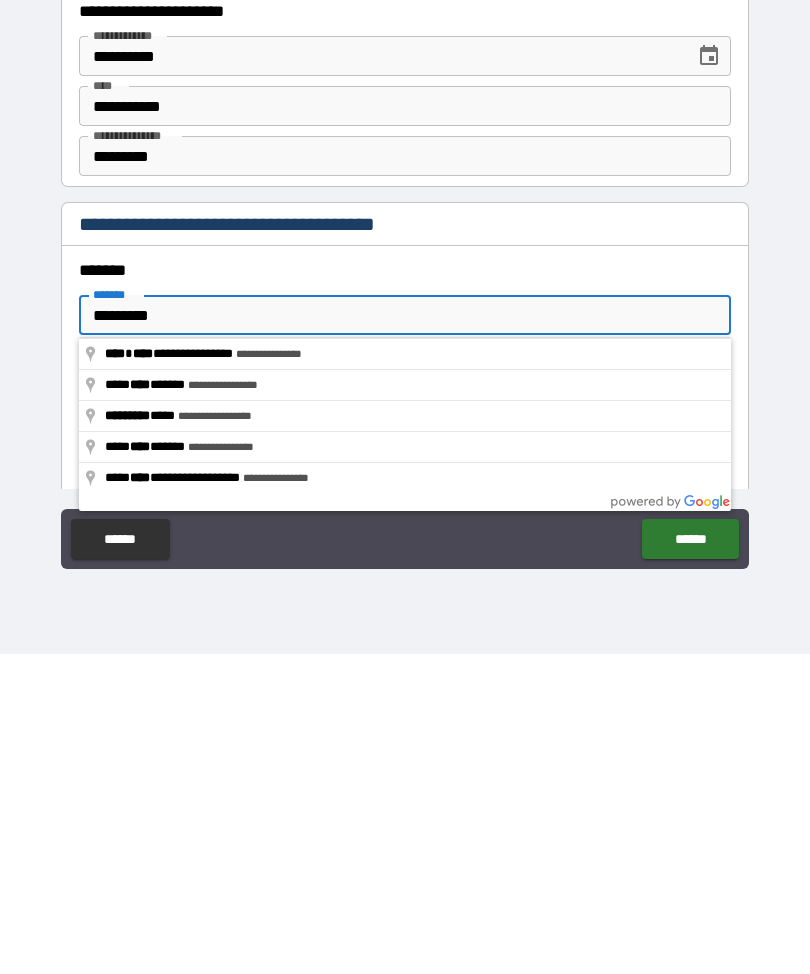 type on "**********" 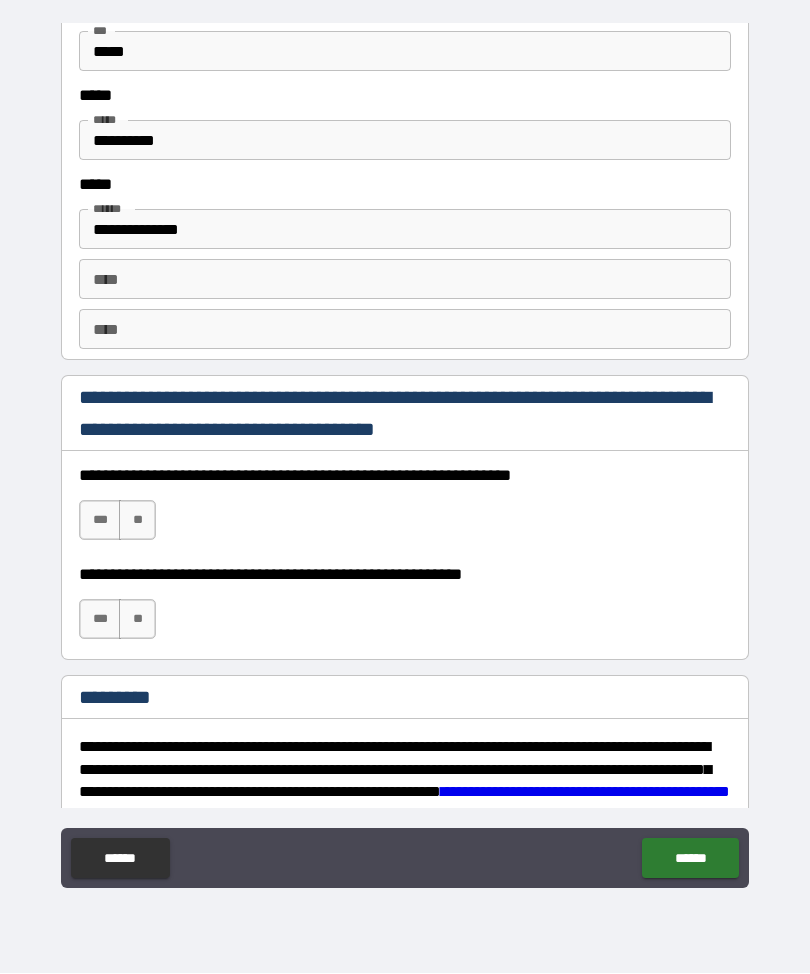 scroll, scrollTop: 2655, scrollLeft: 0, axis: vertical 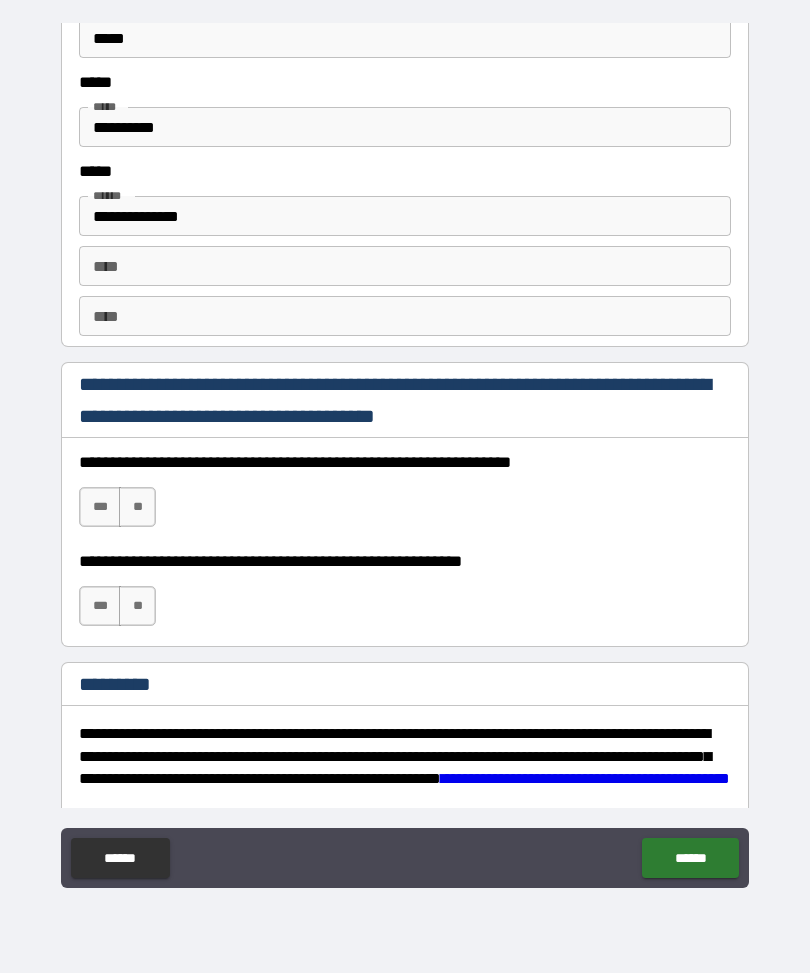 click on "***" at bounding box center (100, 508) 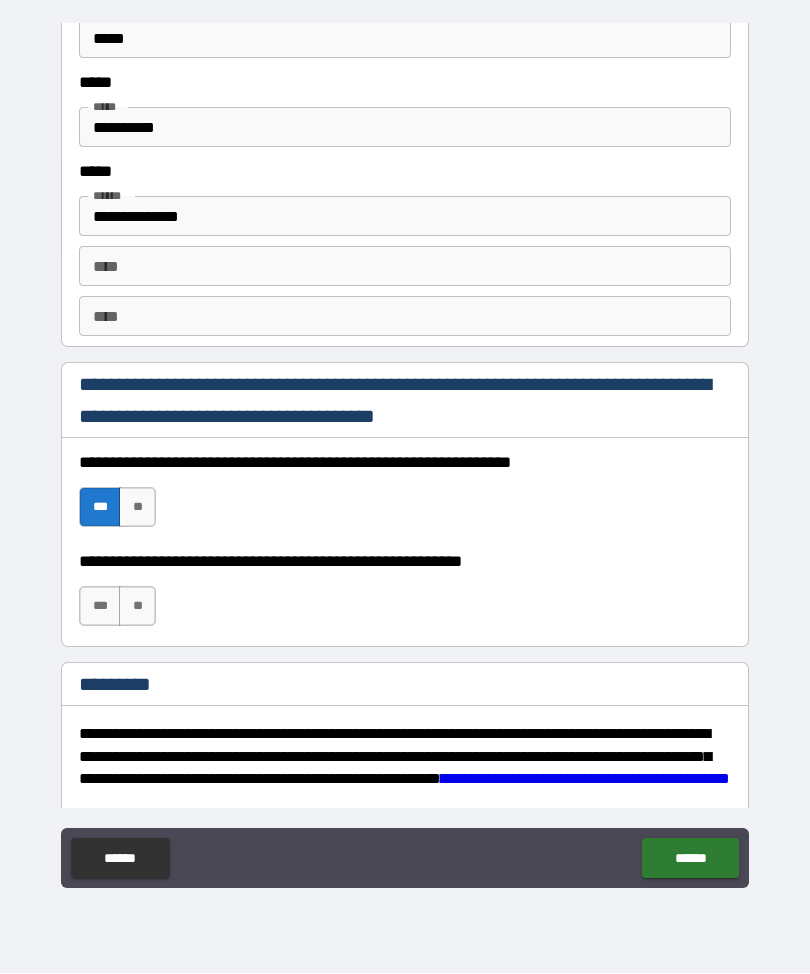 click on "***" at bounding box center (100, 607) 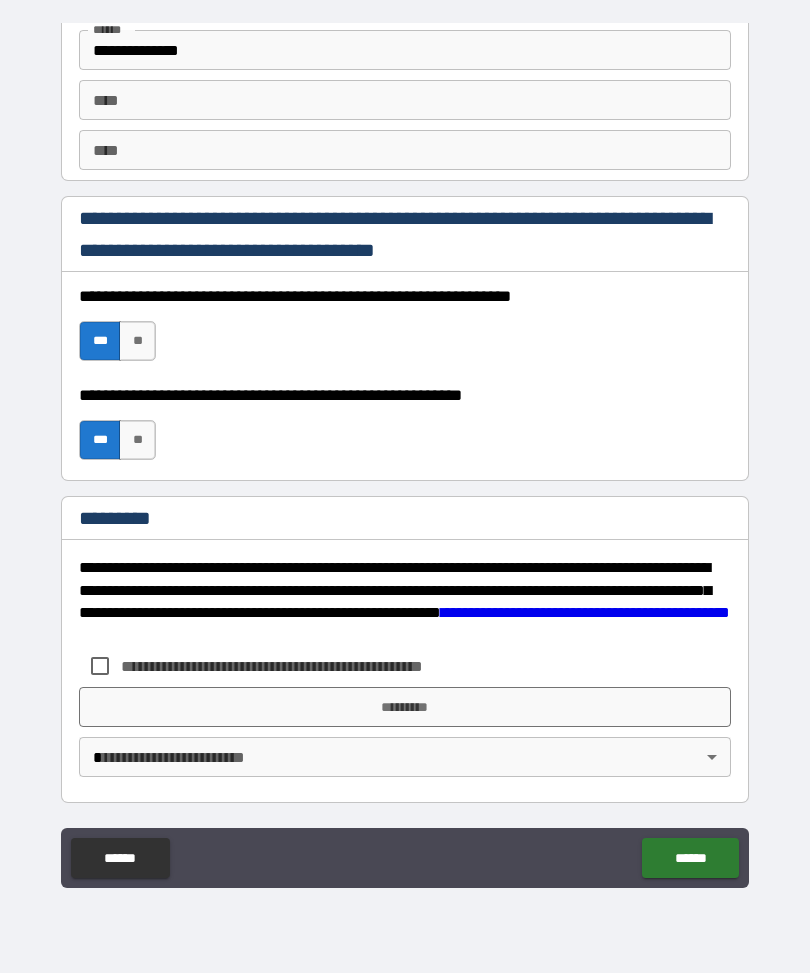 scroll, scrollTop: 2821, scrollLeft: 0, axis: vertical 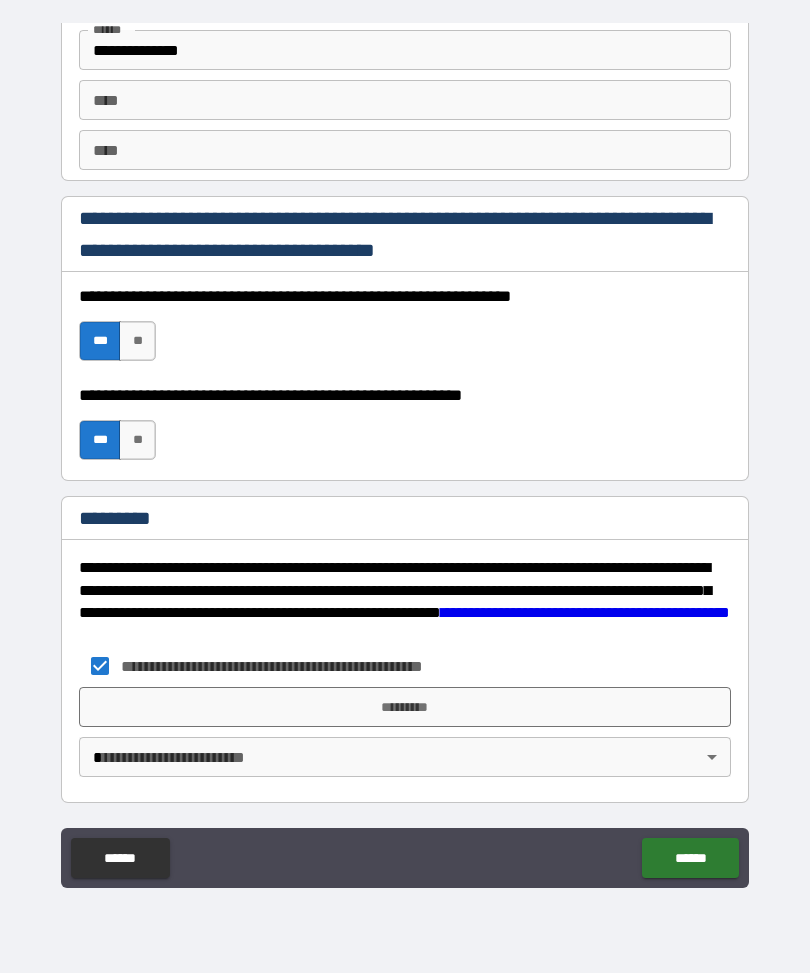 click on "**********" at bounding box center (405, 454) 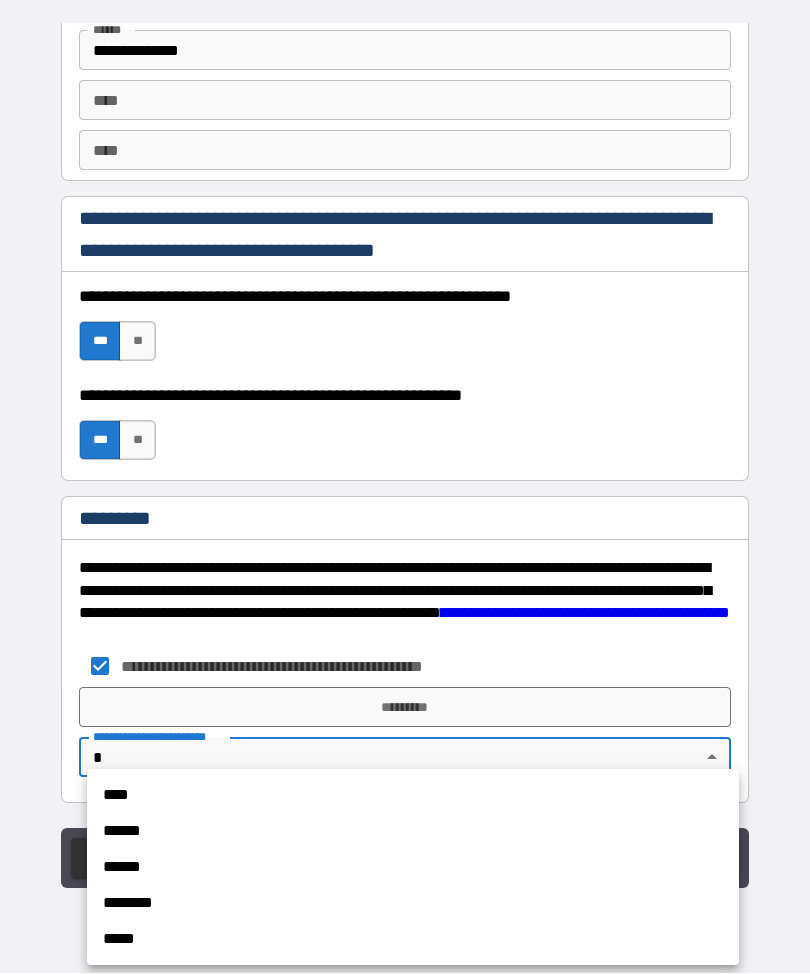 click on "****" at bounding box center (413, 796) 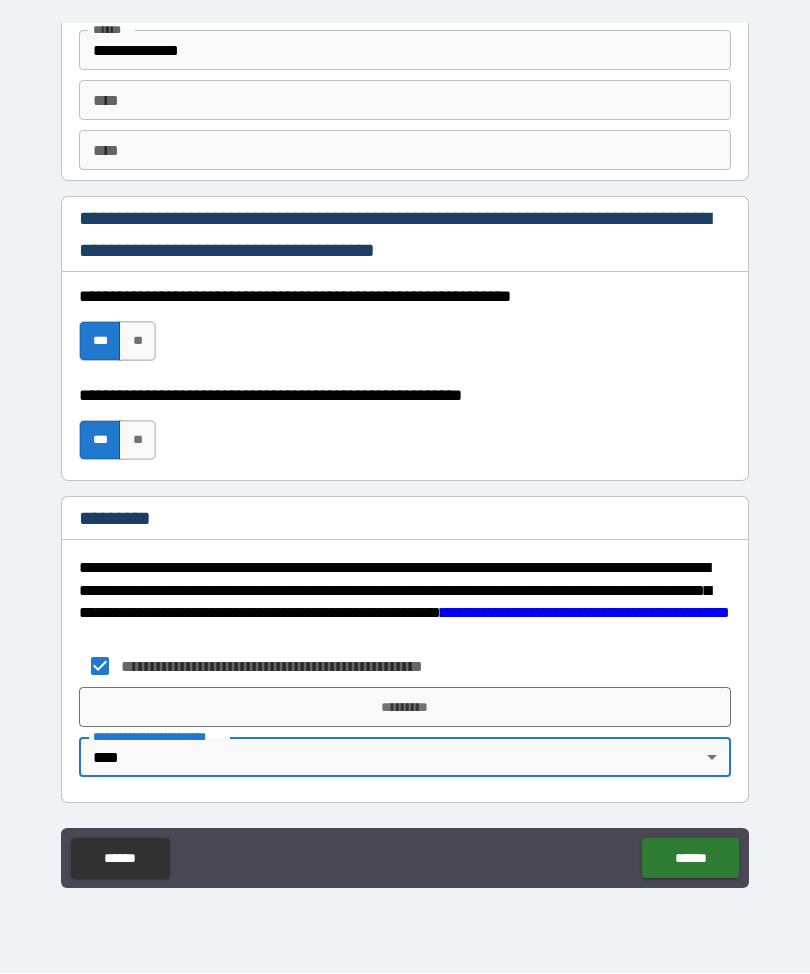 click on "*********" at bounding box center [405, 708] 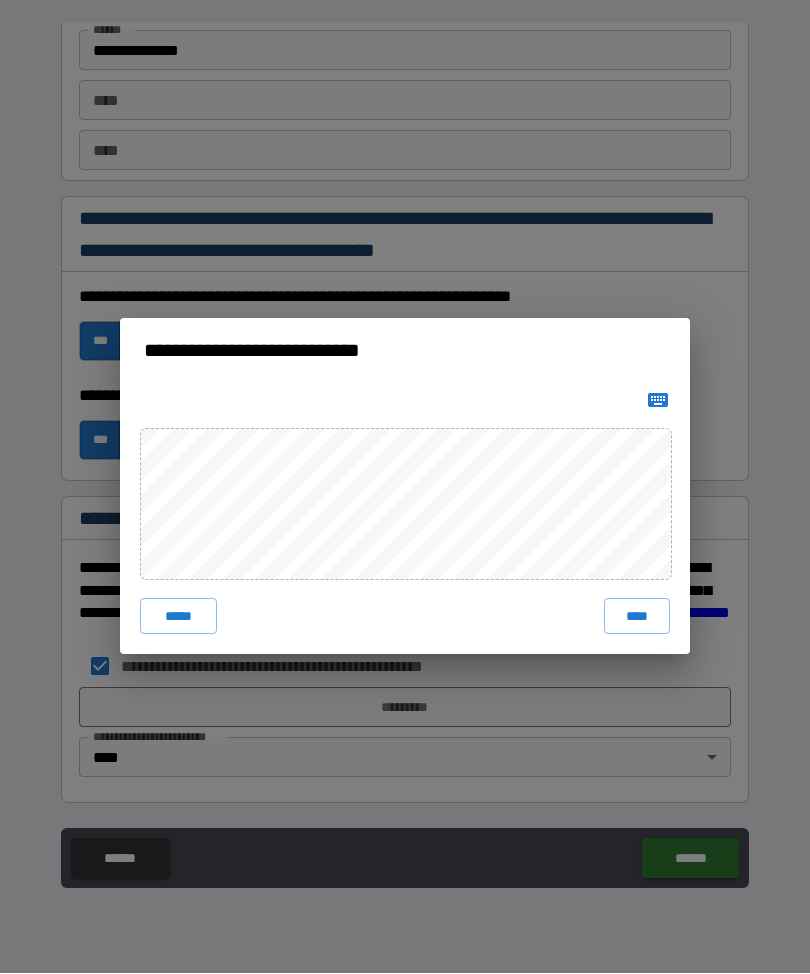 click on "****" at bounding box center [637, 617] 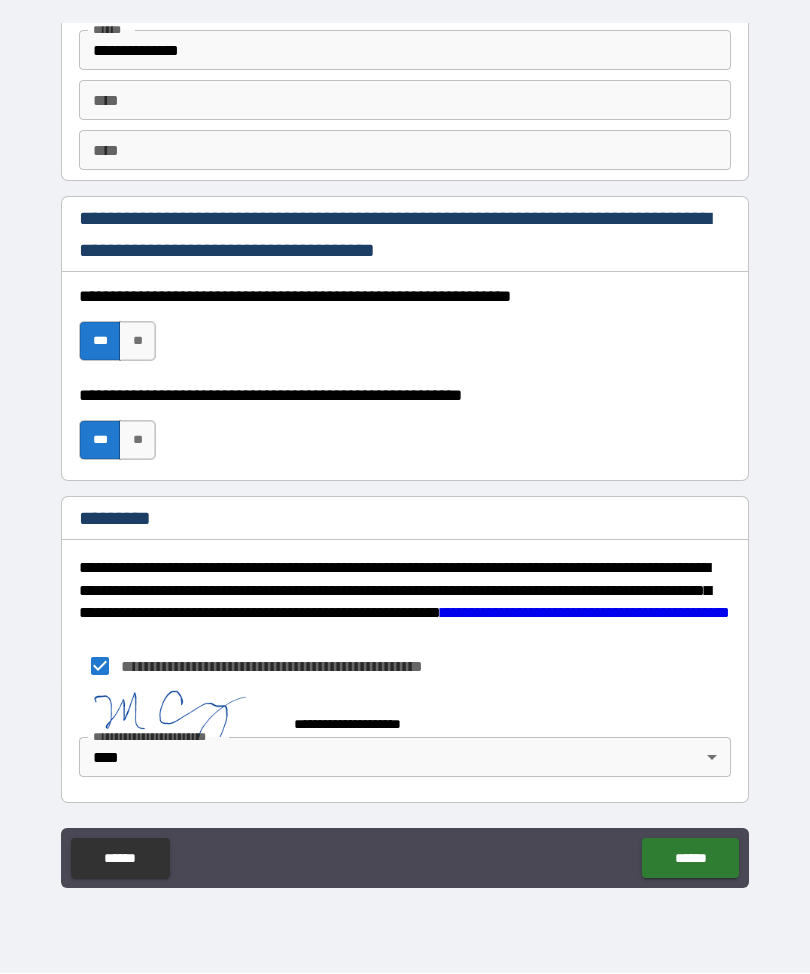 scroll, scrollTop: 2811, scrollLeft: 0, axis: vertical 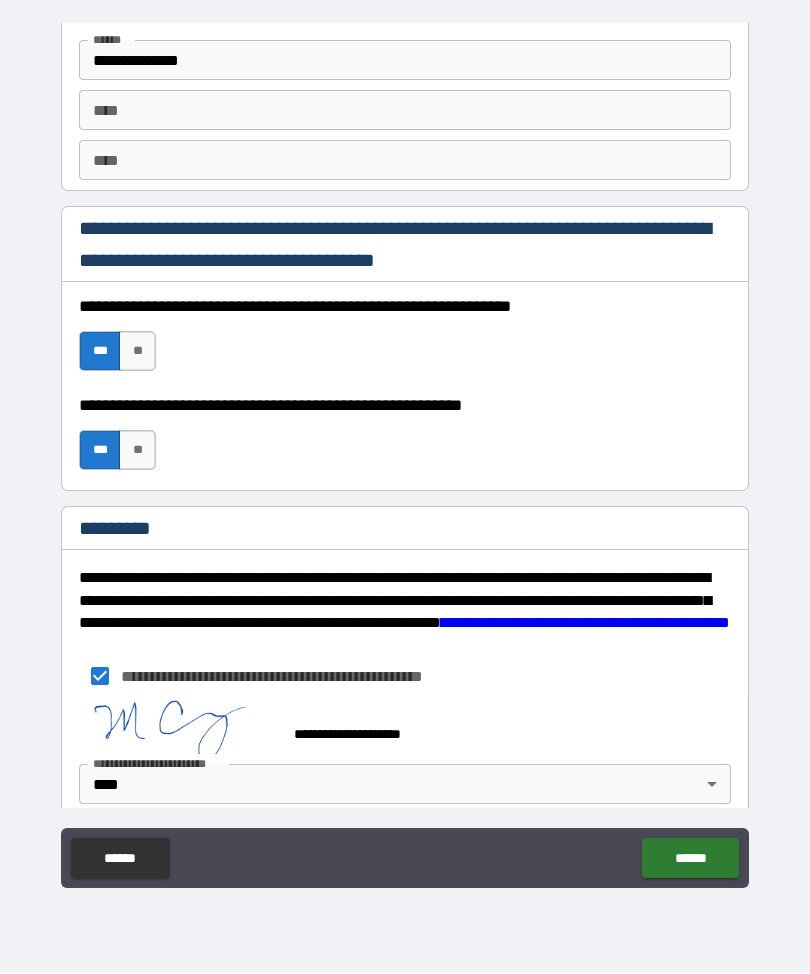 click on "******" at bounding box center [690, 859] 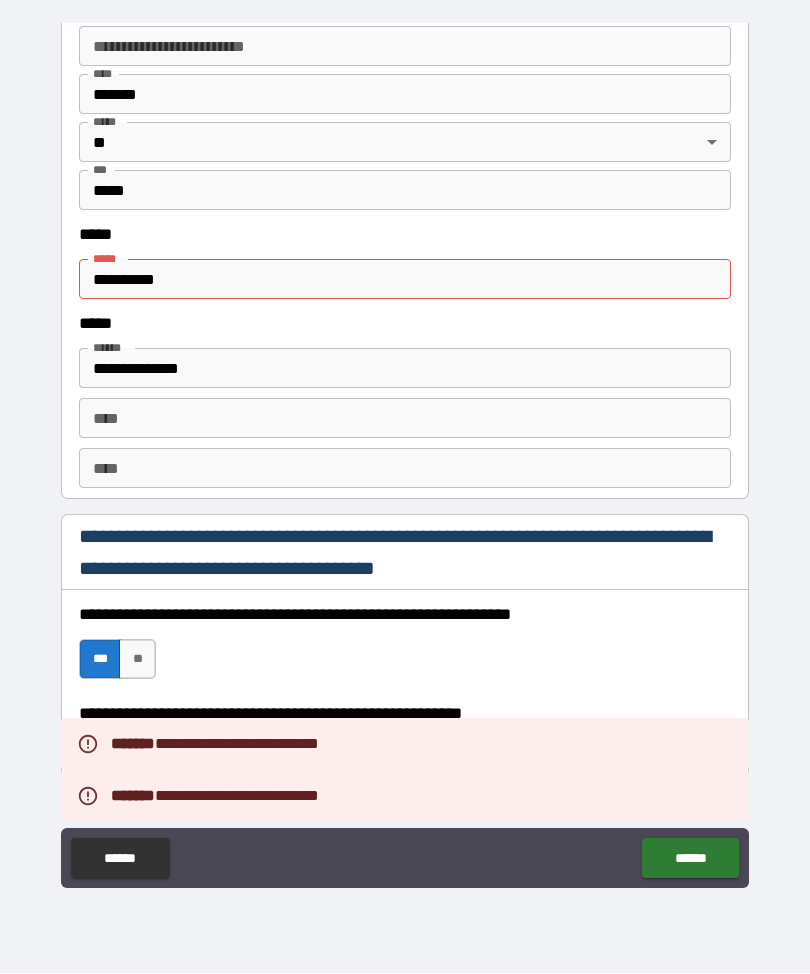 scroll, scrollTop: 2504, scrollLeft: 0, axis: vertical 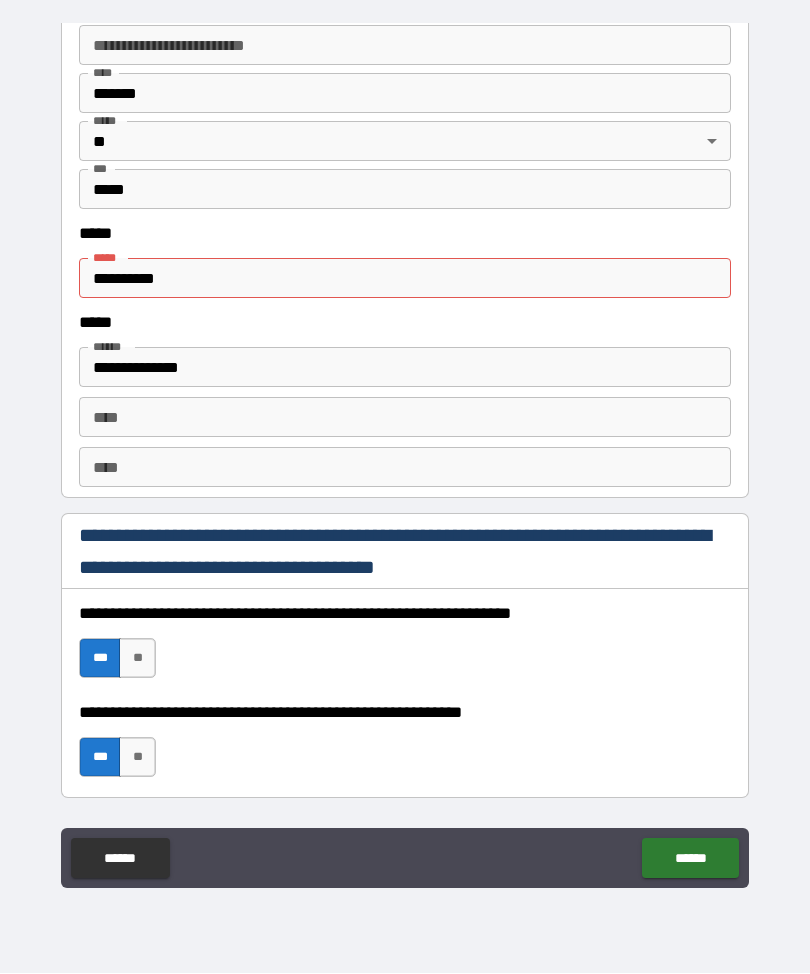 click on "**********" at bounding box center [405, 279] 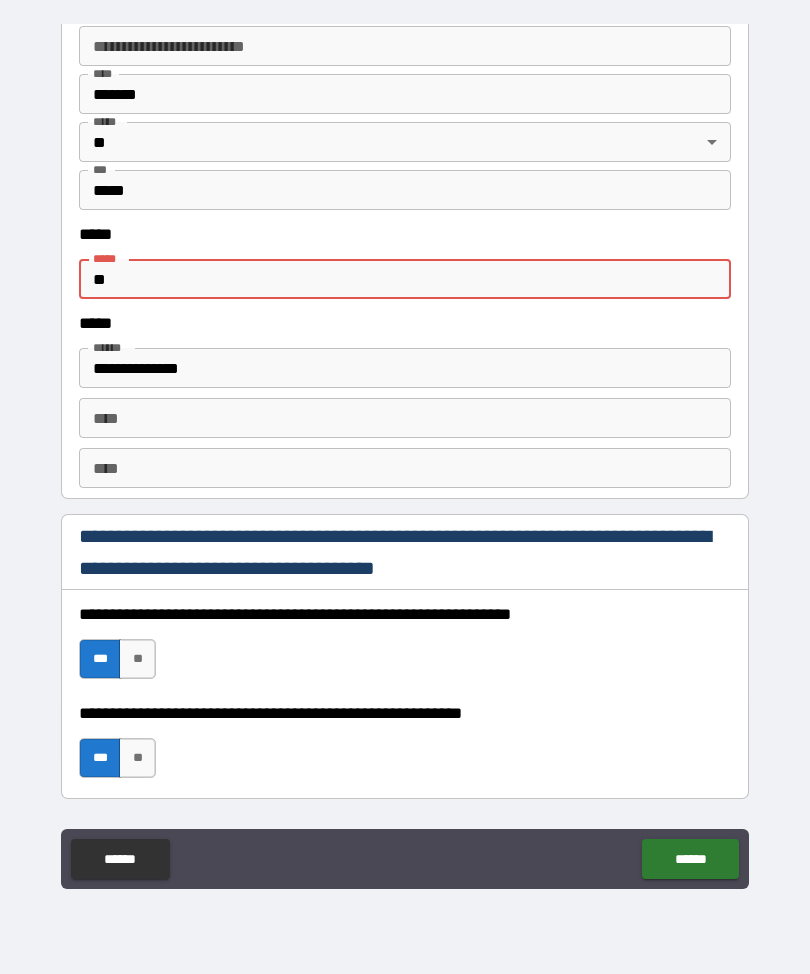 type on "*" 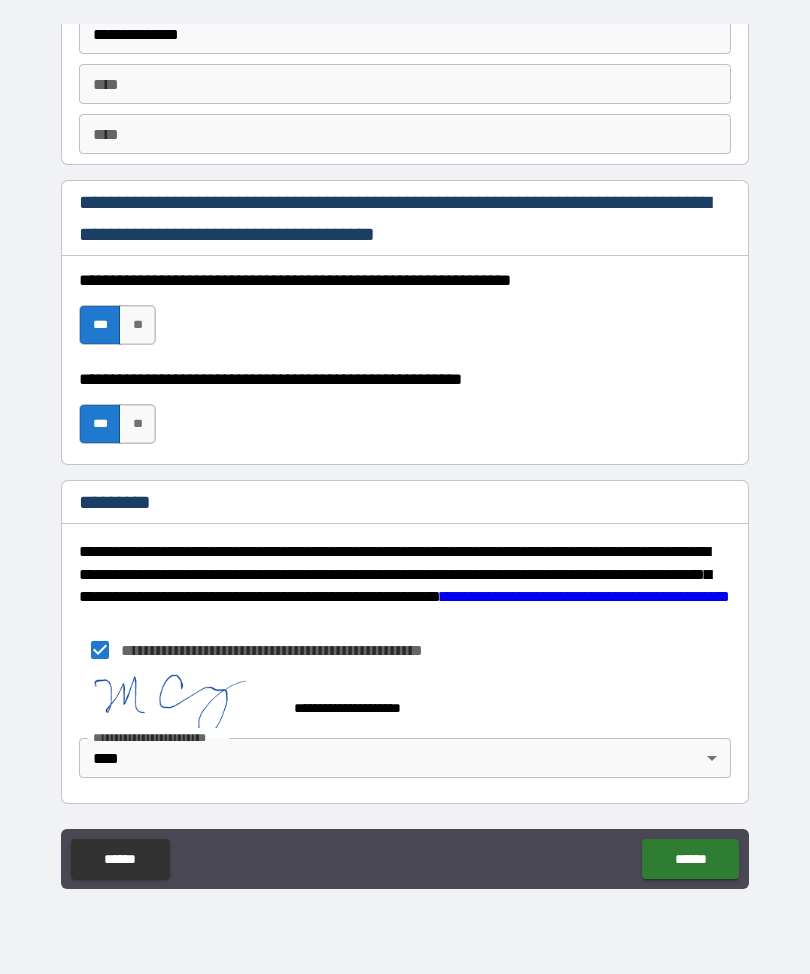 scroll, scrollTop: 2838, scrollLeft: 0, axis: vertical 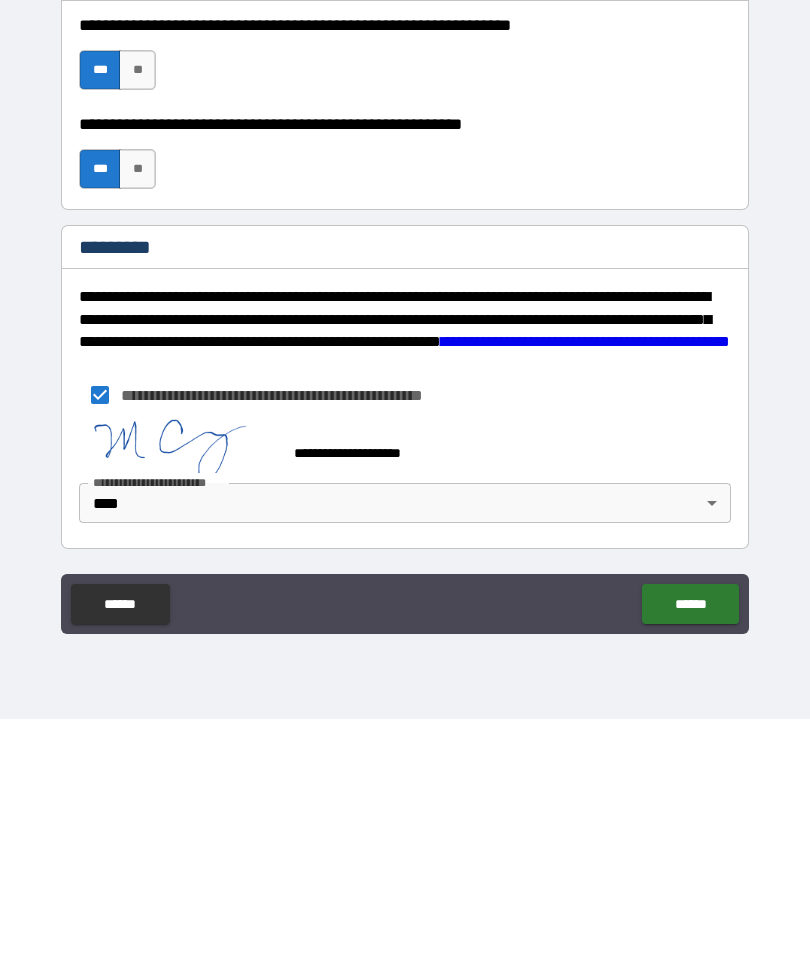 click on "******" at bounding box center (690, 859) 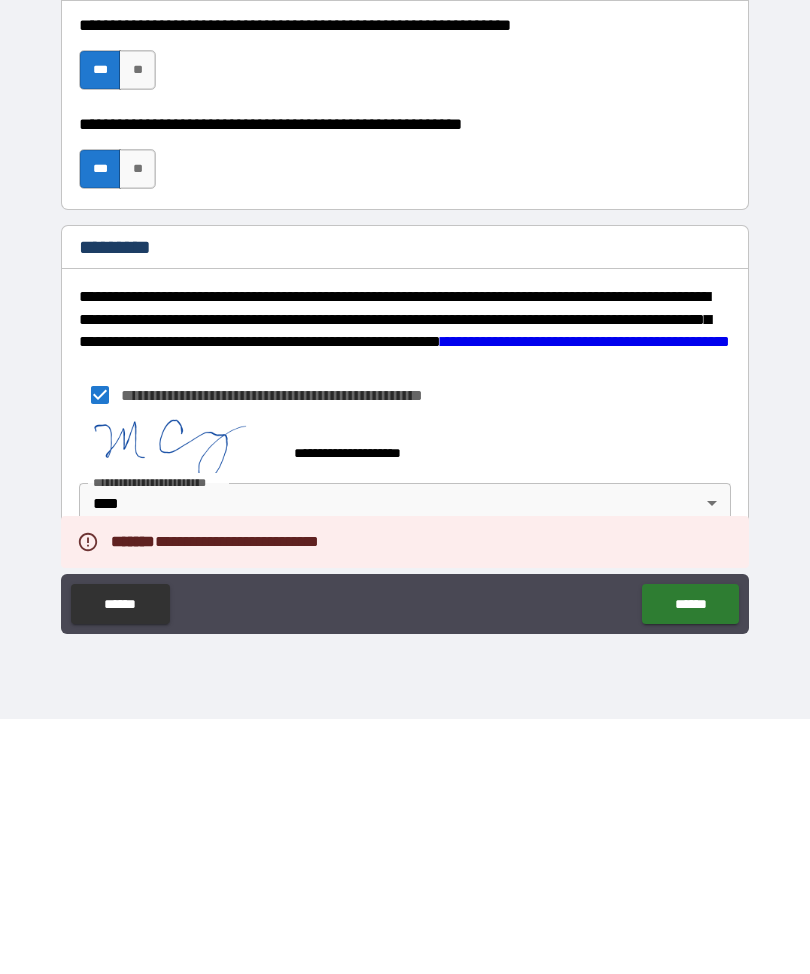 scroll, scrollTop: 0, scrollLeft: 0, axis: both 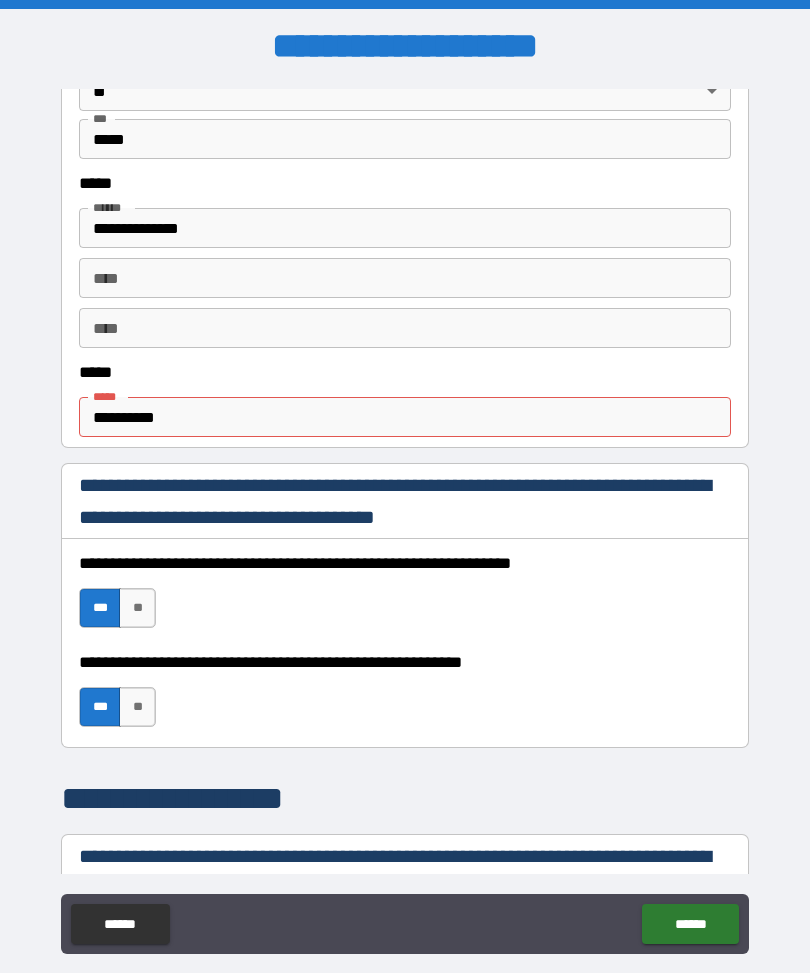click on "**********" at bounding box center (405, 418) 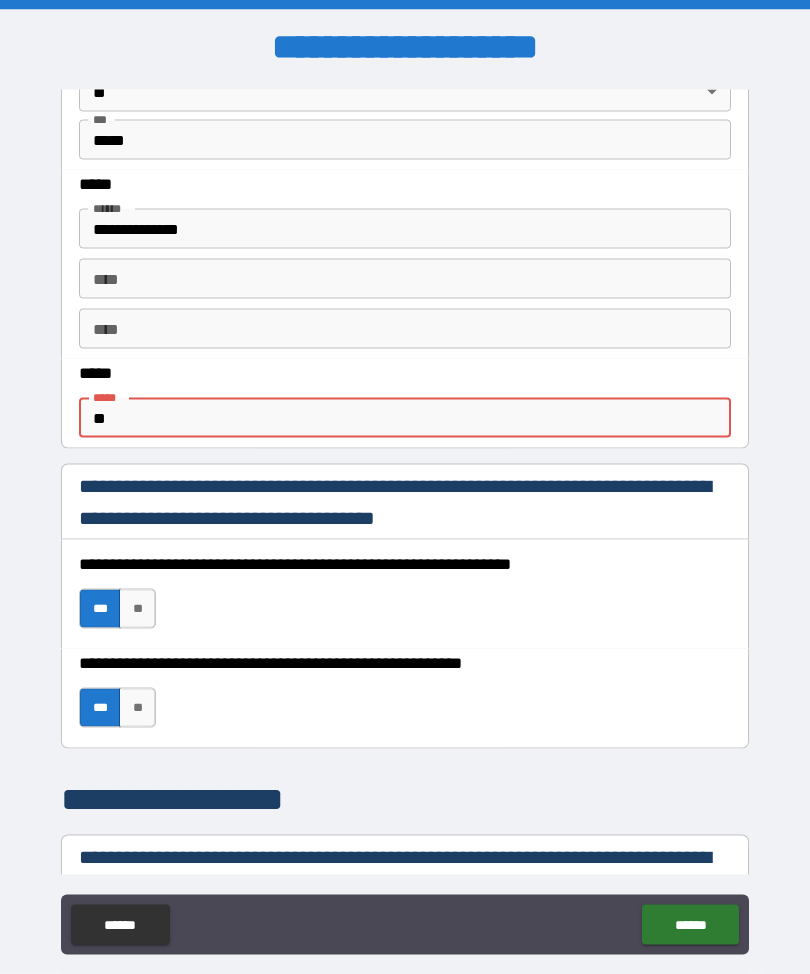 type on "*" 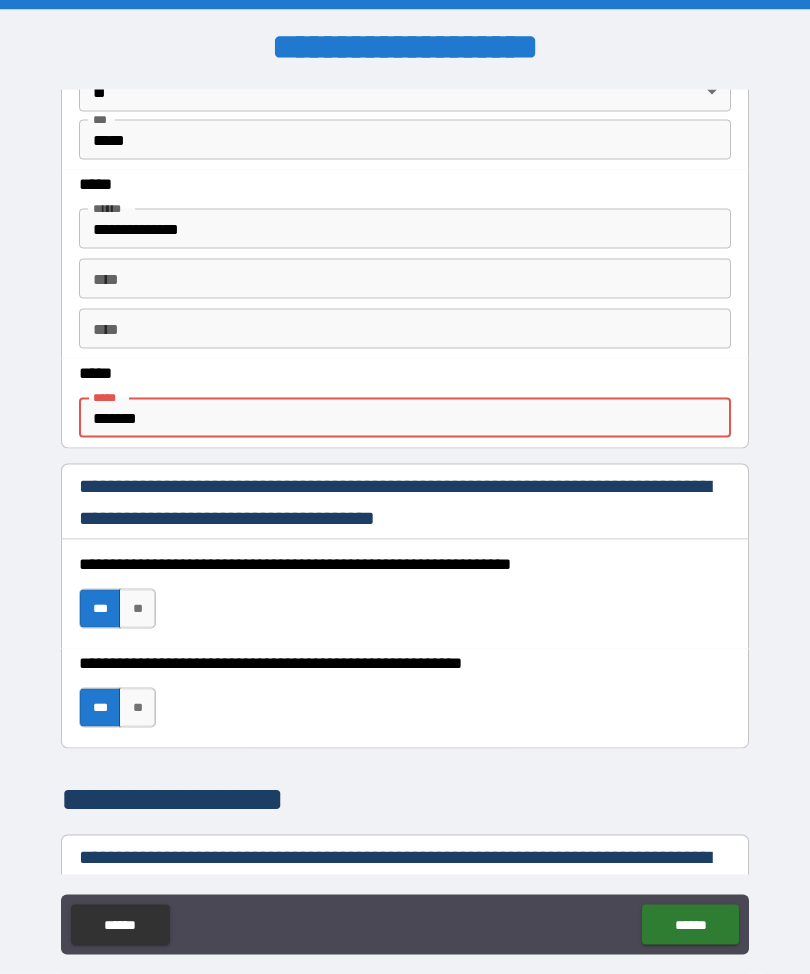 click on "*******" at bounding box center (405, 418) 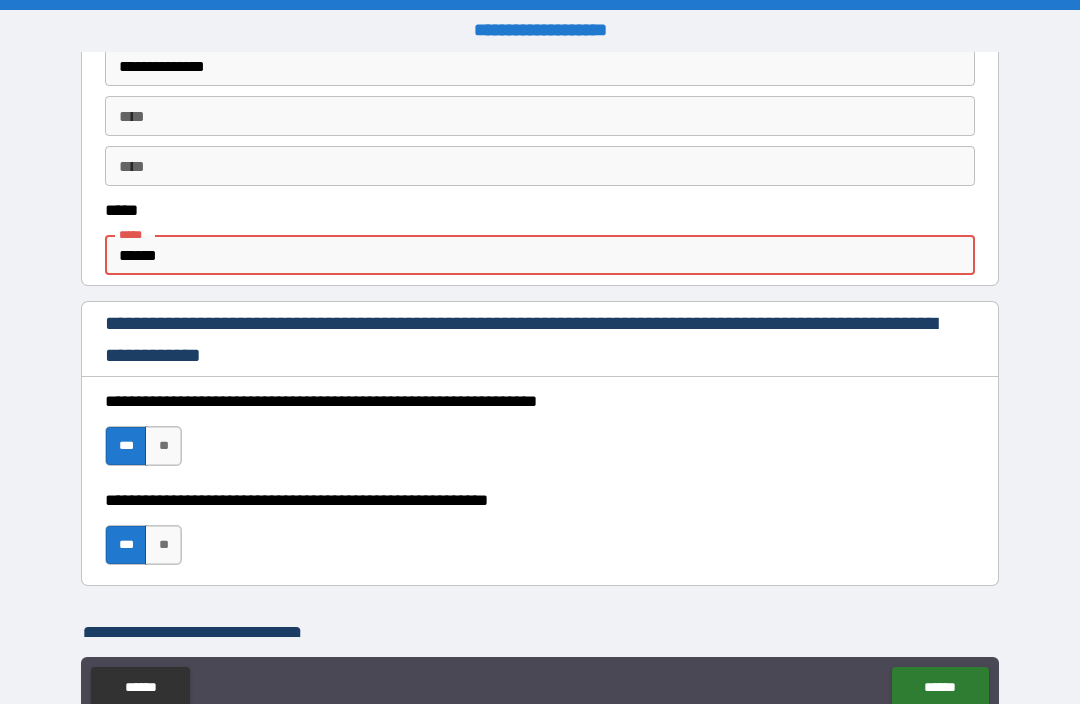 scroll, scrollTop: 1115, scrollLeft: 0, axis: vertical 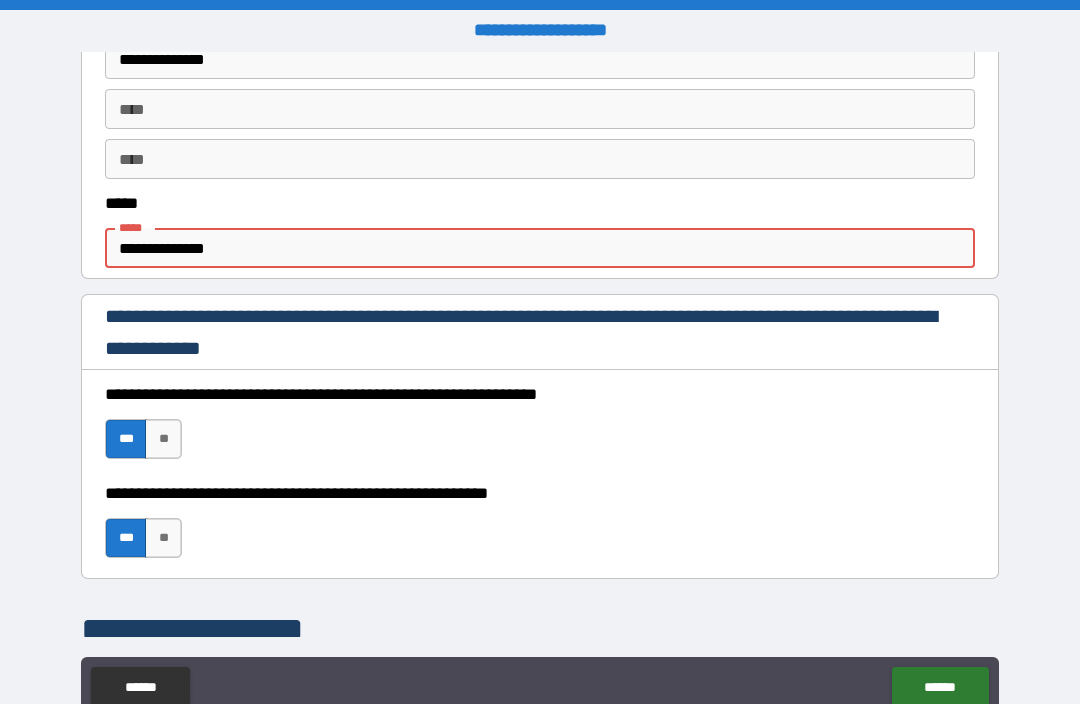 type on "**********" 